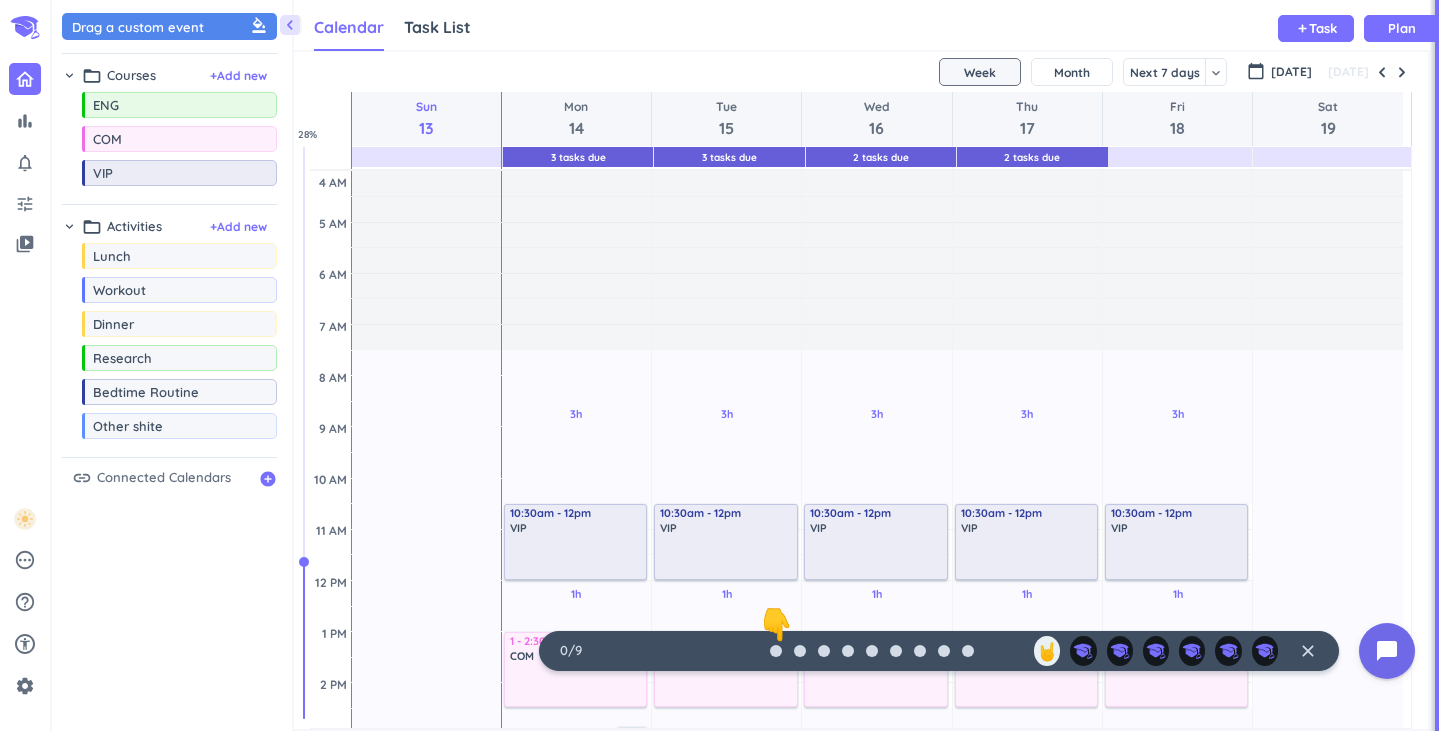 scroll, scrollTop: 0, scrollLeft: 0, axis: both 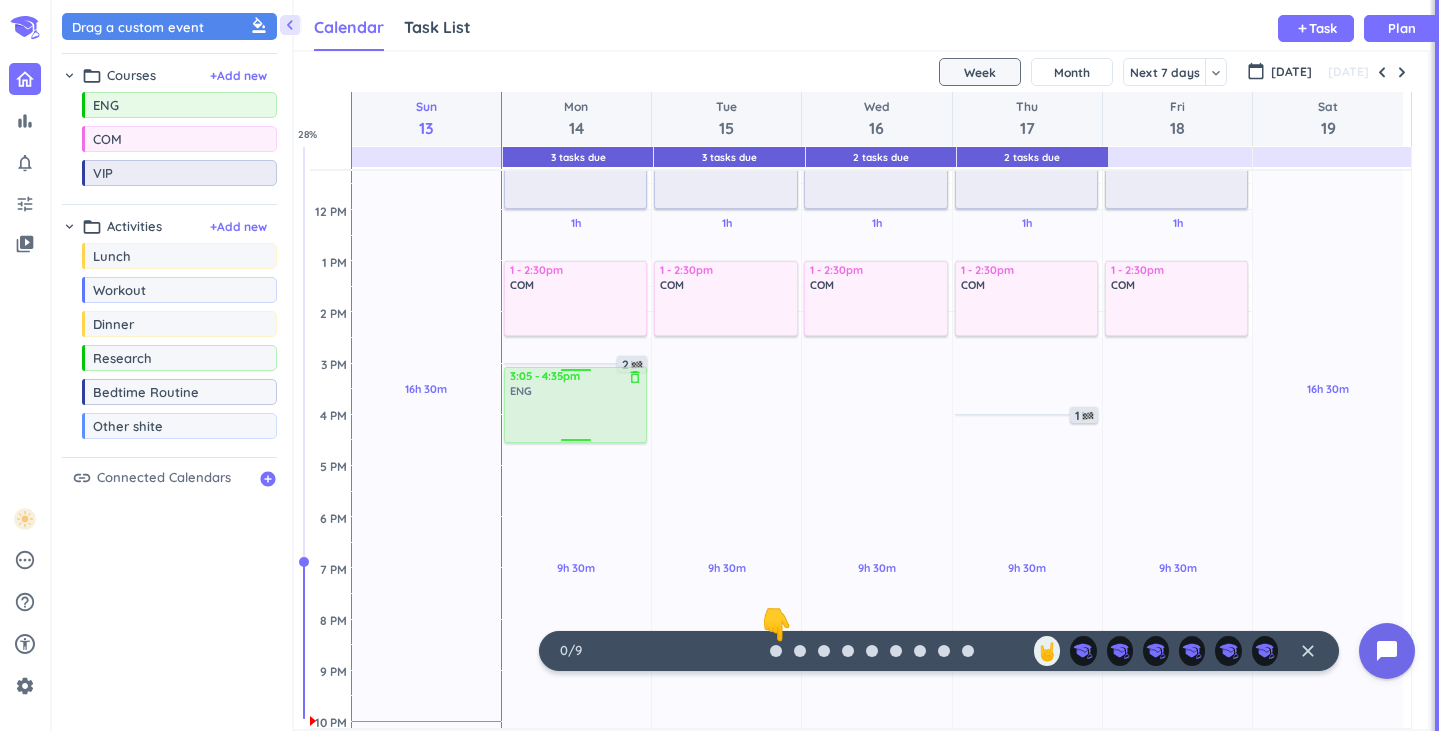 drag, startPoint x: 162, startPoint y: 112, endPoint x: 591, endPoint y: 371, distance: 501.12076 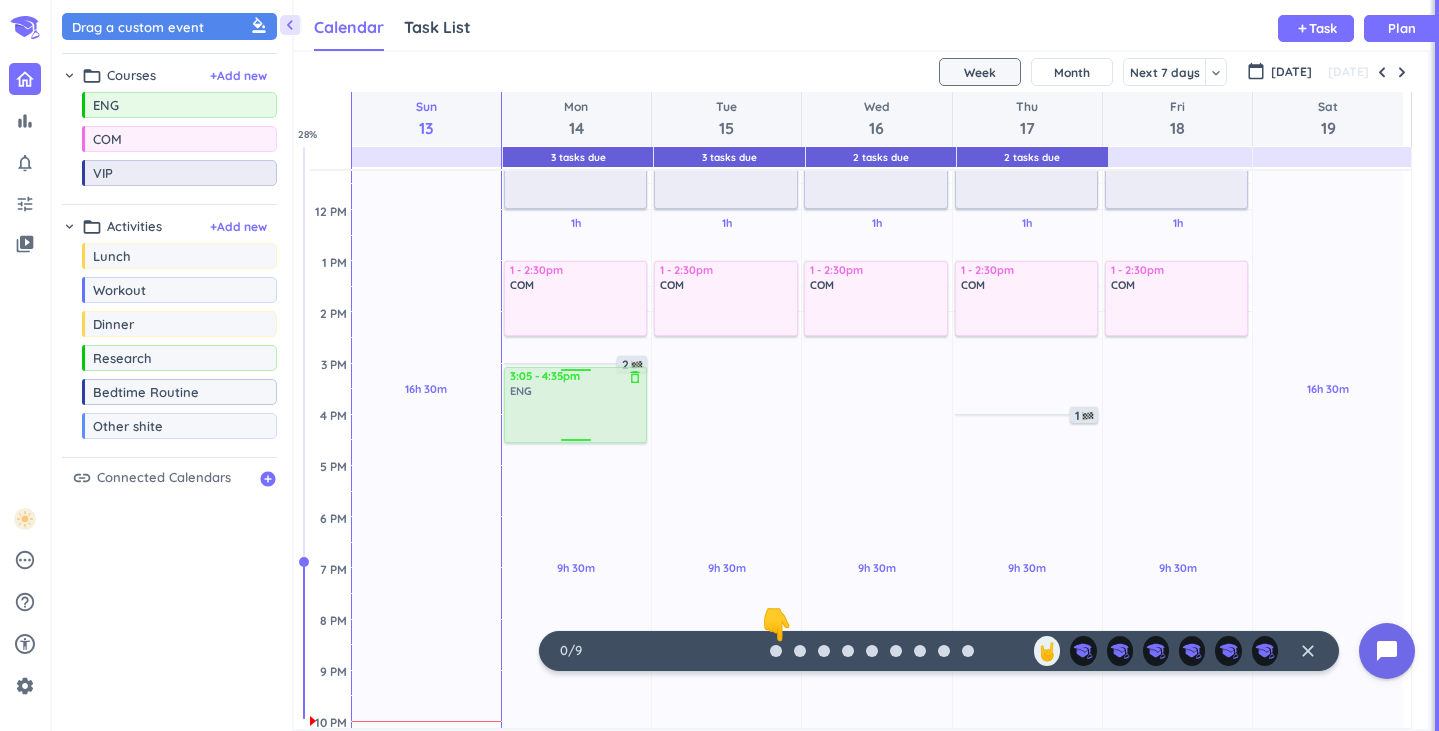 click on "chevron_left Drag a custom event format_color_fill chevron_right folder_open Courses   +  Add new drag_indicator ENG more_horiz drag_indicator COM more_horiz drag_indicator VIP more_horiz chevron_right folder_open Activities   +  Add new drag_indicator Lunch more_horiz drag_indicator Workout more_horiz drag_indicator Dinner more_horiz drag_indicator Research more_horiz drag_indicator Bedtime Routine more_horiz drag_indicator Other shite more_horiz link Connected Calendars add_circle Calendar Task List Calendar keyboard_arrow_down add Task Plan 3   Tasks   Due 3   Tasks   Due 2   Tasks   Due 2   Tasks   Due SHOVEL [DATE] - [DATE] Week Month Next 7 days keyboard_arrow_down Week keyboard_arrow_down calendar_today [DATE] [DATE] Sun 13 Mon 14 Tue 15 Wed 16 Thu 17 Fri 18 Sat 19 4 AM 5 AM 6 AM 7 AM 8 AM 9 AM 10 AM 11 AM 12 PM 1 PM 2 PM 3 PM 4 PM 5 PM 6 PM 7 PM 8 PM 9 PM 10 PM 11 PM 12 AM 1 AM 2 AM 3 AM 16h 30m Past due Plan Adjust Awake Time Adjust Awake Time 3h  Past due Plan 1h  Past due Plan 9h 30m Past due" at bounding box center (745, 365) 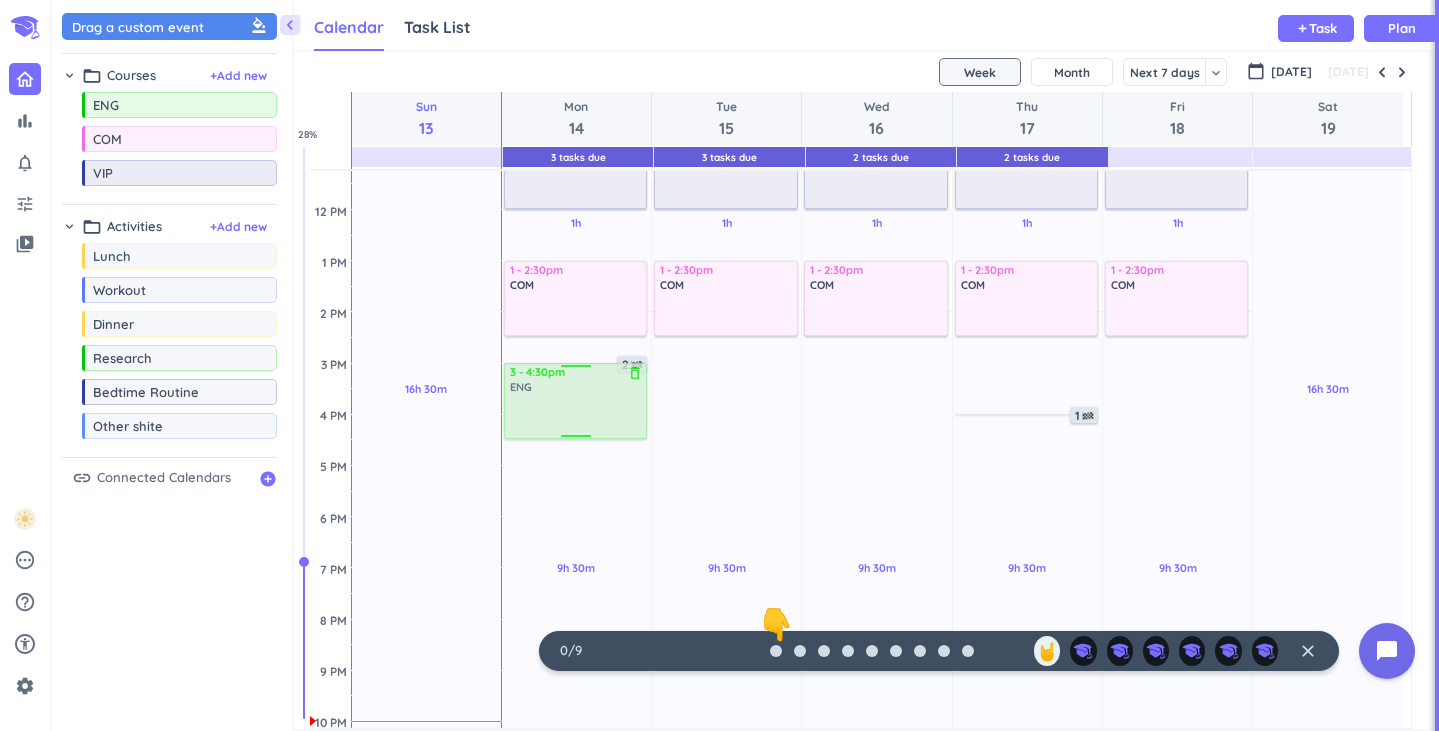 drag, startPoint x: 540, startPoint y: 399, endPoint x: 550, endPoint y: 394, distance: 11.18034 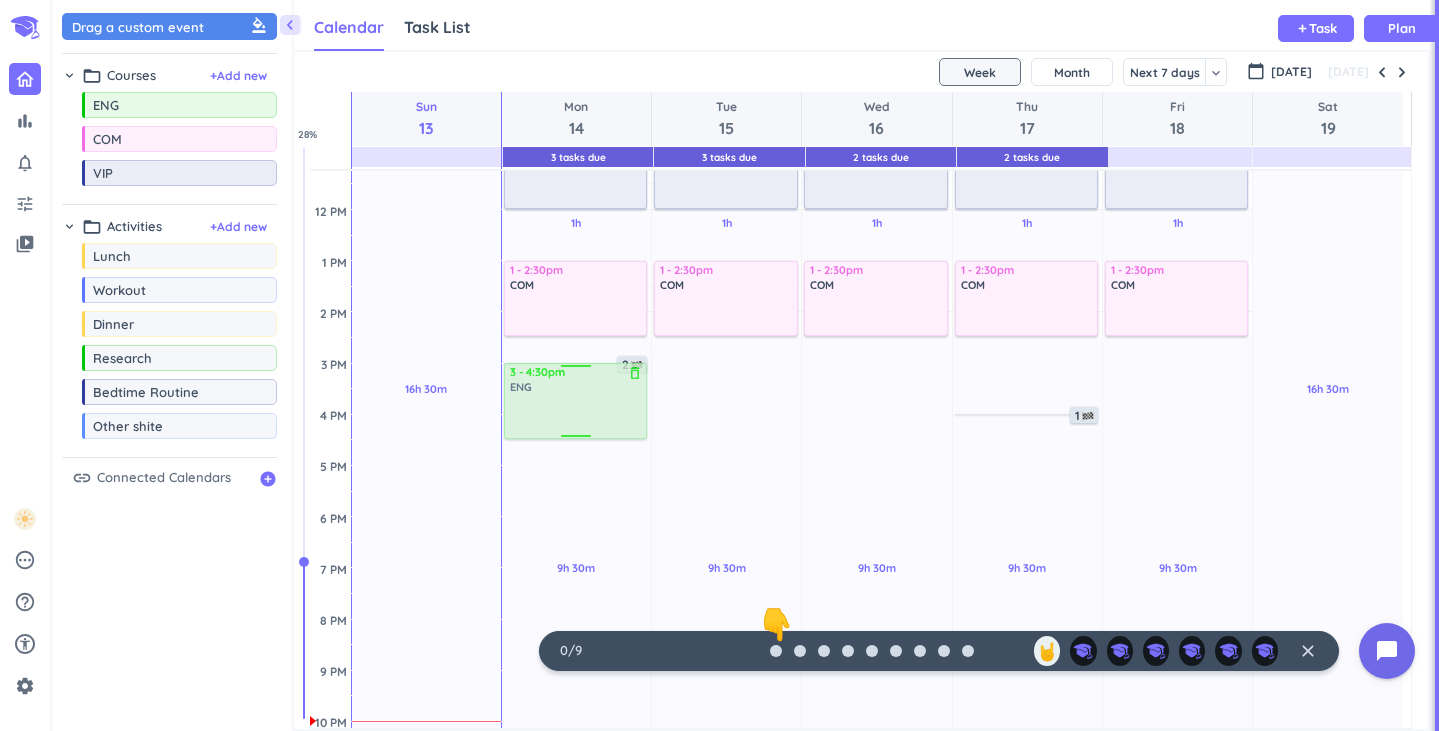 click on "3h  Past due Plan 1h  Past due Plan 9h 30m Past due Plan Adjust Awake Time Adjust Awake Time 10:30am - 12pm VIP delete_outline 1 - 2:30pm COM delete_outline 2  3:05 - 4:35pm ENG delete_outline 1  3 - 4:30pm ENG delete_outline" at bounding box center (576, 414) 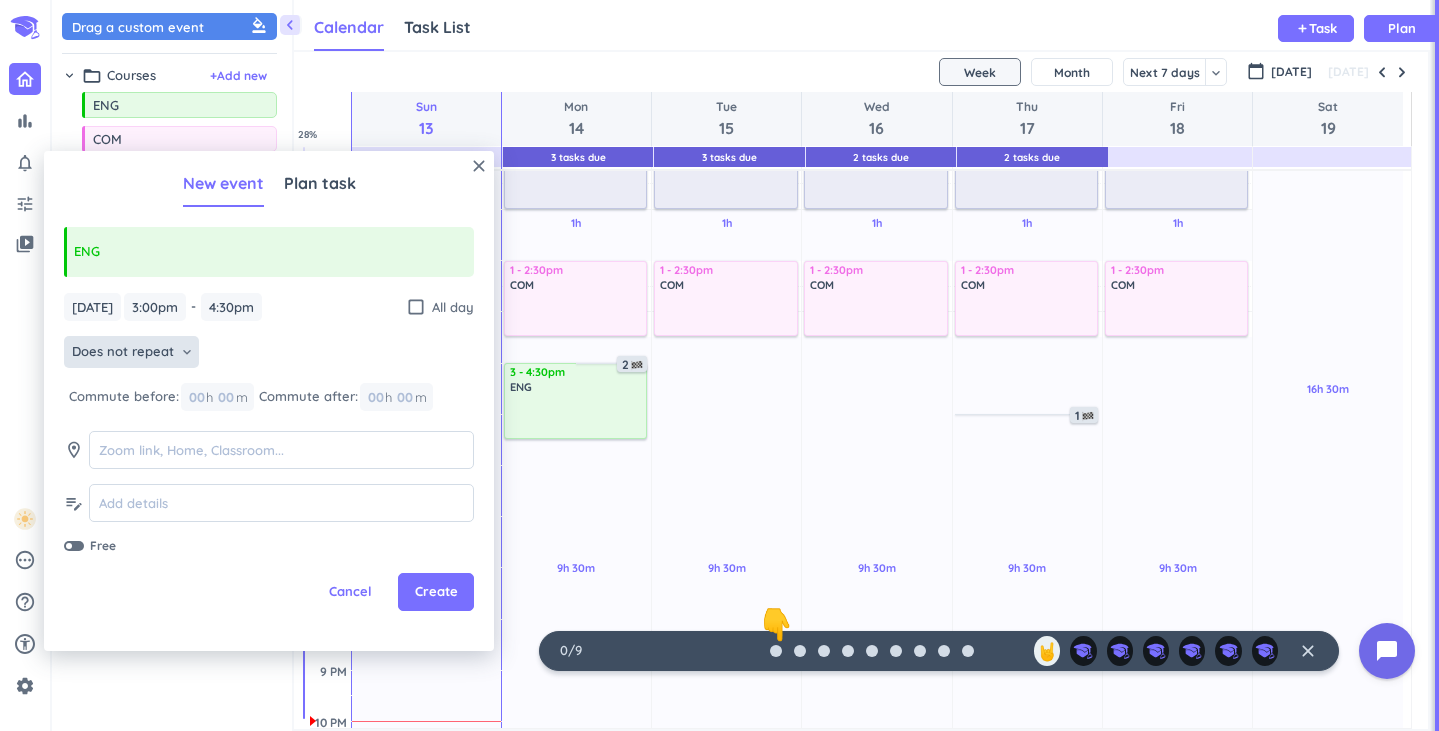 click on "Does not repeat" at bounding box center (123, 352) 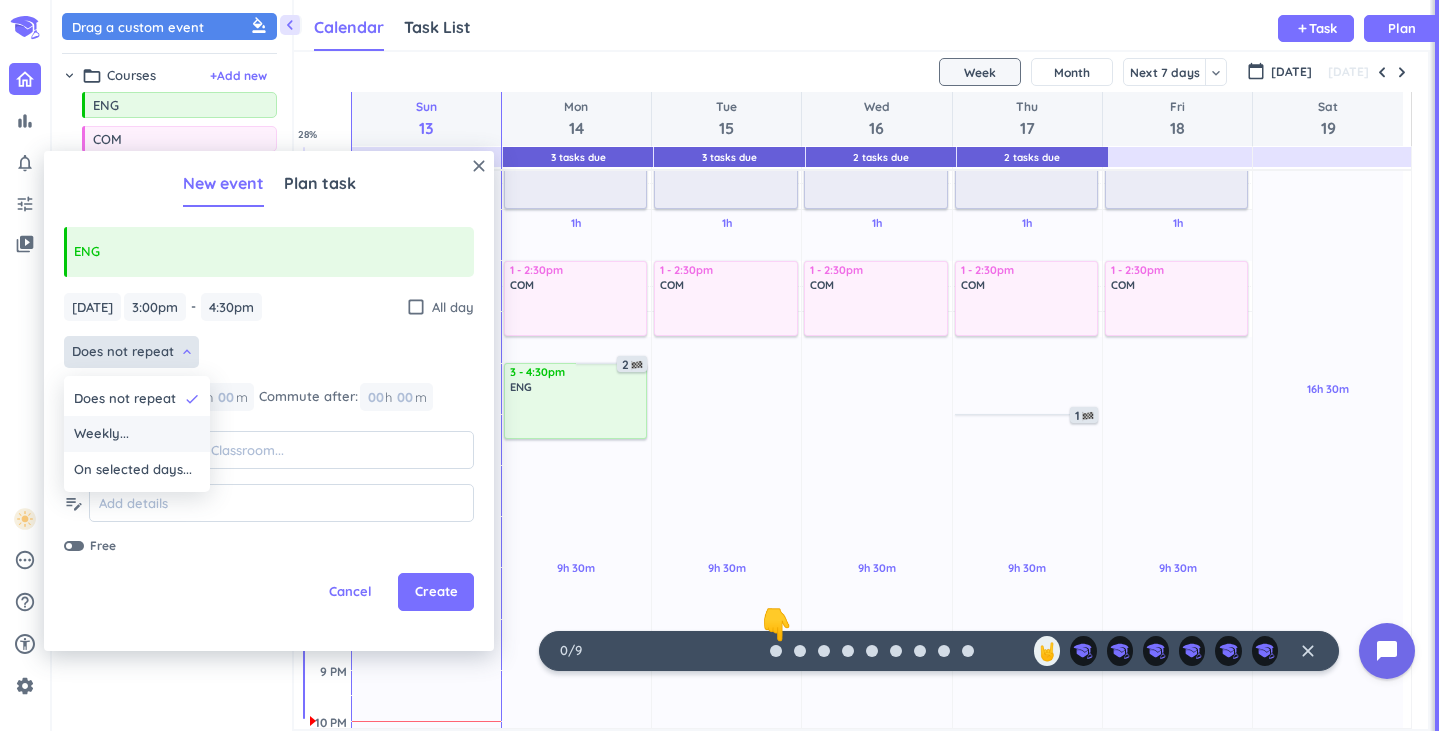 click on "Weekly..." at bounding box center (137, 434) 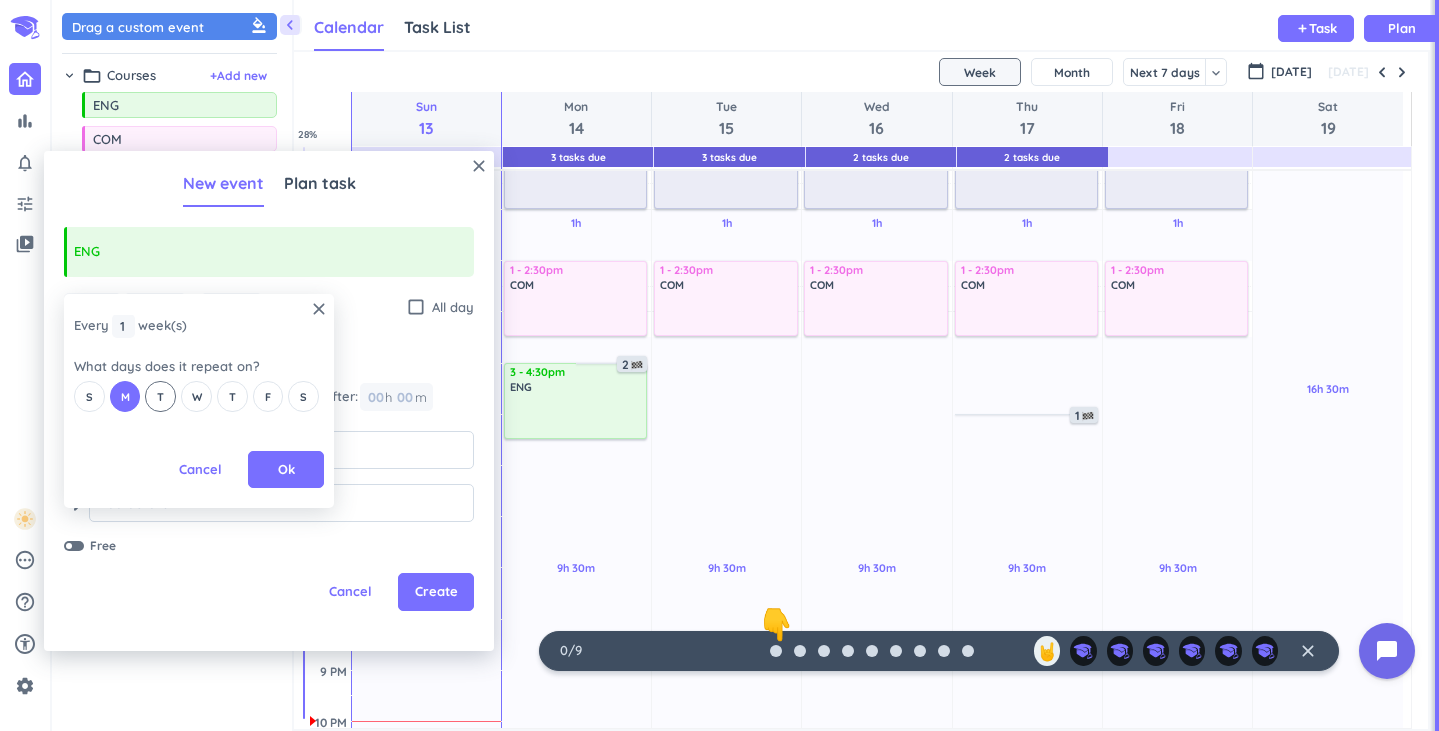 click on "T" at bounding box center (160, 397) 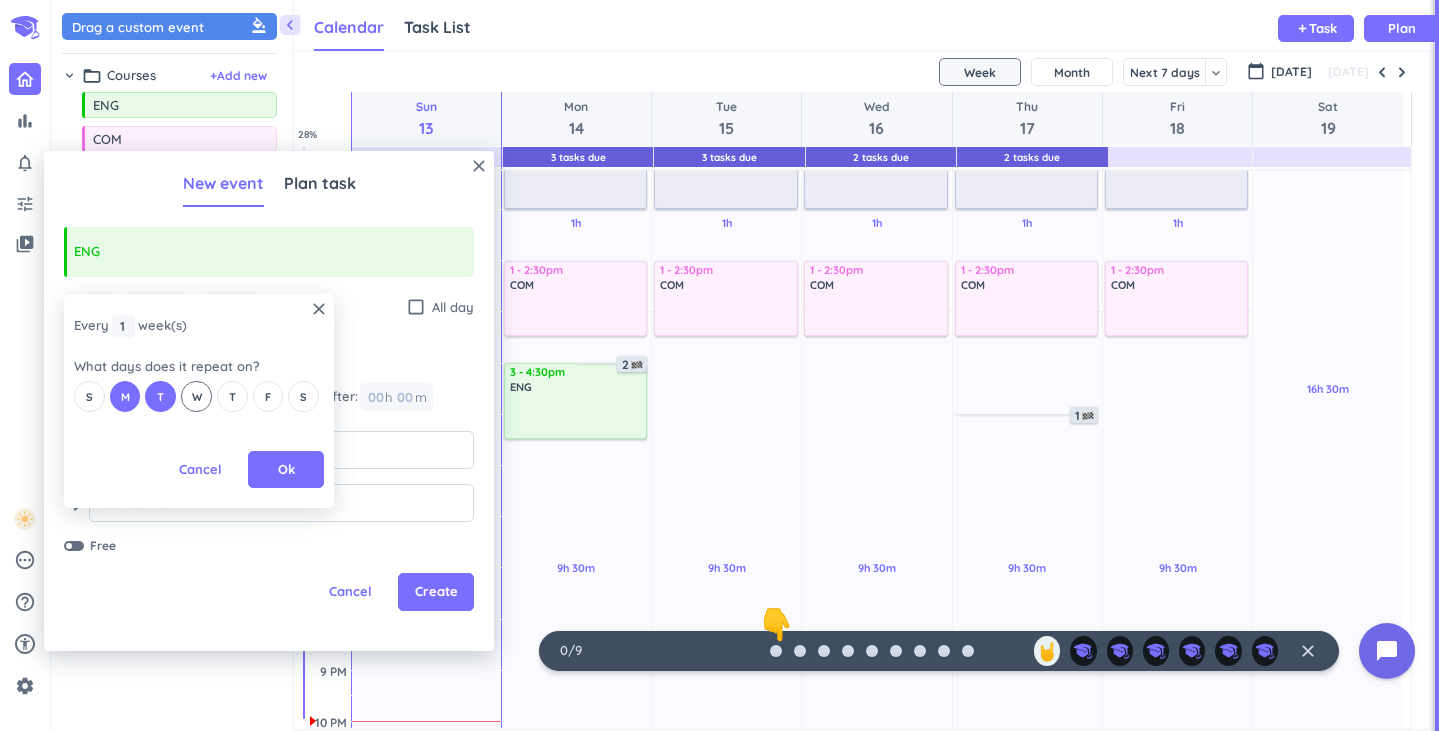 drag, startPoint x: 186, startPoint y: 381, endPoint x: 204, endPoint y: 386, distance: 18.681541 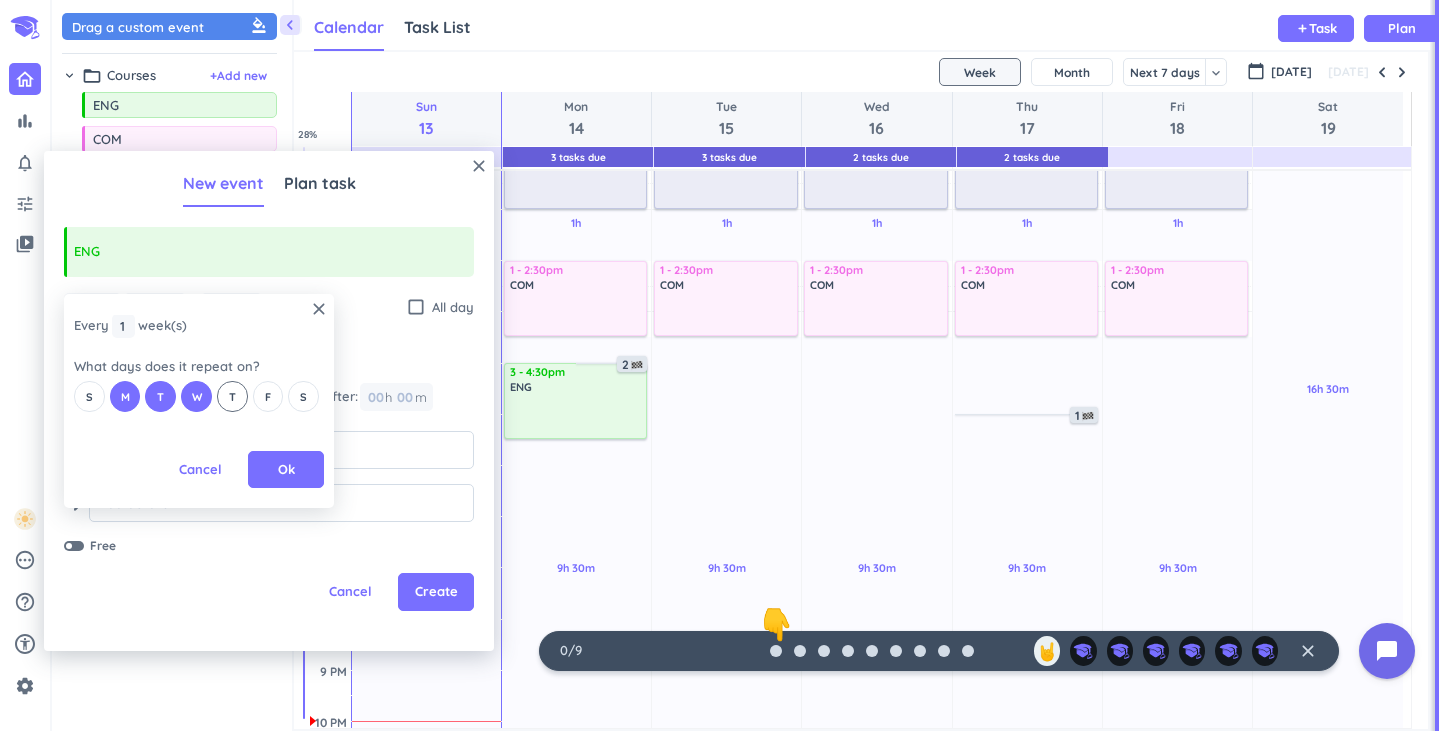 click on "T" at bounding box center (232, 397) 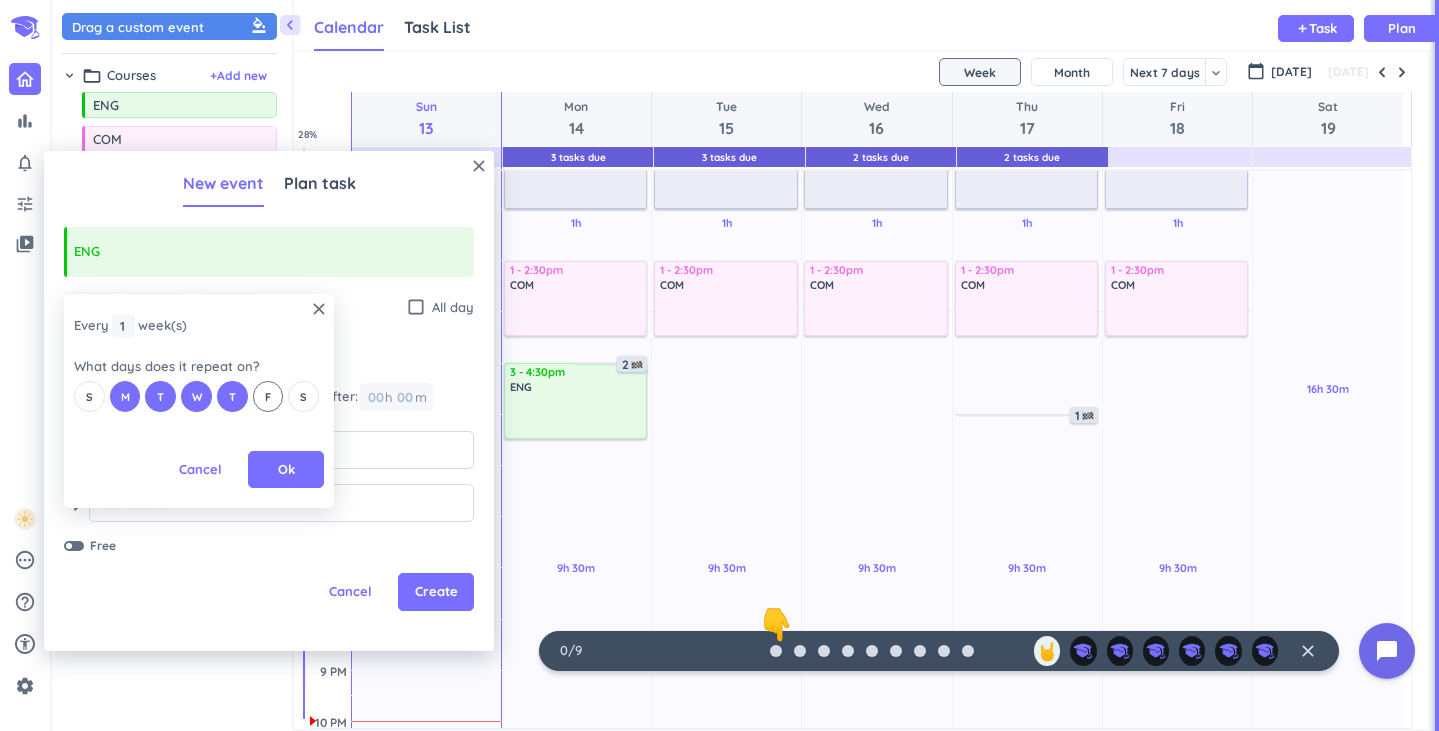 click on "F" at bounding box center [268, 396] 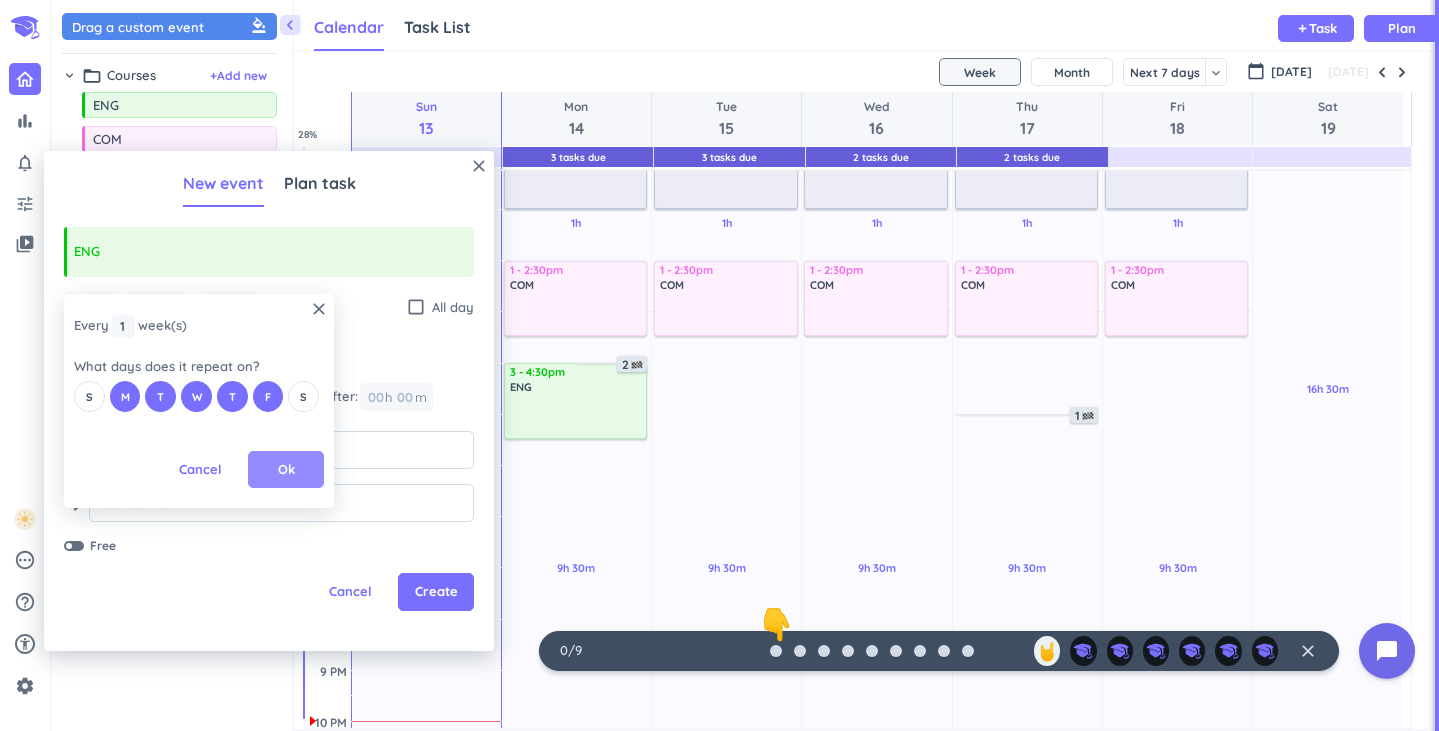 click on "Ok" at bounding box center (286, 470) 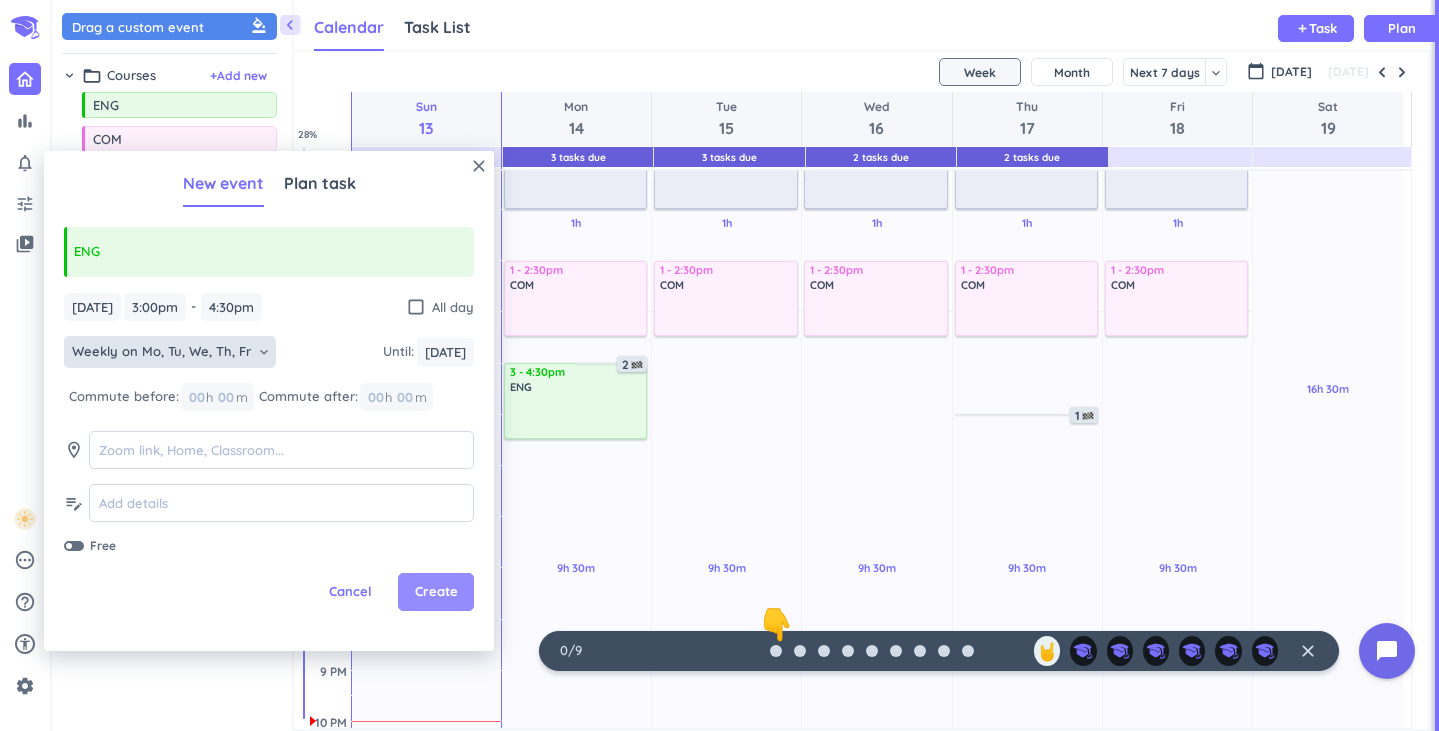 click on "Create" at bounding box center [436, 592] 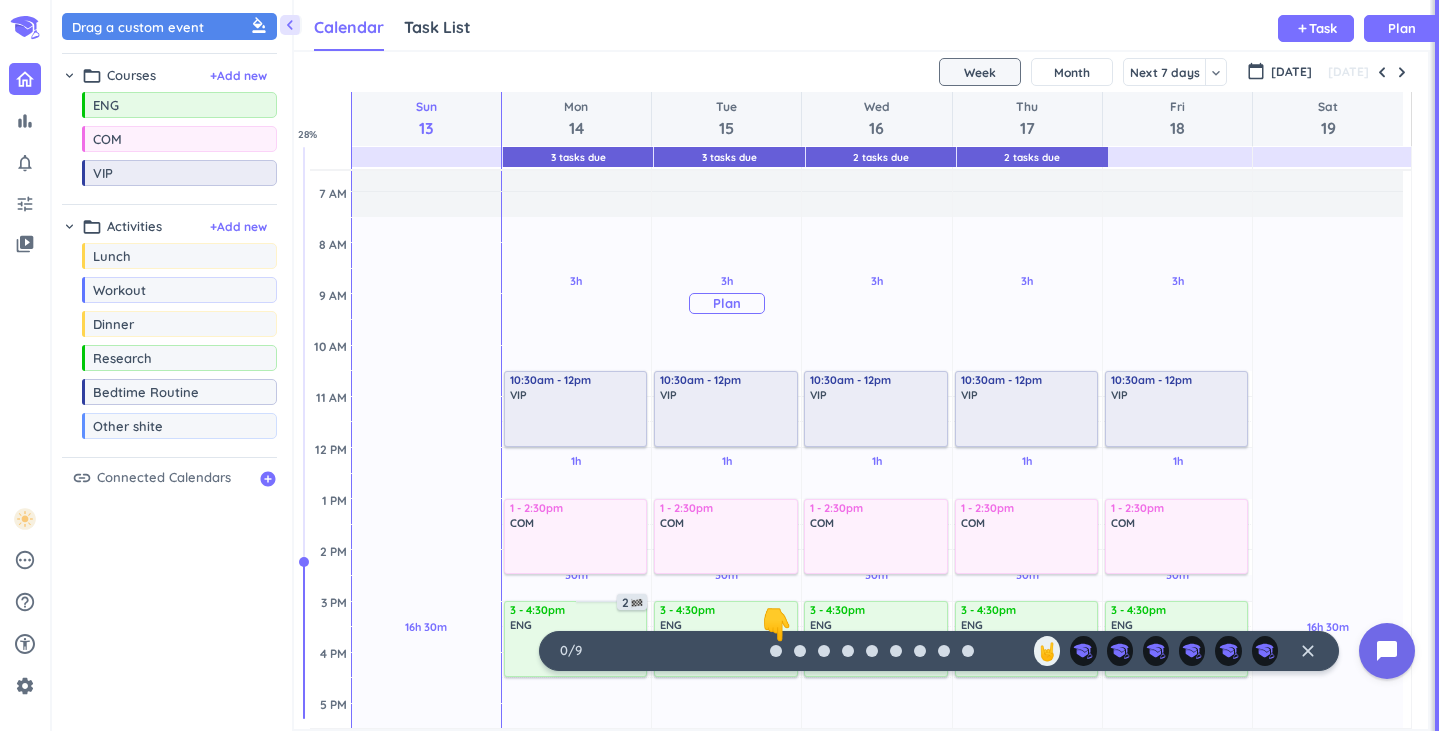 scroll, scrollTop: 0, scrollLeft: 0, axis: both 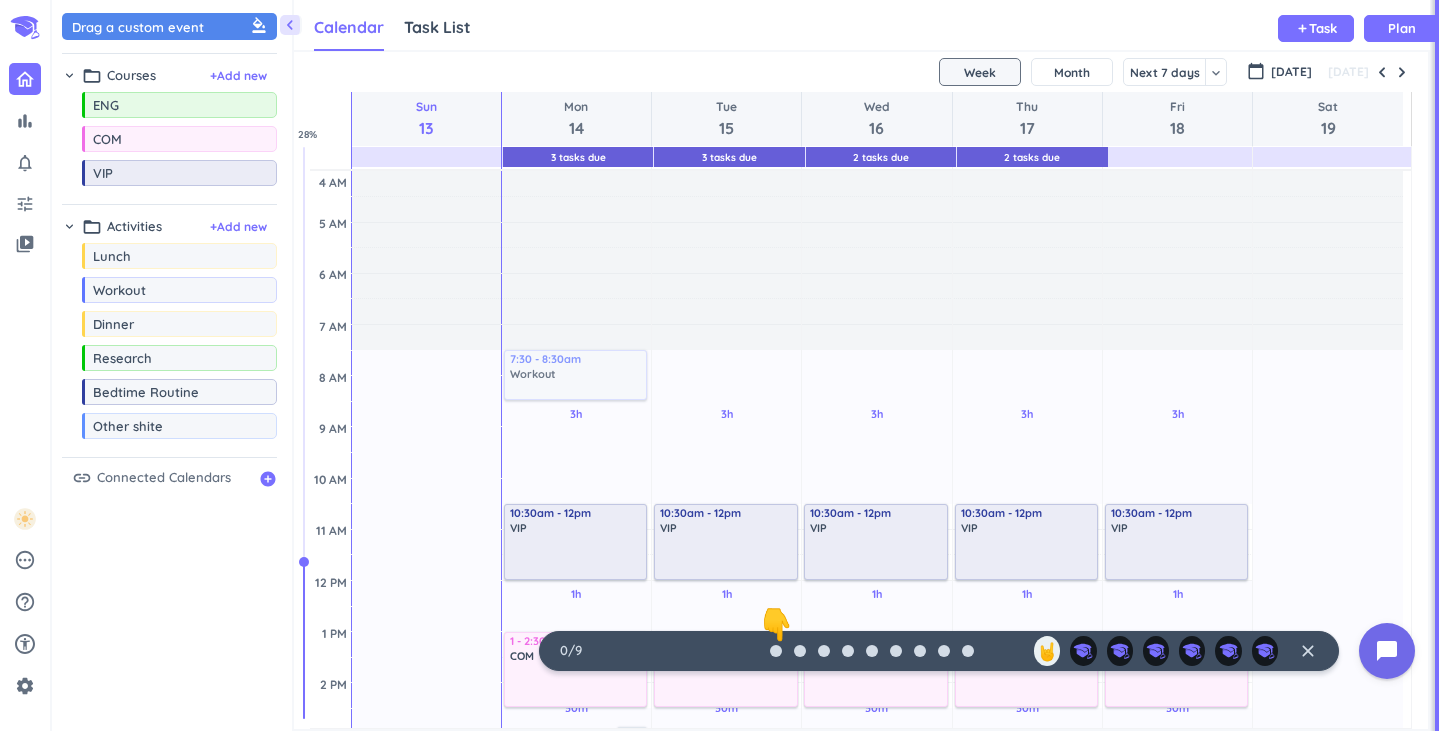 drag, startPoint x: 179, startPoint y: 293, endPoint x: 585, endPoint y: 354, distance: 410.55695 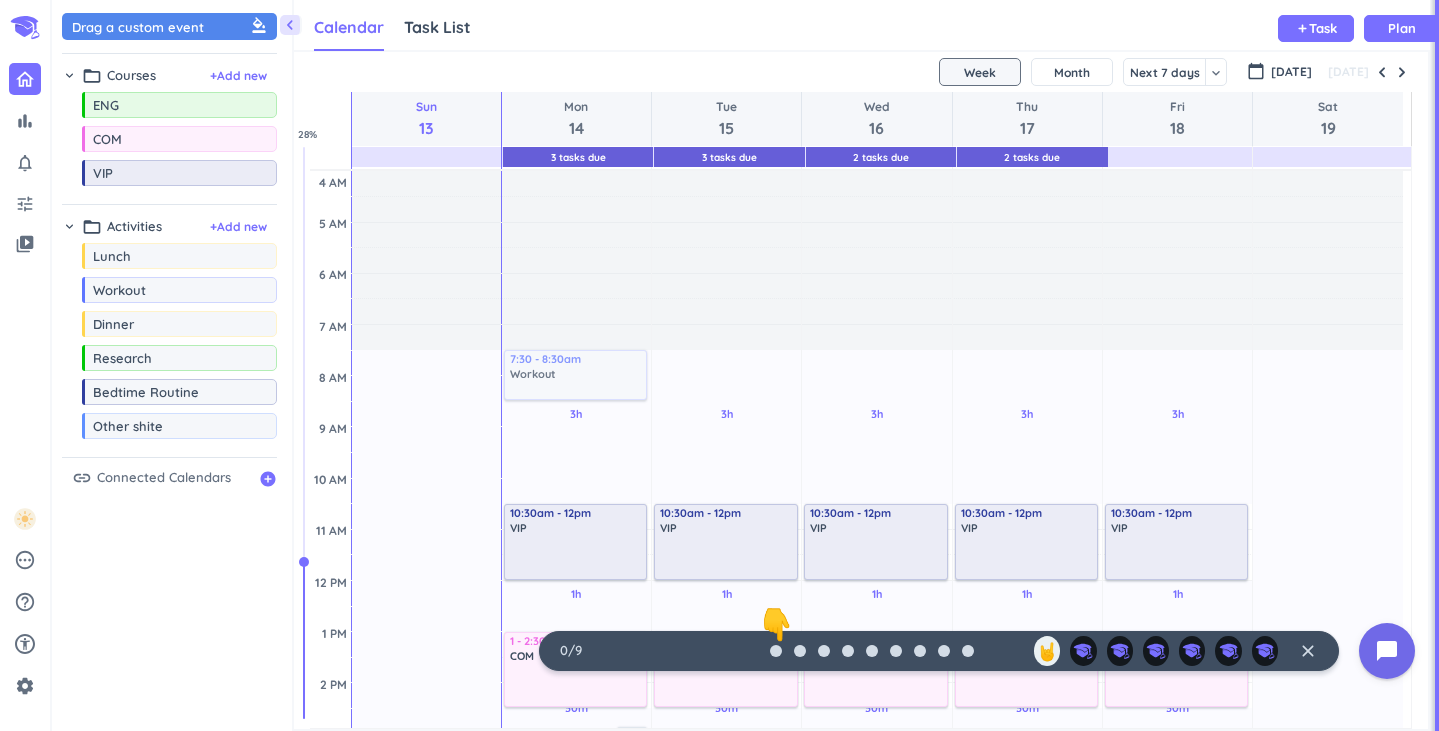 click on "chevron_left Drag a custom event format_color_fill chevron_right folder_open Courses   +  Add new drag_indicator ENG more_horiz drag_indicator COM more_horiz drag_indicator VIP more_horiz chevron_right folder_open Activities   +  Add new drag_indicator Lunch more_horiz drag_indicator Workout more_horiz drag_indicator Dinner more_horiz drag_indicator Research more_horiz drag_indicator Bedtime Routine more_horiz drag_indicator Other shite more_horiz link Connected Calendars add_circle Calendar Task List Calendar keyboard_arrow_down add Task Plan 3   Tasks   Due 3   Tasks   Due 2   Tasks   Due 2   Tasks   Due SHOVEL [DATE] - [DATE] Week Month Next 7 days keyboard_arrow_down Week keyboard_arrow_down calendar_today [DATE] [DATE] Sun 13 Mon 14 Tue 15 Wed 16 Thu 17 Fri 18 Sat 19 4 AM 5 AM 6 AM 7 AM 8 AM 9 AM 10 AM 11 AM 12 PM 1 PM 2 PM 3 PM 4 PM 5 PM 6 PM 7 PM 8 PM 9 PM 10 PM 11 PM 12 AM 1 AM 2 AM 3 AM 16h 30m Past due Plan Adjust Awake Time Adjust Awake Time 3h  Past due Plan 1h  Past due Plan 30m Past due 2" at bounding box center [745, 365] 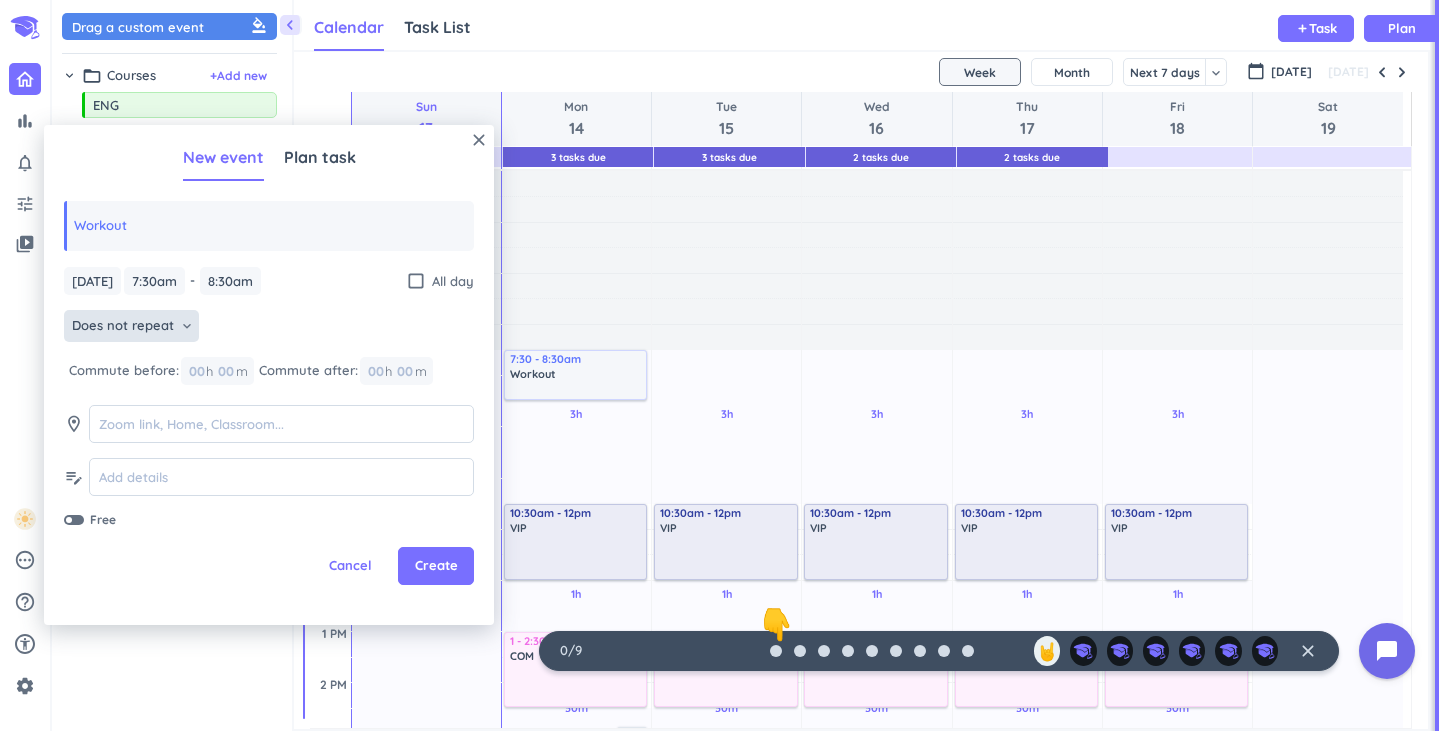 click on "Does not repeat" at bounding box center (123, 326) 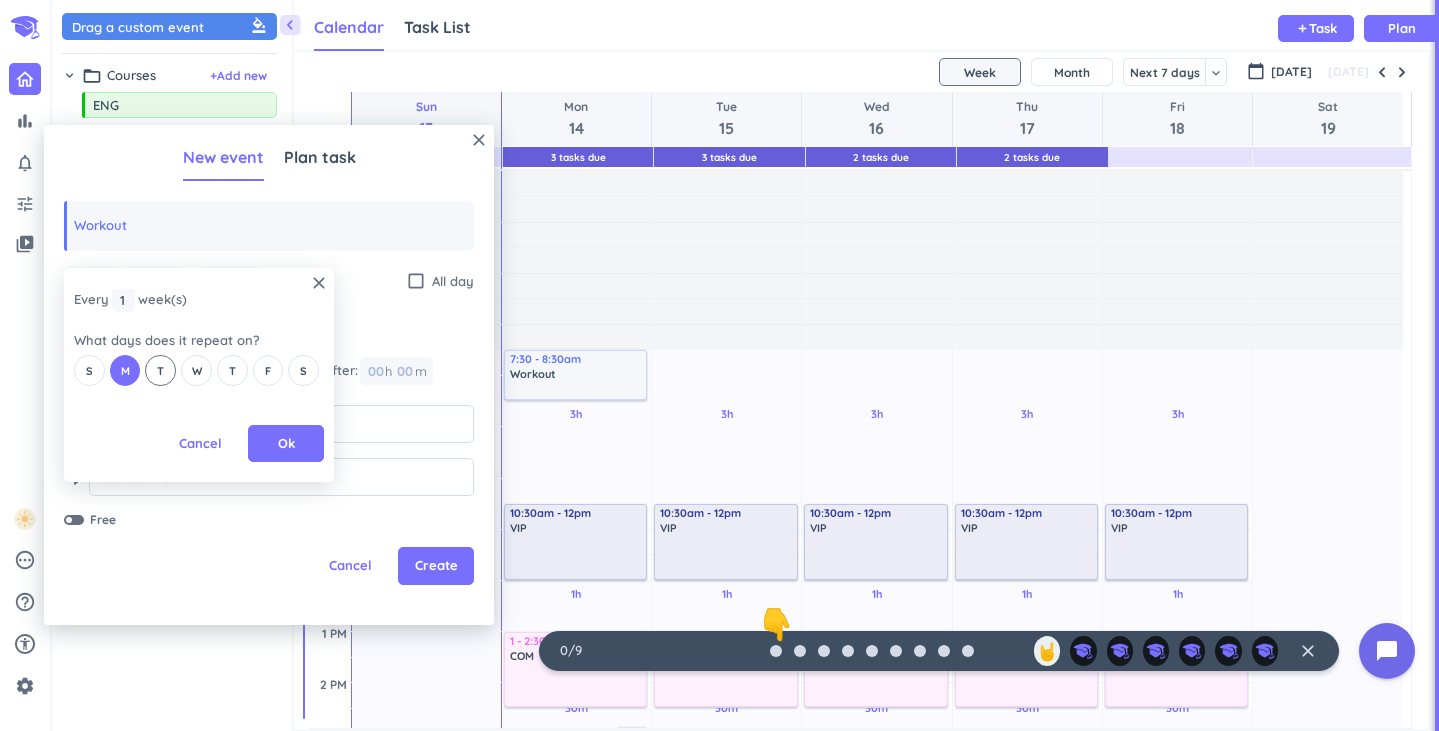 click on "T" at bounding box center (160, 370) 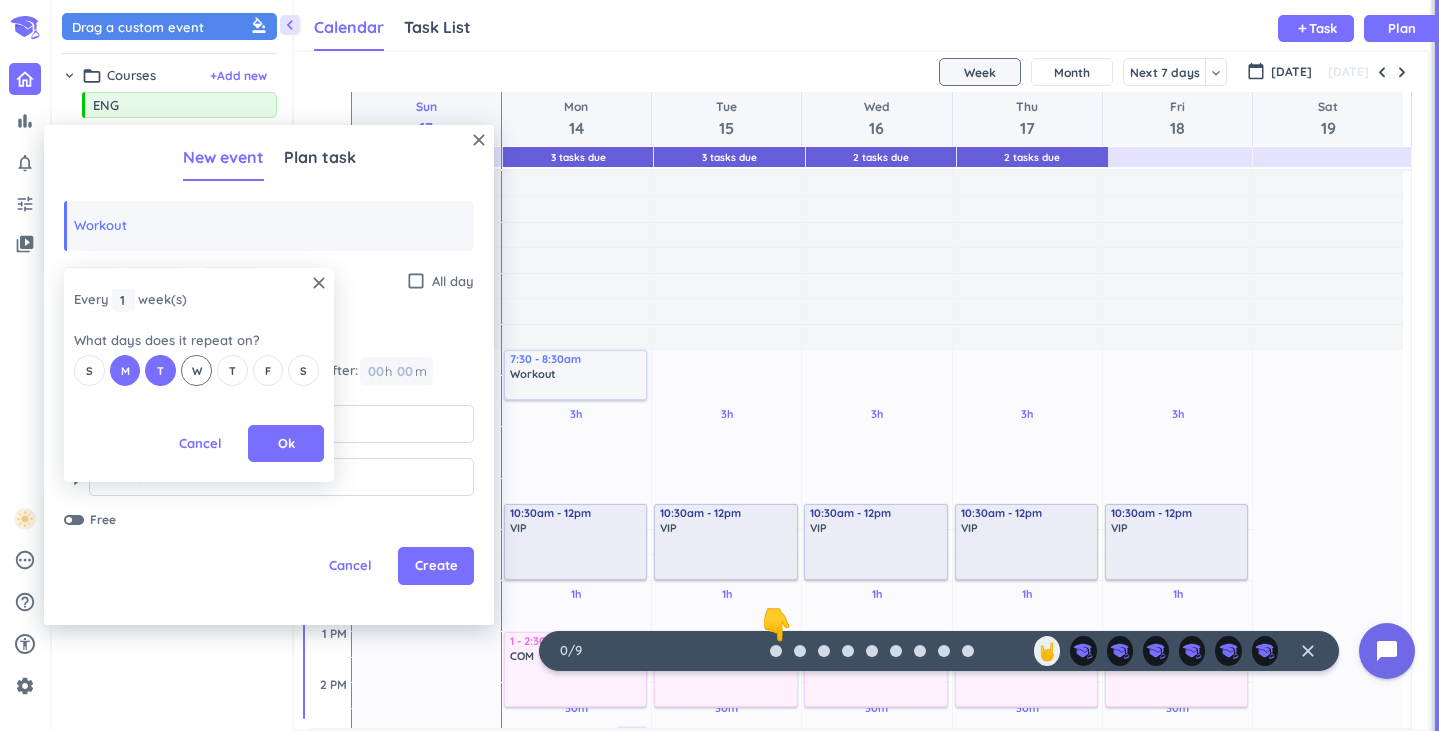 click on "W" at bounding box center [197, 371] 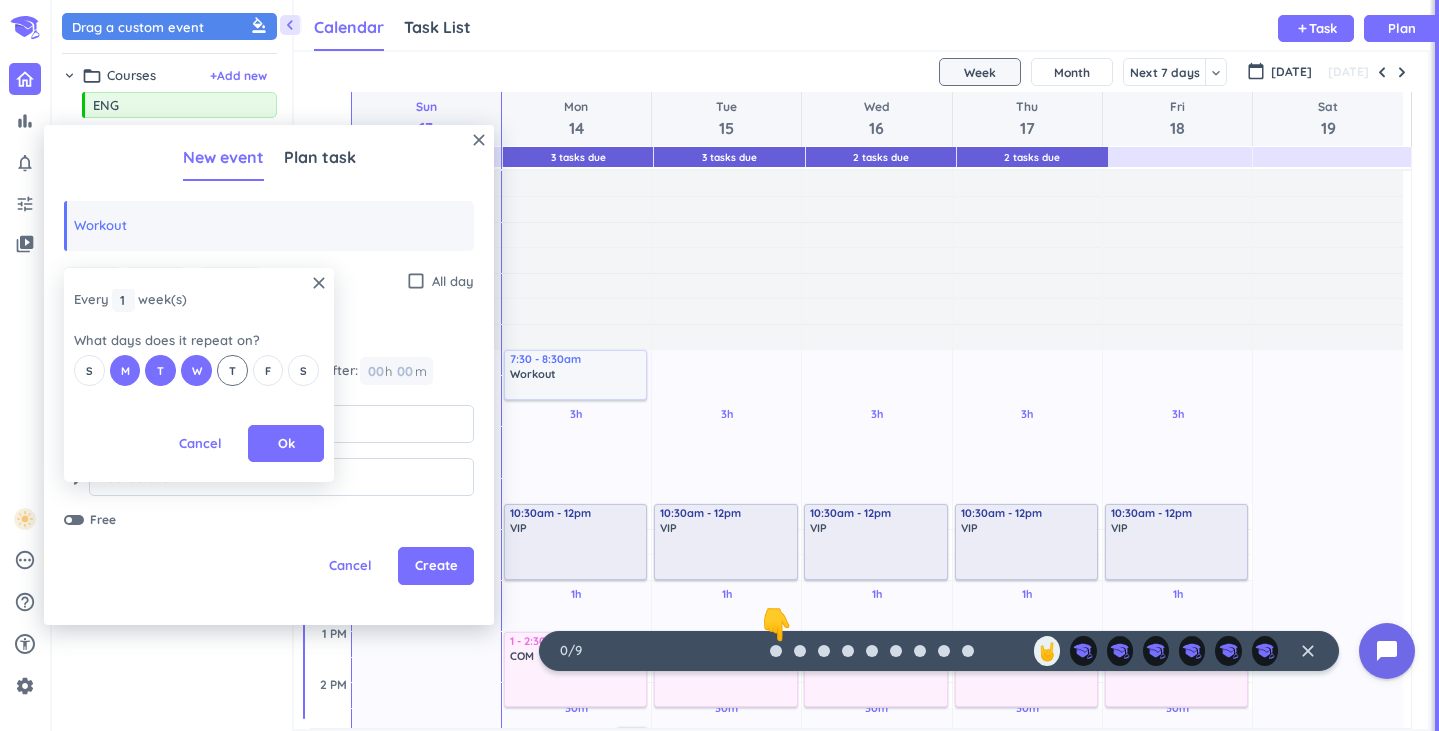 click on "T" at bounding box center (232, 370) 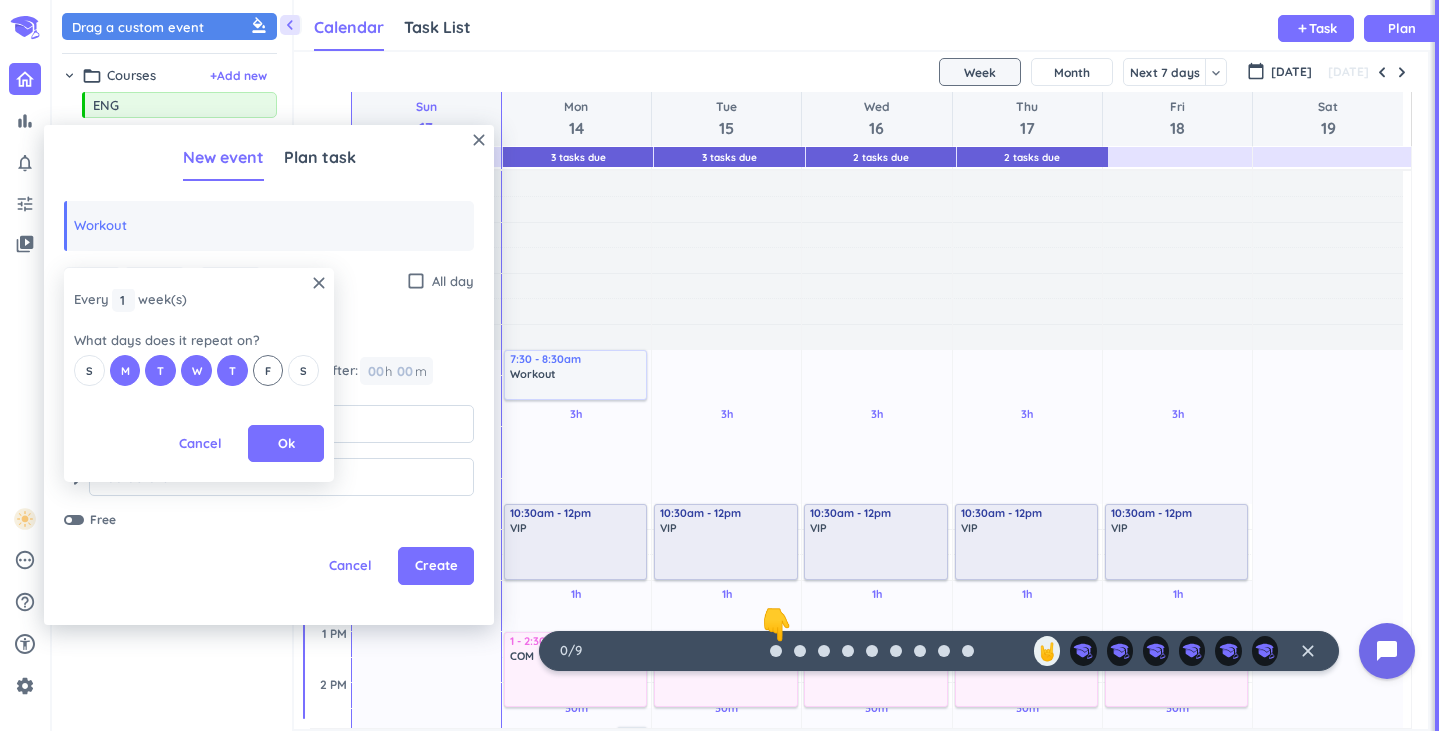 drag, startPoint x: 260, startPoint y: 359, endPoint x: 262, endPoint y: 369, distance: 10.198039 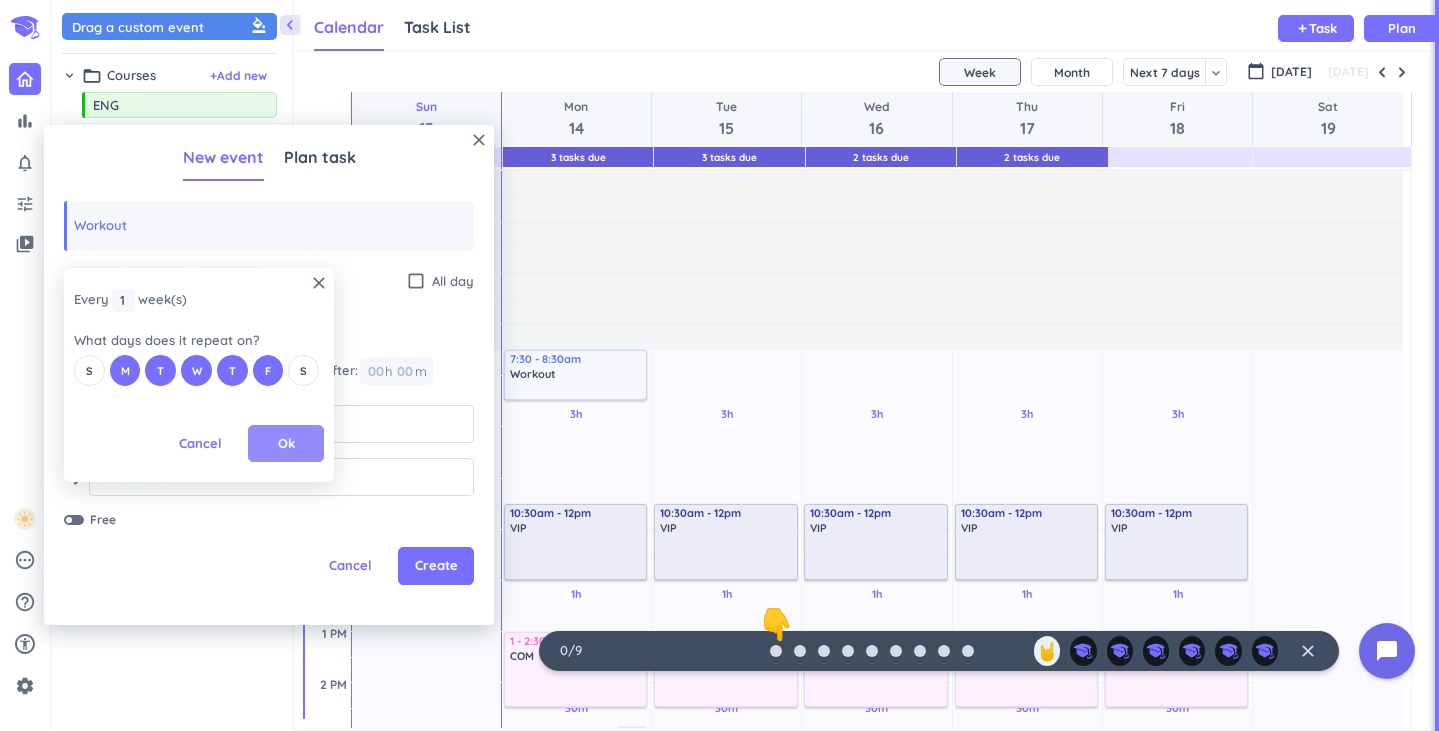 click on "Ok" at bounding box center [286, 444] 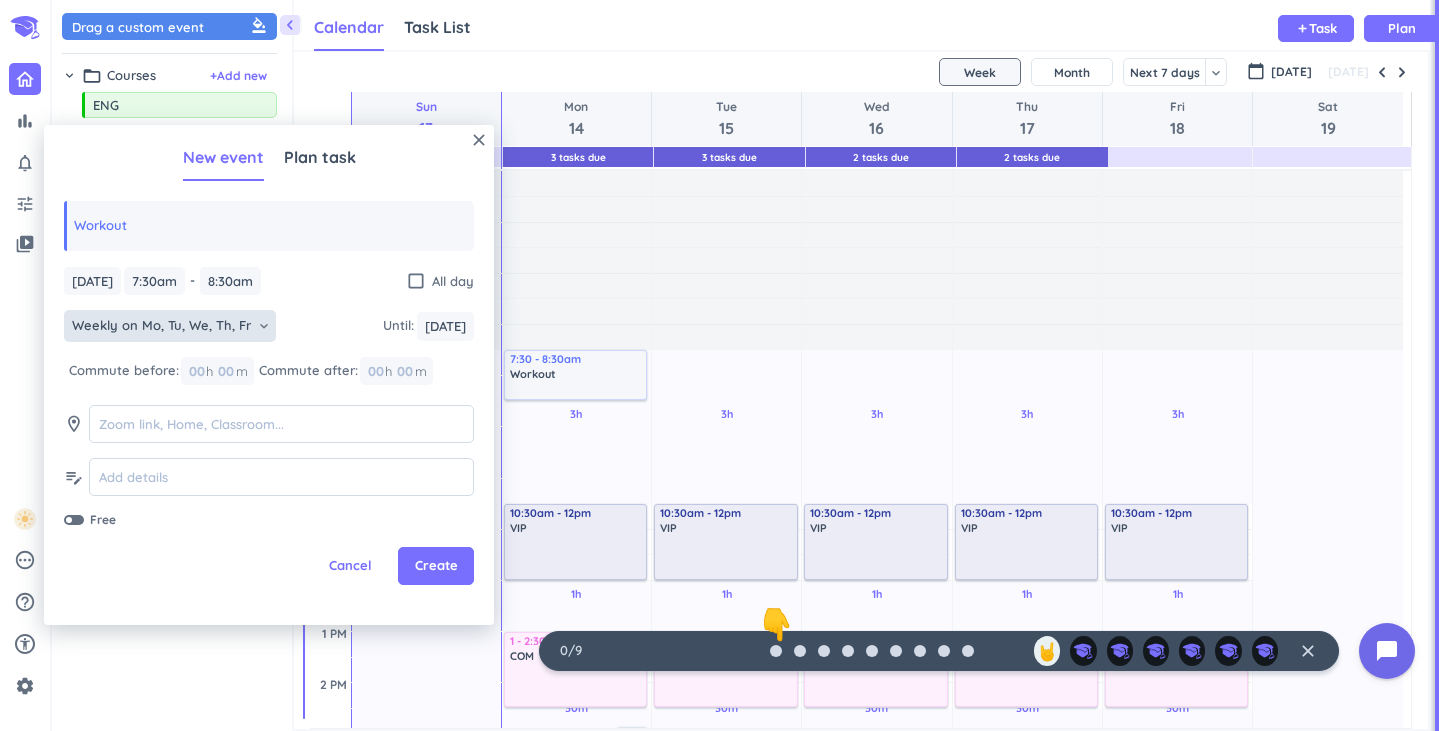 click on "Workout" at bounding box center (269, 226) 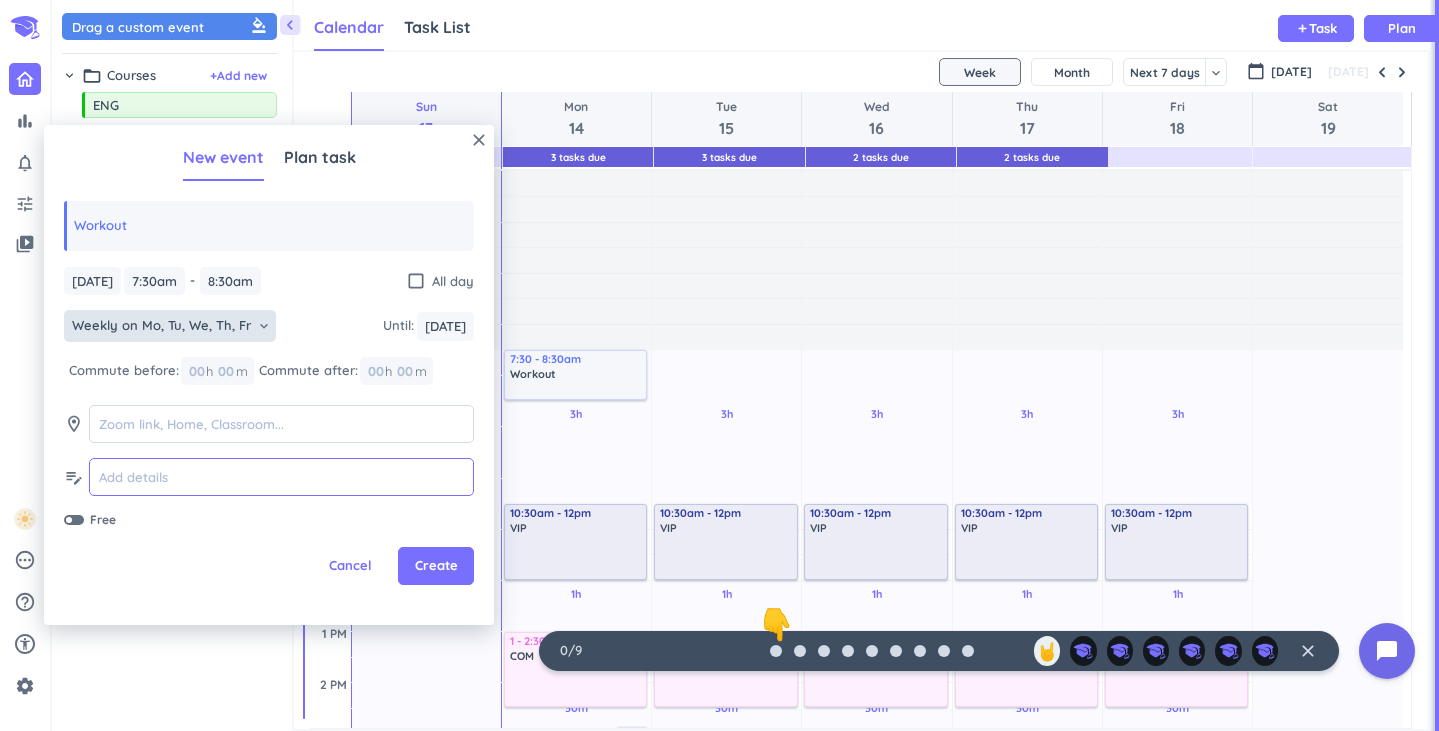 click at bounding box center (281, 477) 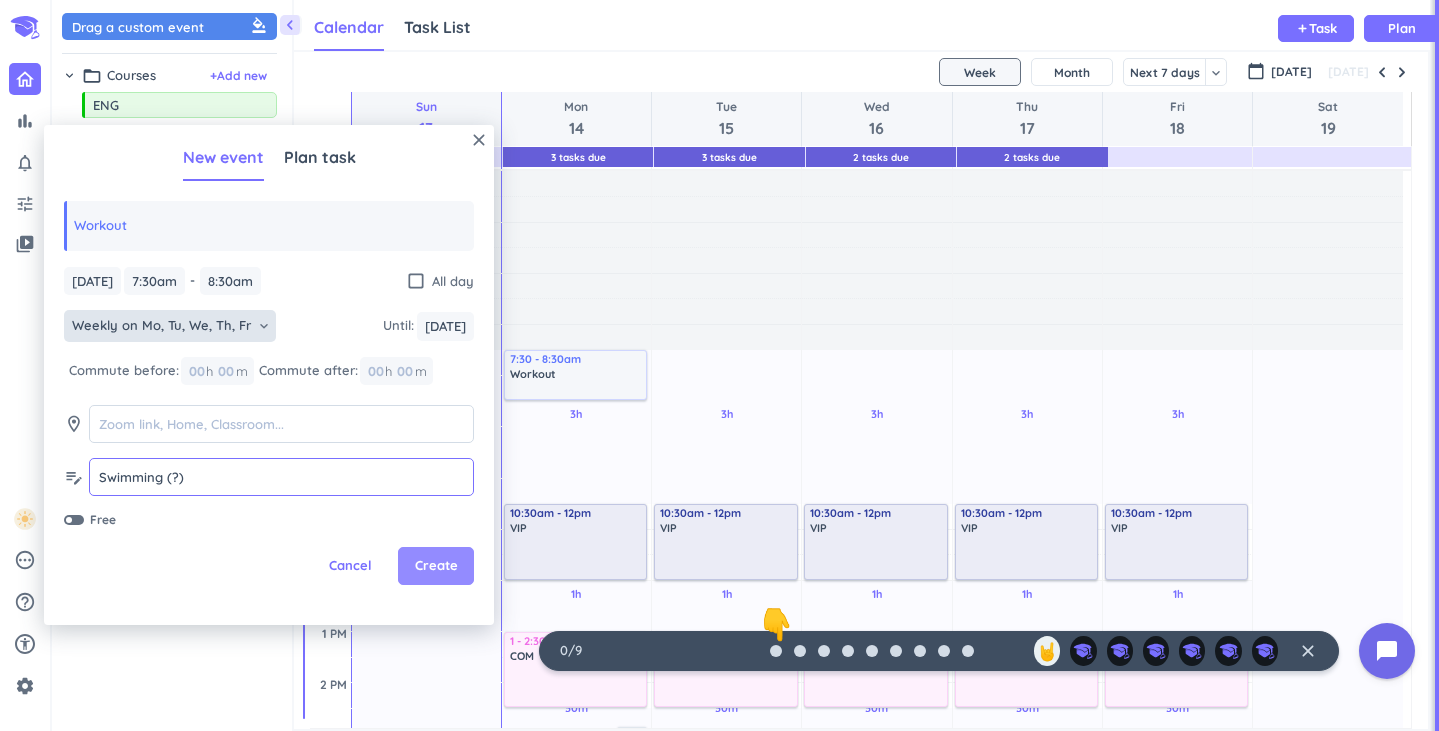 type on "Swimming (?)" 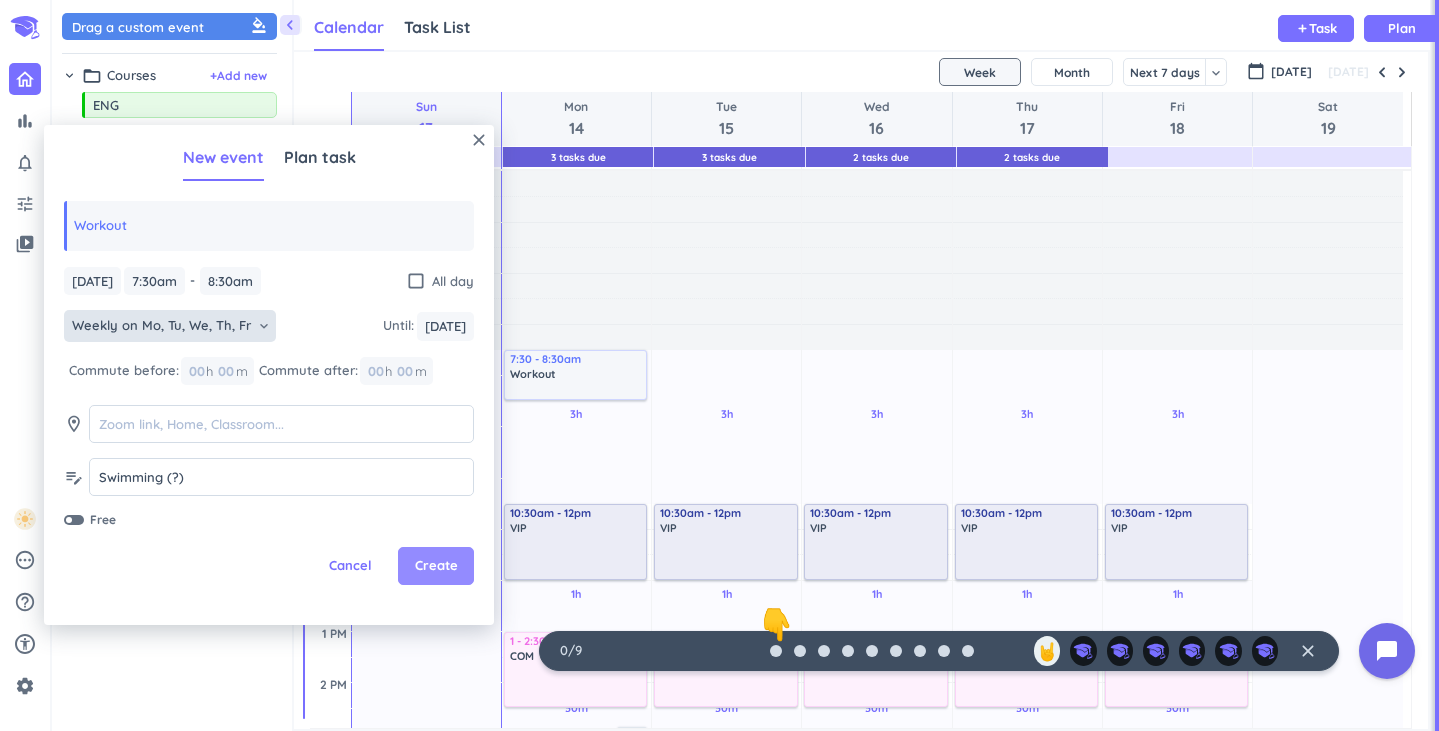 click on "Create" at bounding box center [436, 566] 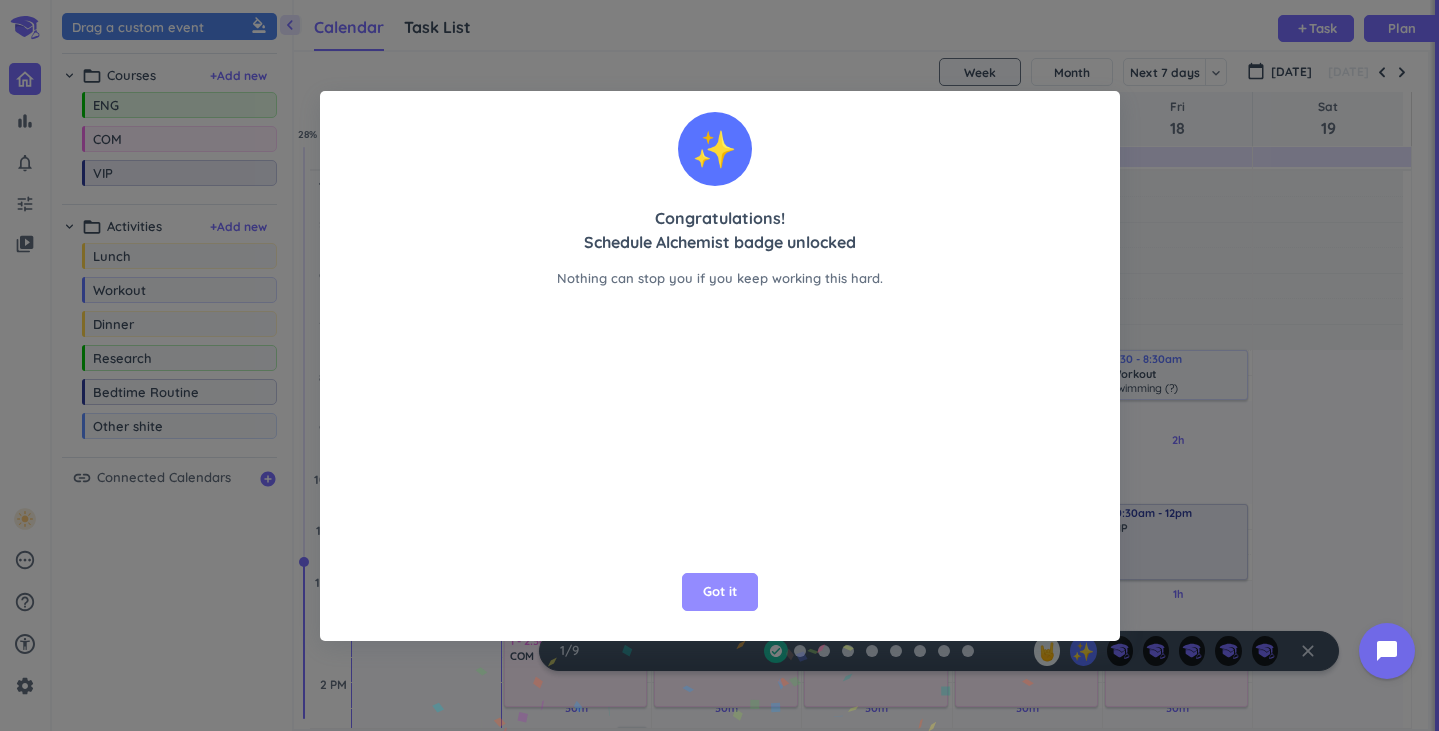 click on "Got it" at bounding box center (720, 592) 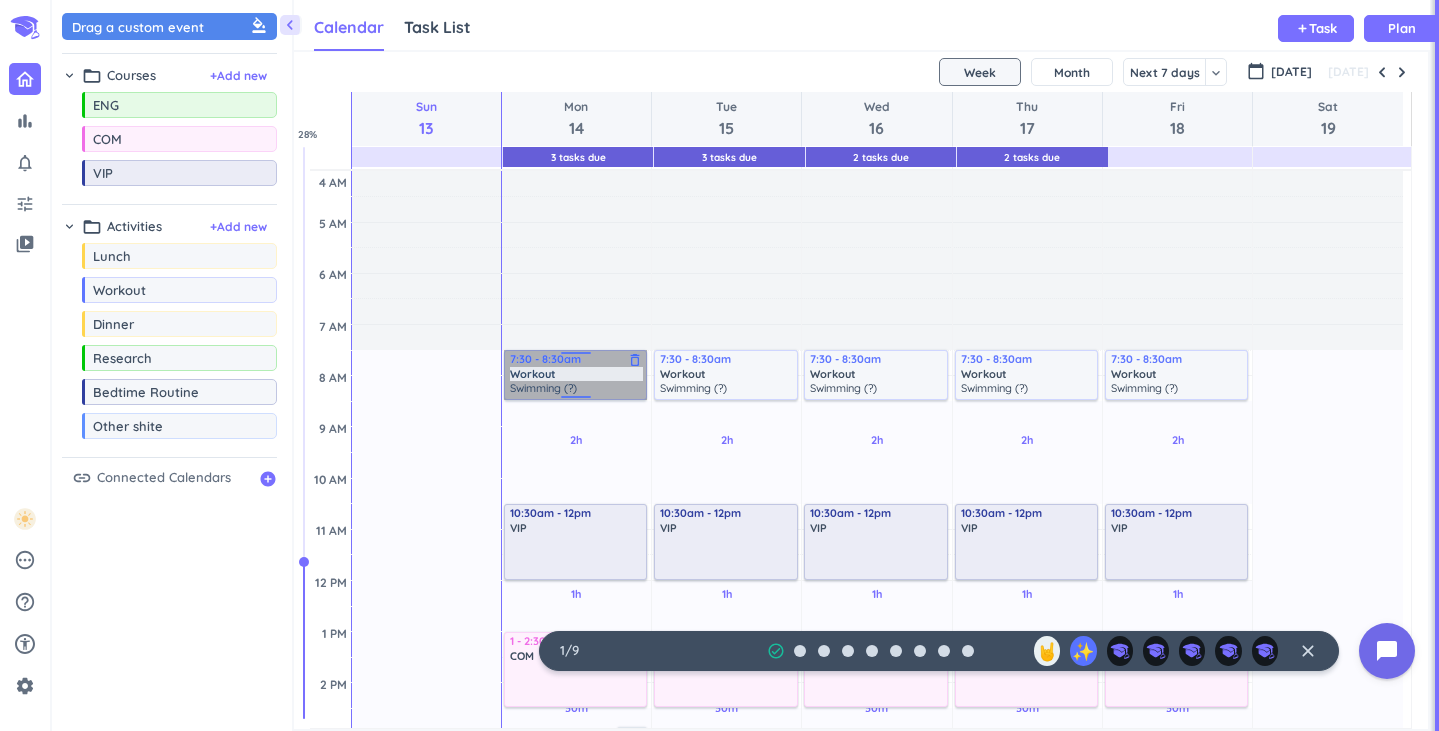 drag, startPoint x: 625, startPoint y: 378, endPoint x: 590, endPoint y: 368, distance: 36.40055 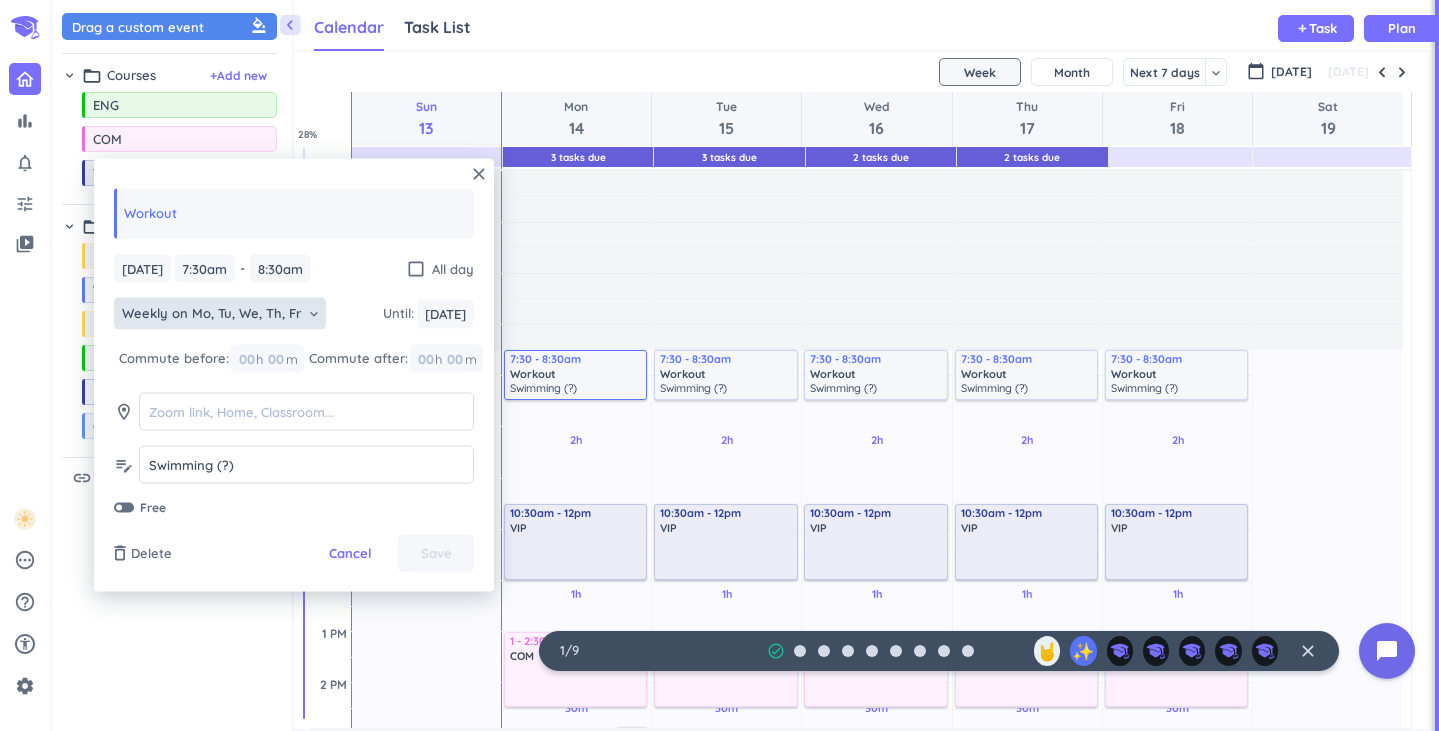 click on "Weekly on Mo, Tu, We, Th, Fr keyboard_arrow_down" at bounding box center [220, 314] 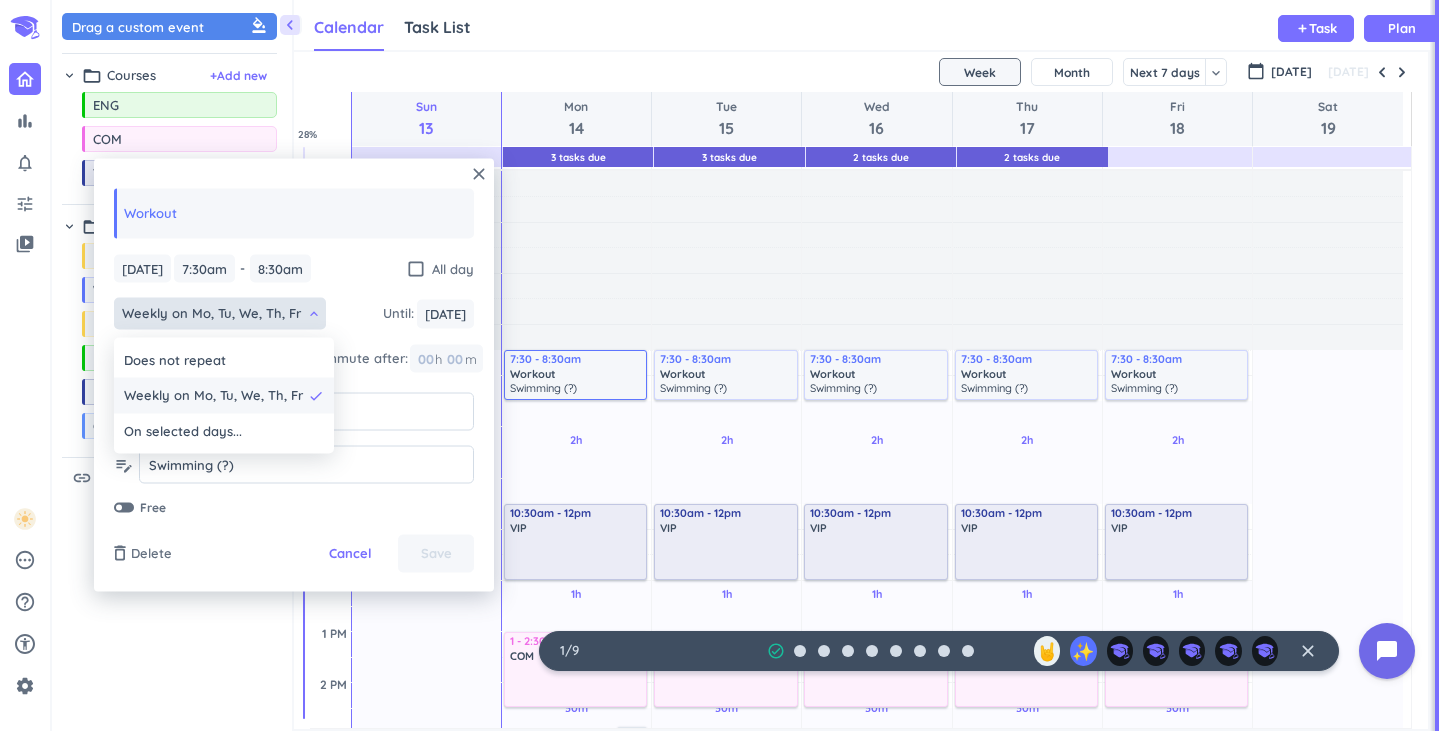 click on "Weekly on Mo, Tu, We, Th, Fr" at bounding box center [213, 396] 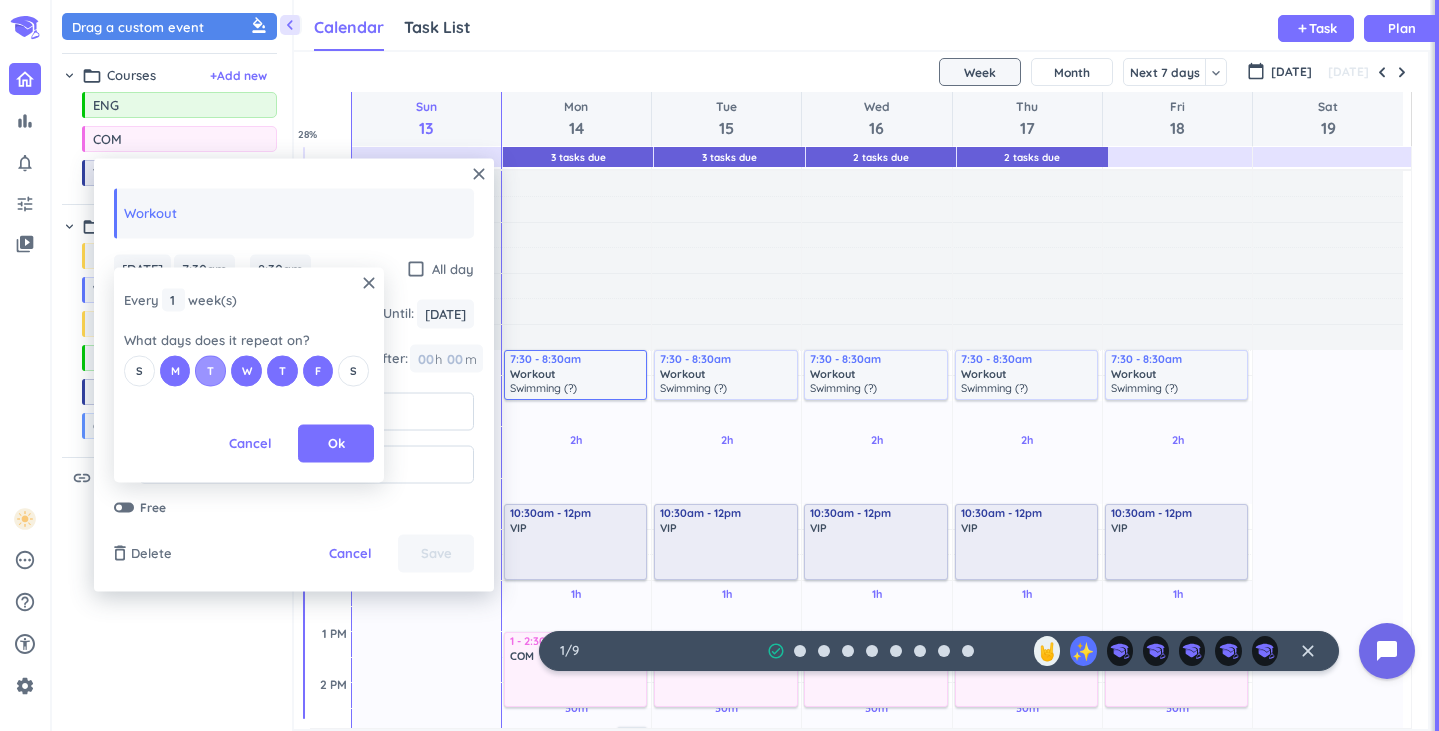click on "T" at bounding box center [210, 370] 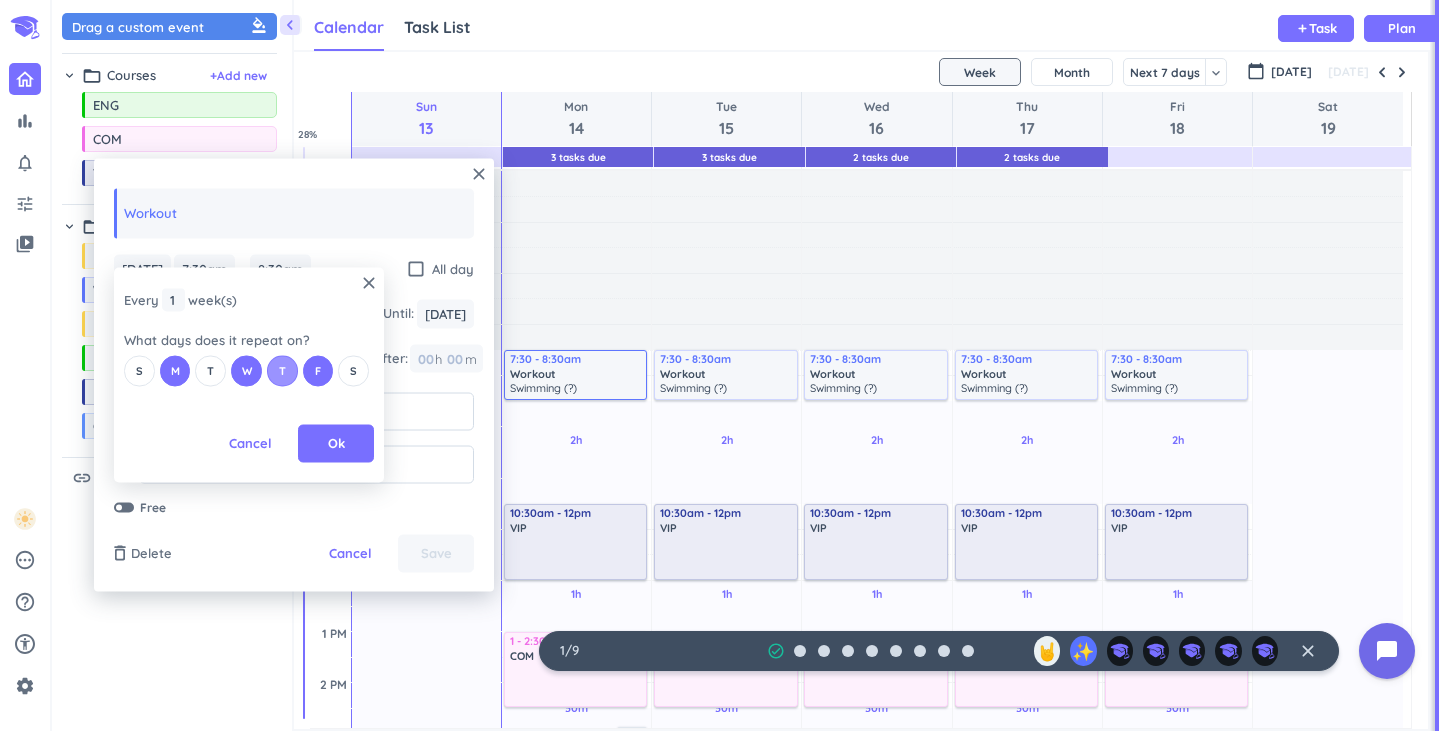 click on "S M T W T F S" at bounding box center [249, 370] 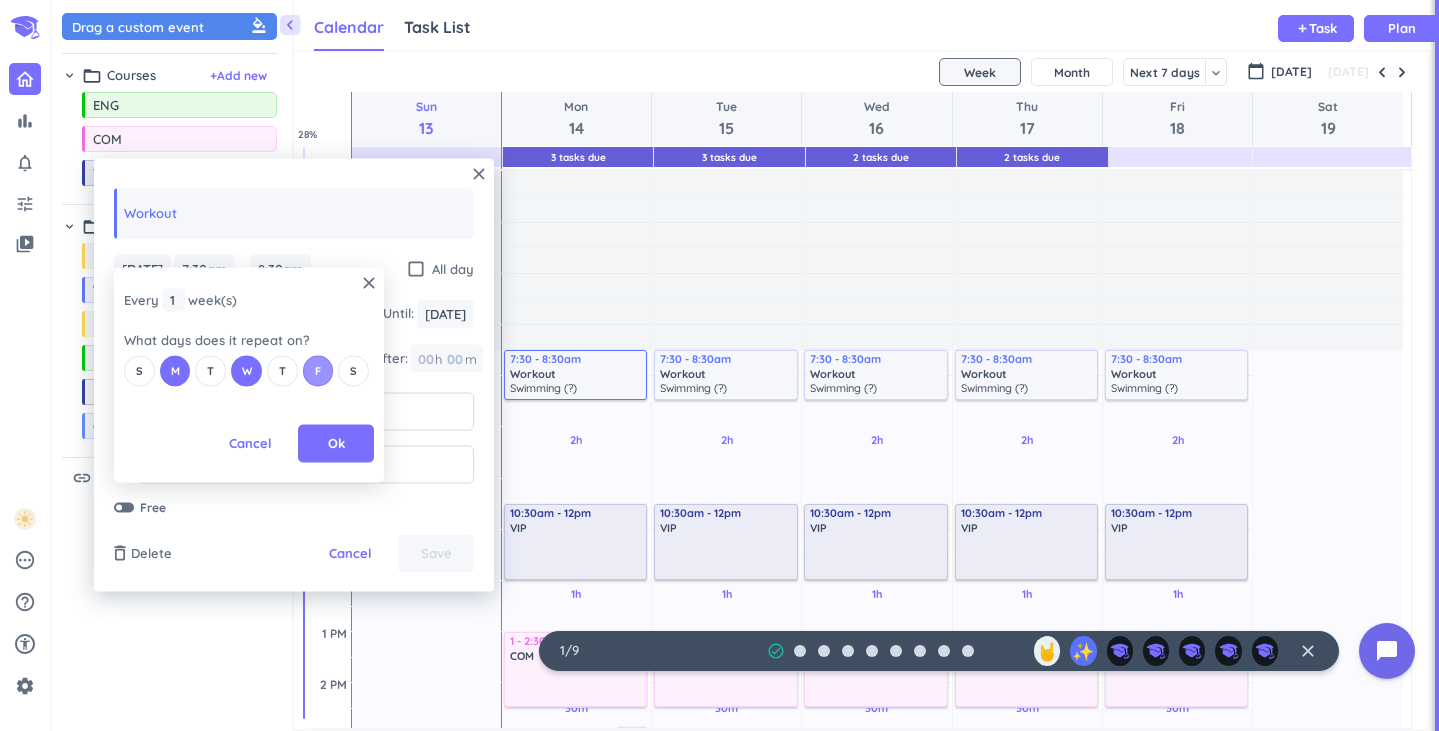 click on "F" at bounding box center [318, 370] 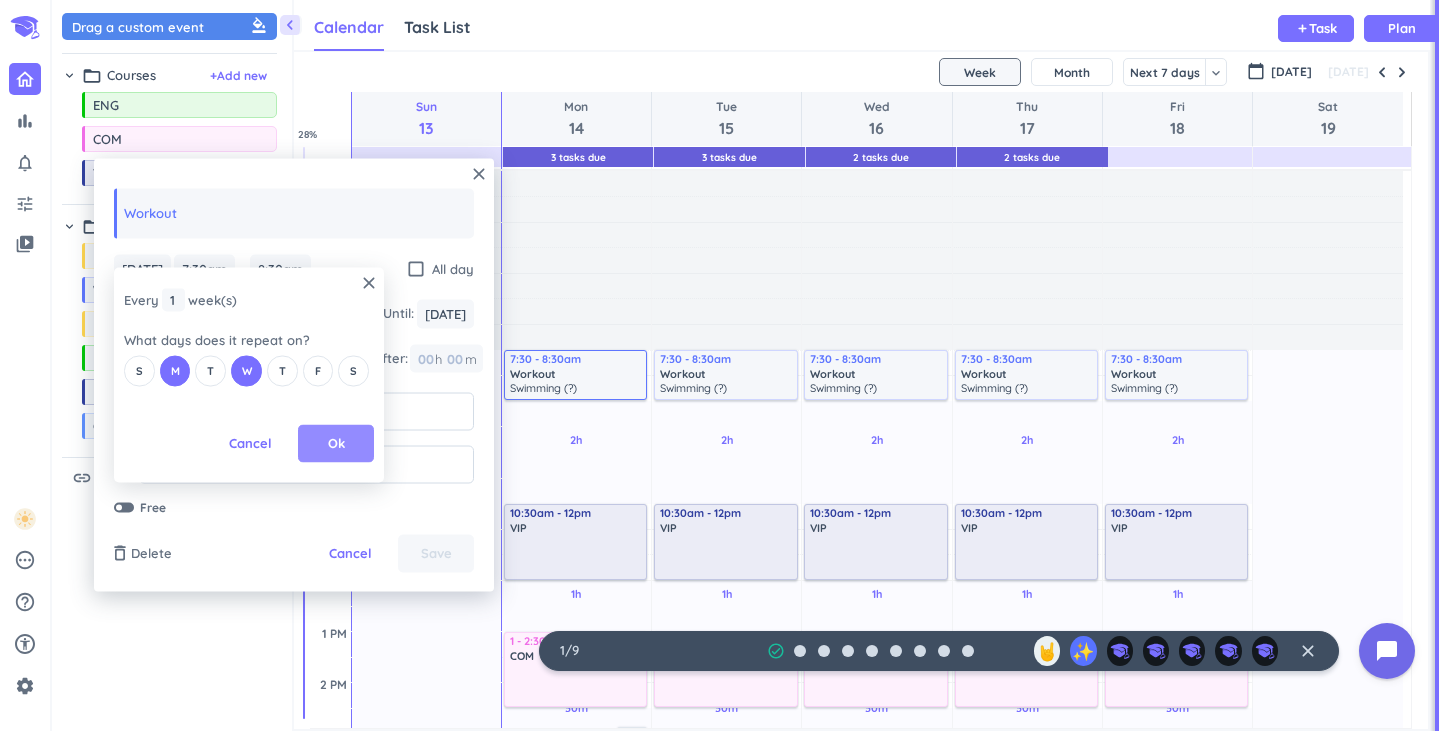 click on "Ok" at bounding box center [336, 444] 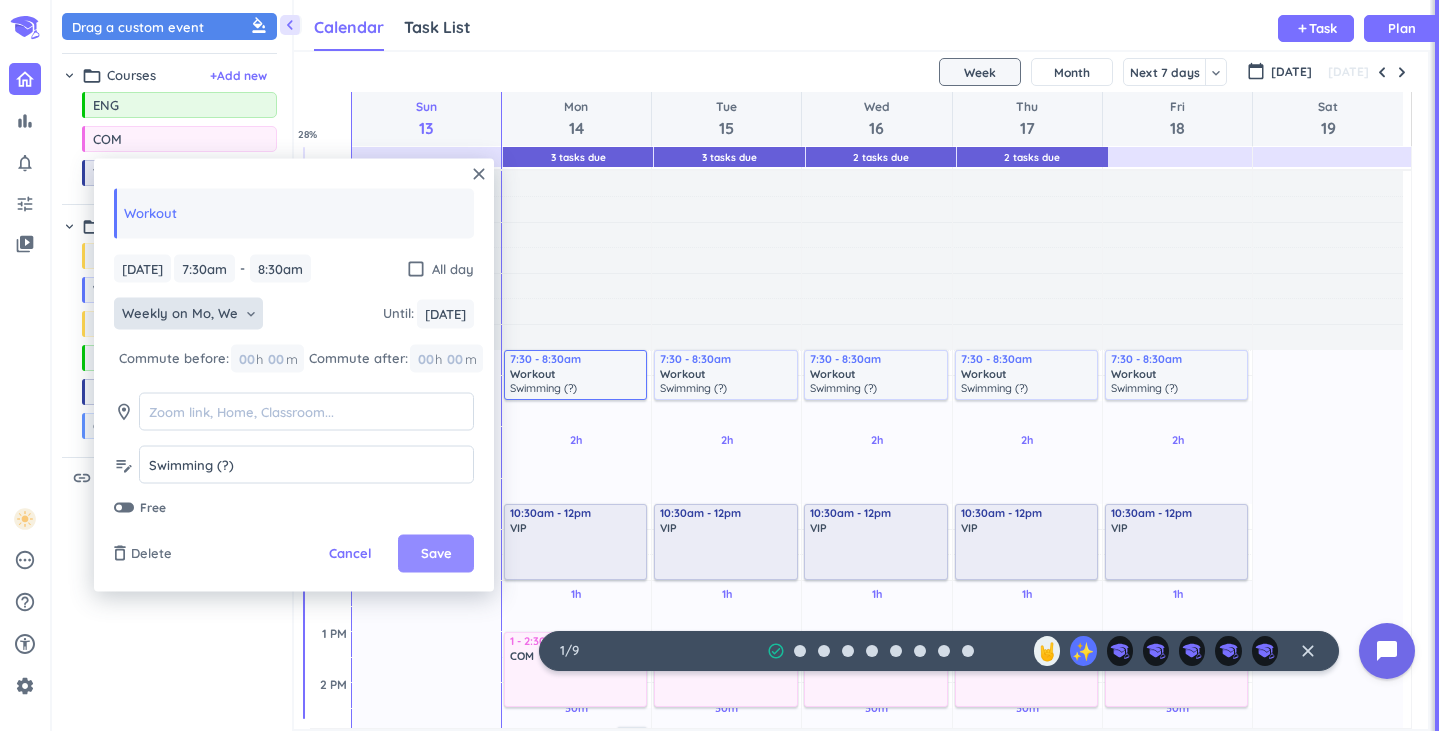 click on "Save" at bounding box center [436, 554] 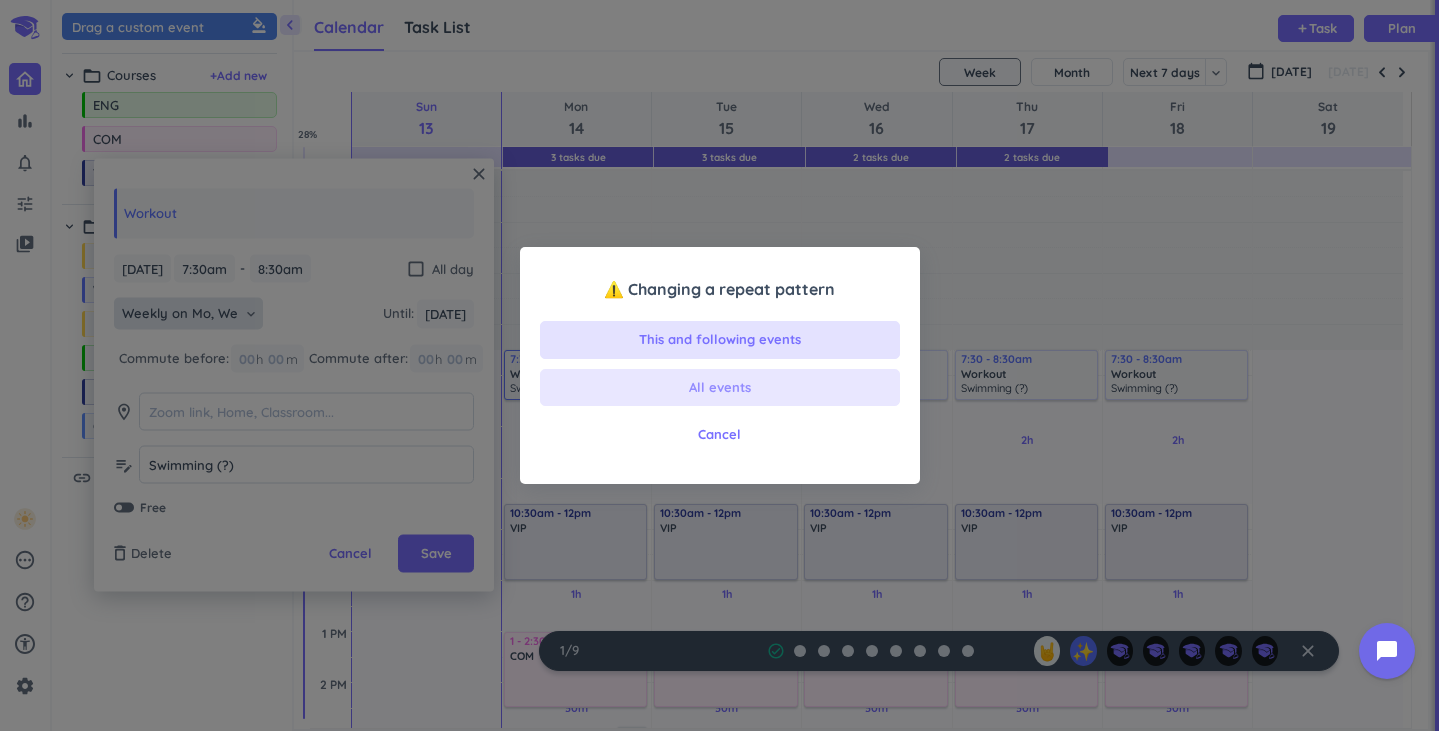 click on "All events" at bounding box center [720, 388] 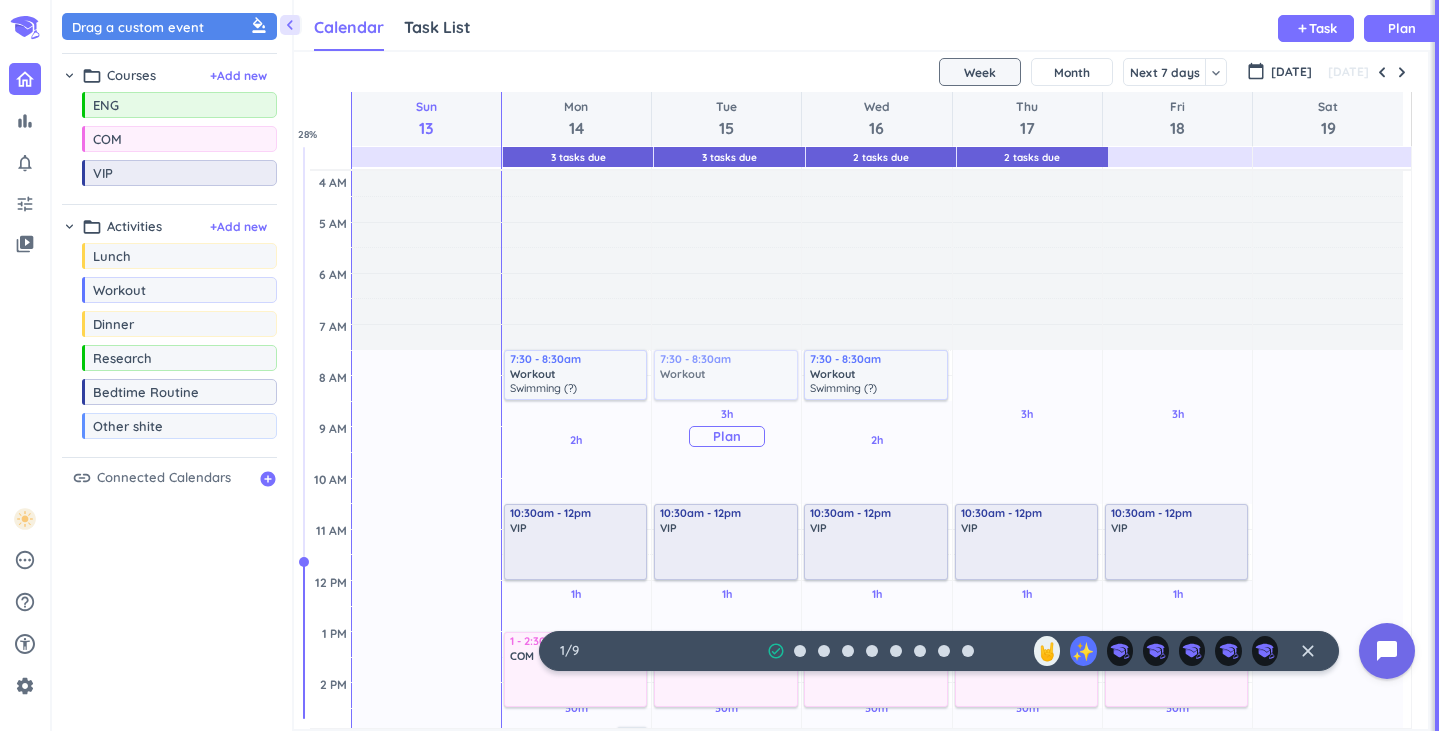 drag, startPoint x: 158, startPoint y: 296, endPoint x: 734, endPoint y: 353, distance: 578.8134 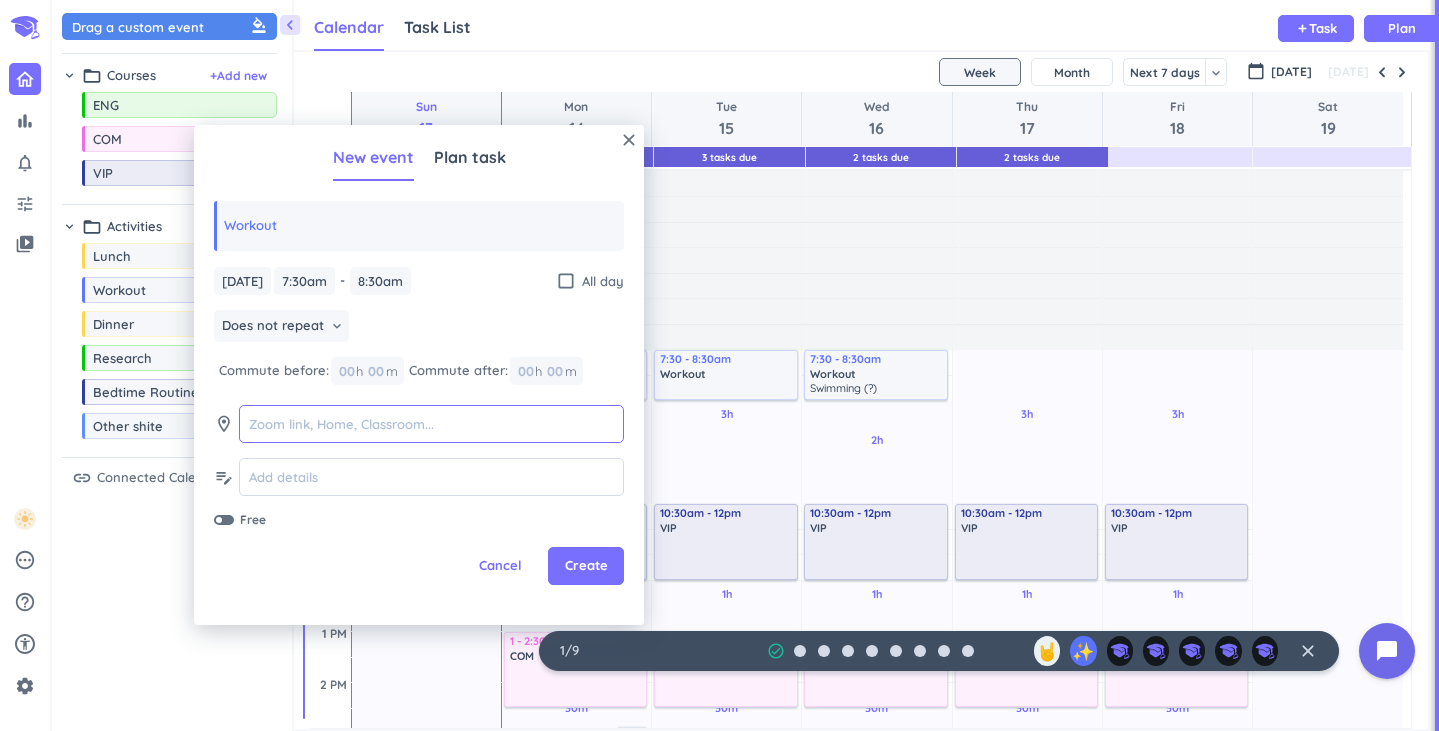 click at bounding box center [431, 424] 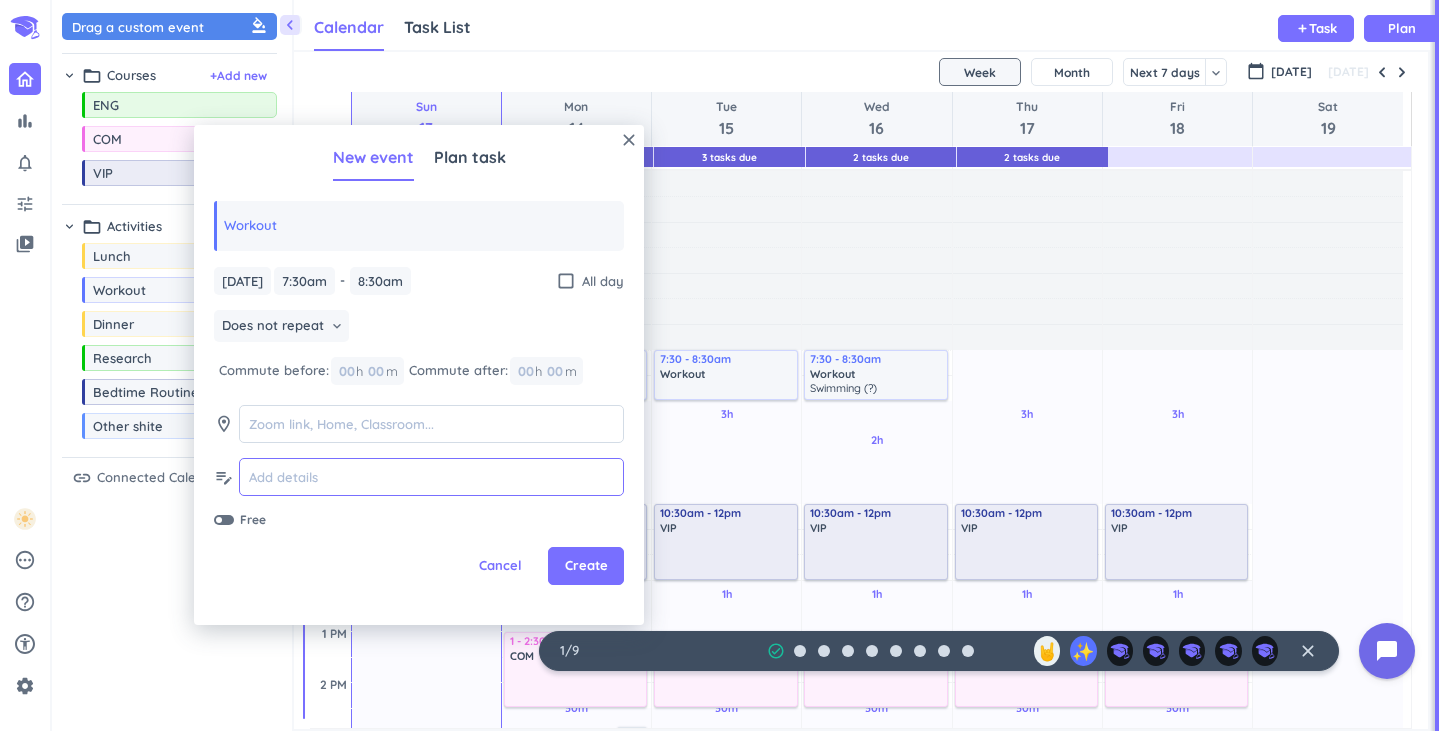 click at bounding box center (431, 477) 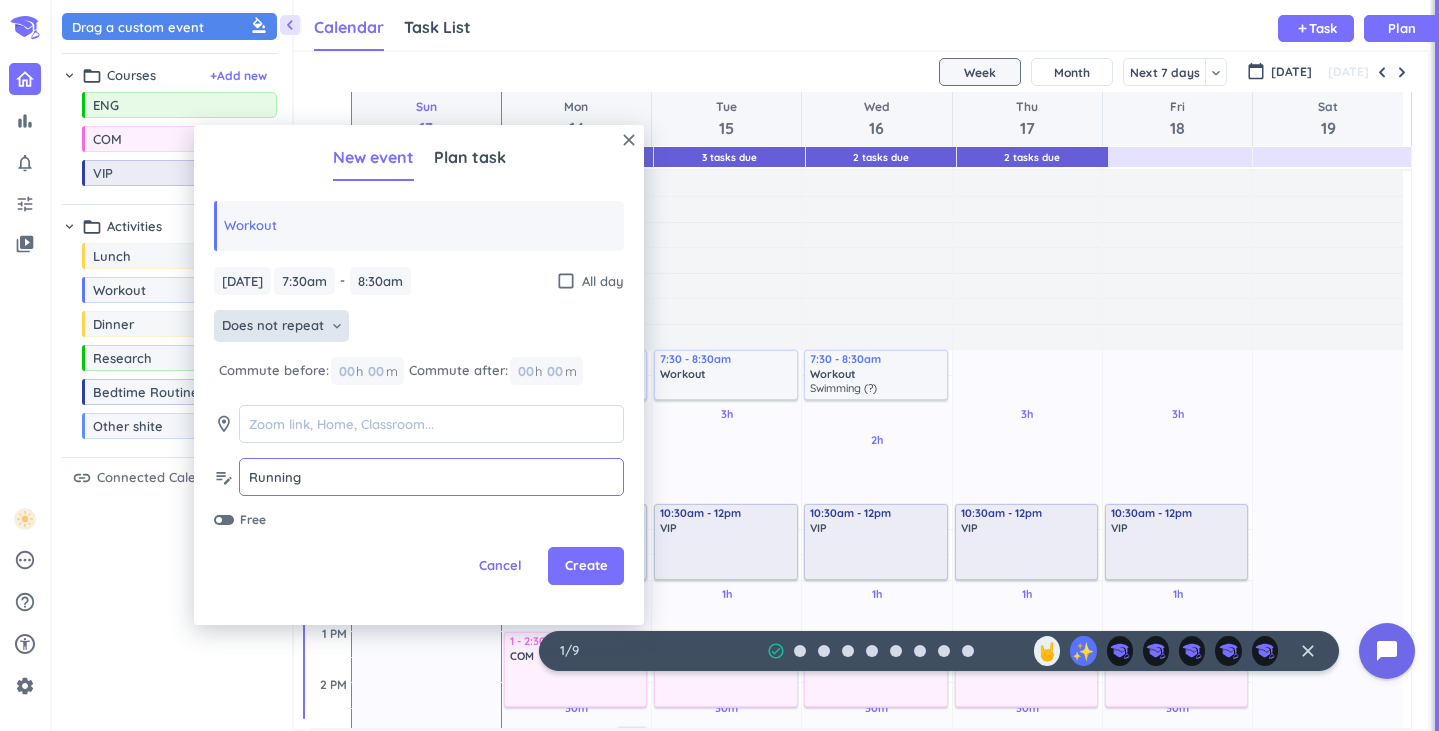 type on "Running" 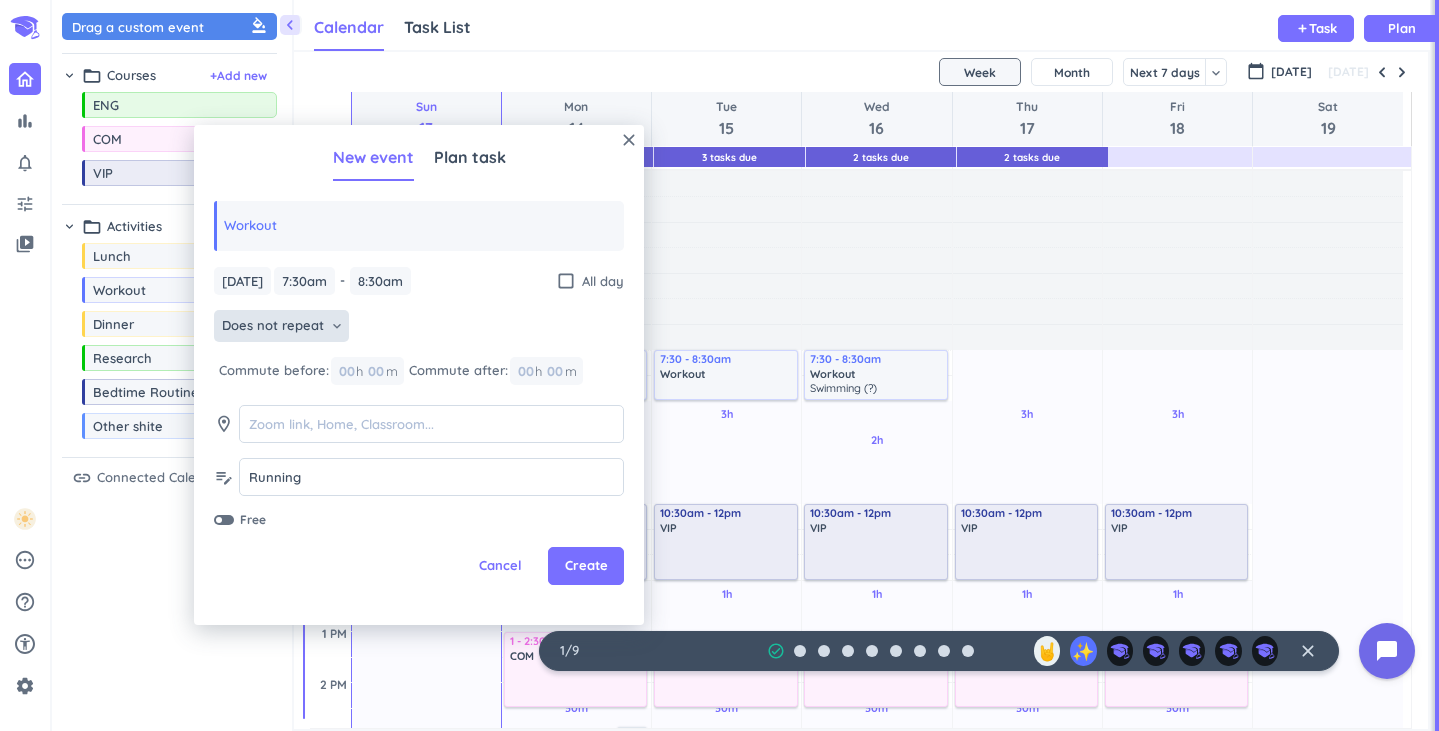 click on "Does not repeat" at bounding box center (273, 326) 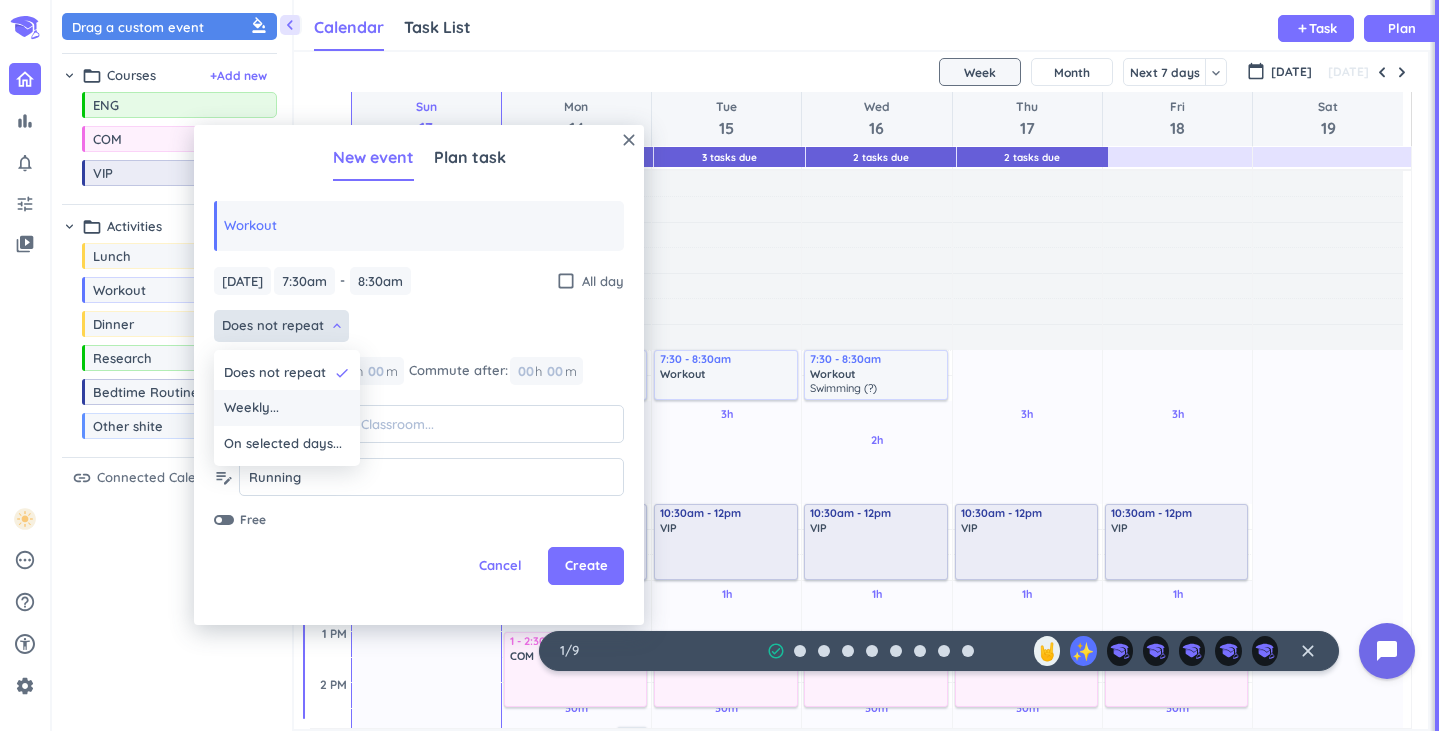 click on "Weekly..." at bounding box center [287, 408] 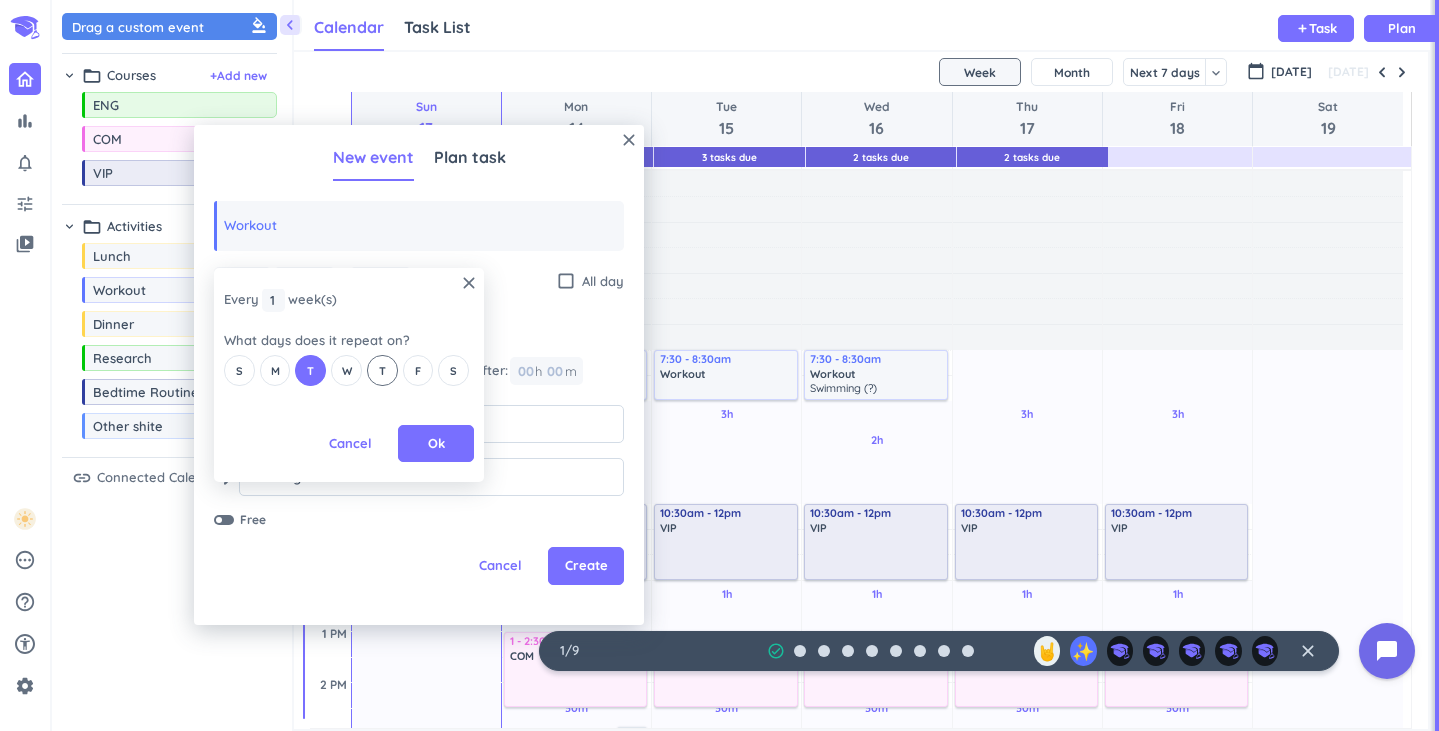 click on "T" at bounding box center (382, 370) 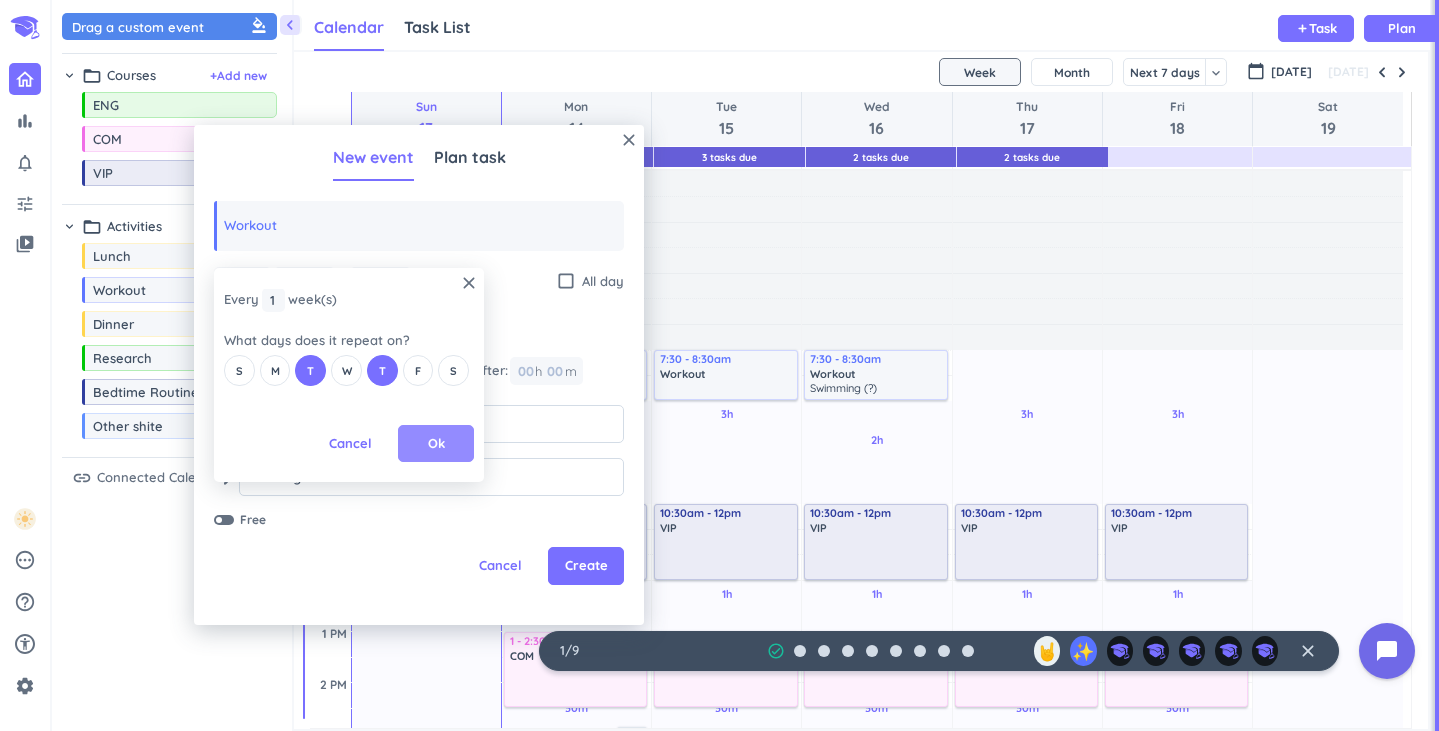 click on "Ok" at bounding box center [436, 444] 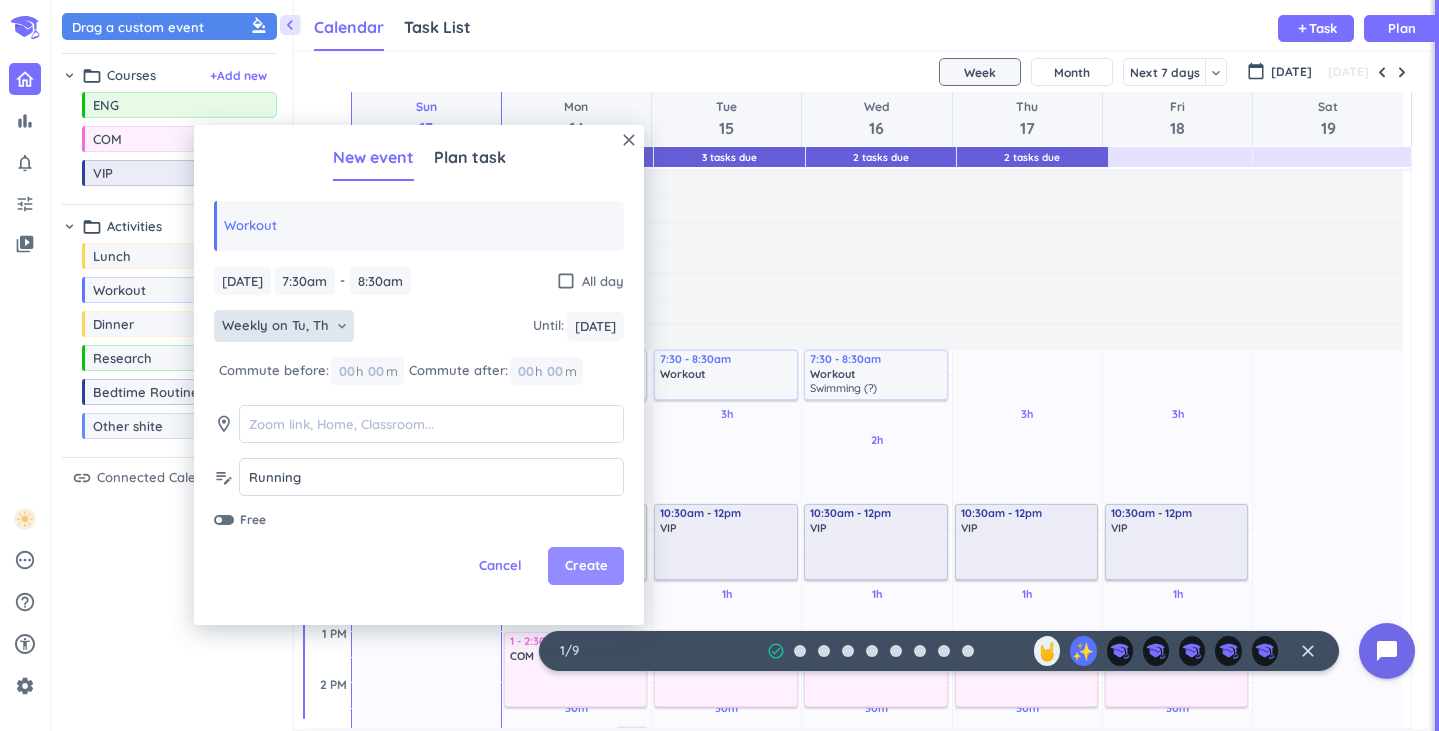 drag, startPoint x: 581, startPoint y: 546, endPoint x: 586, endPoint y: 567, distance: 21.587032 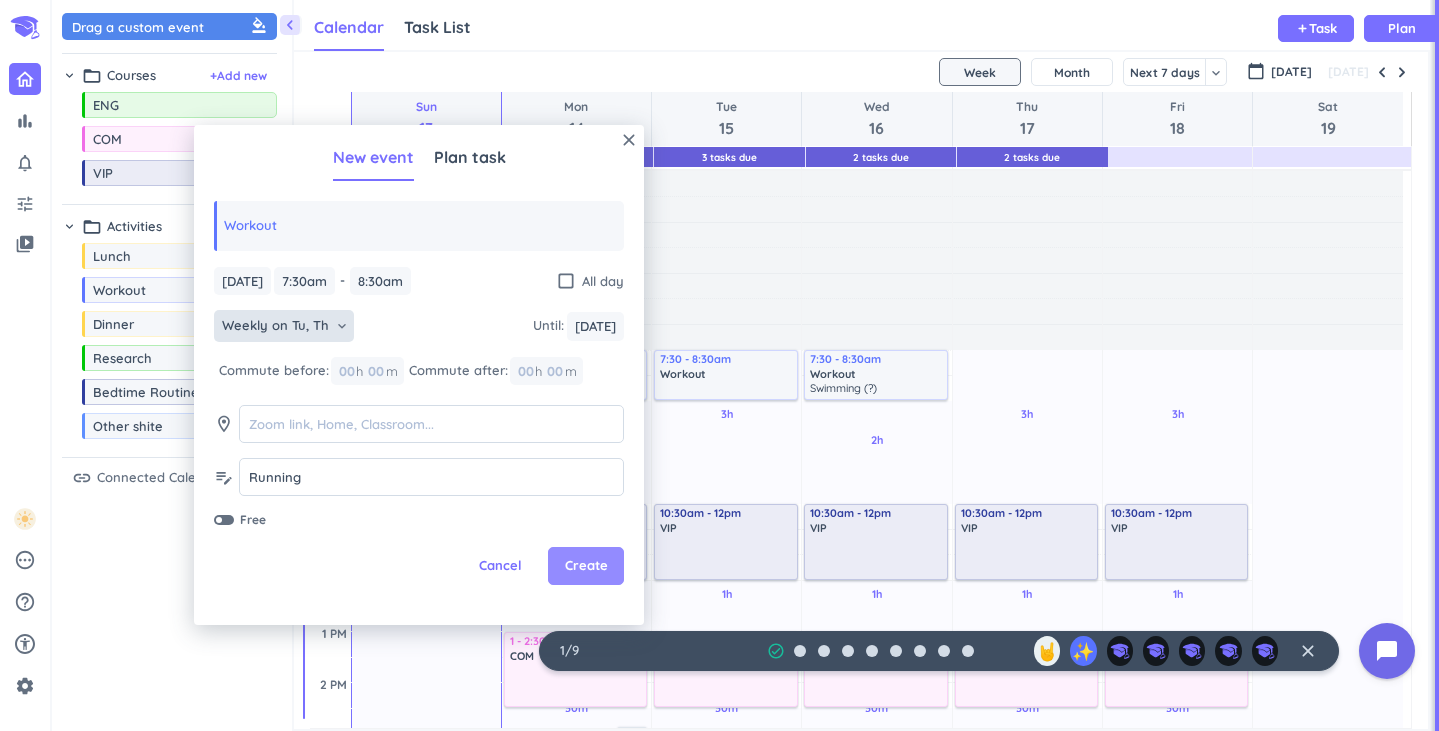 click on "close New event Plan task Workout [DATE] [DATE]   7:30am 7:30am - 8:30am 8:30am check_box_outline_blank All day Weekly on Tu, Th keyboard_arrow_down Until :  [DATE] [DATE] Commute before: 00 h 00 m Commute after: 00 h 00 m room edit_note Running Running Free Cancel Create" at bounding box center (419, 375) 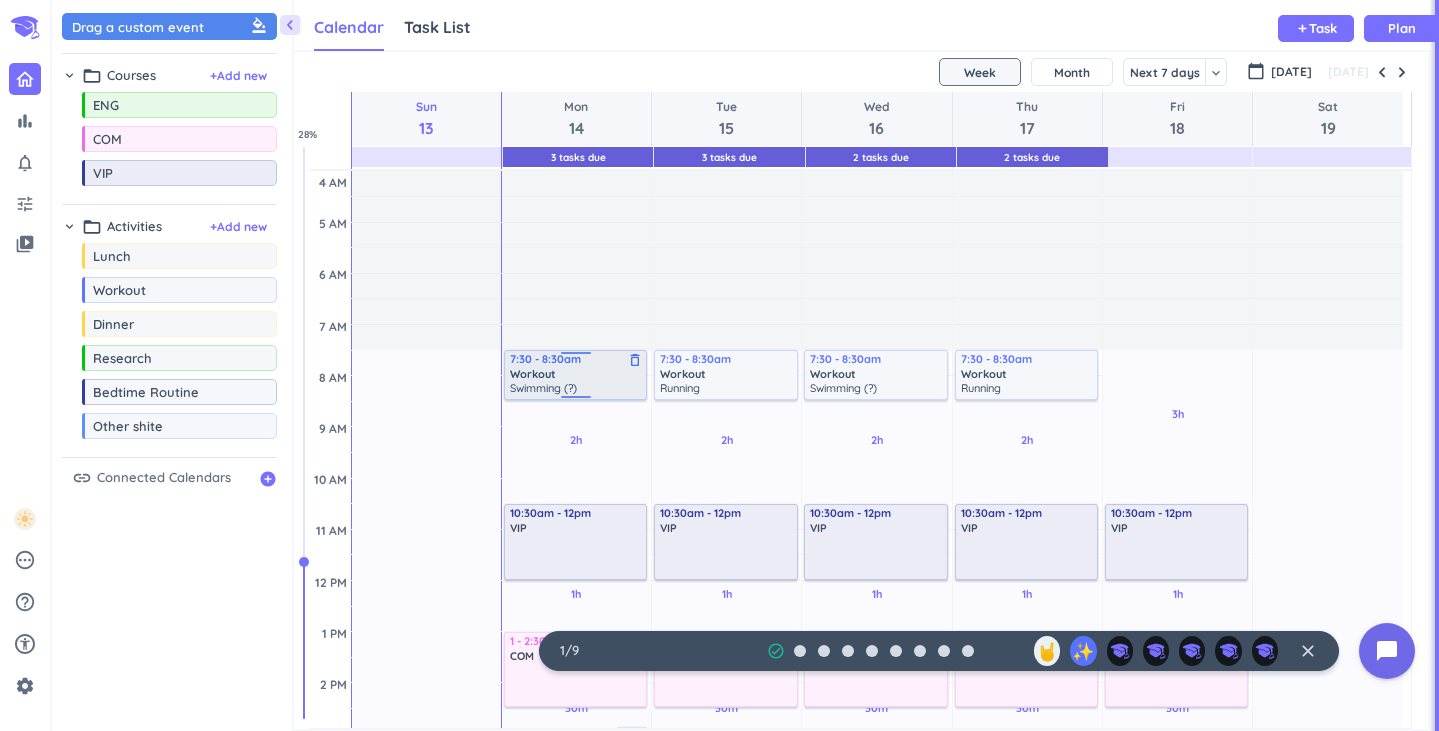 scroll, scrollTop: 100, scrollLeft: 0, axis: vertical 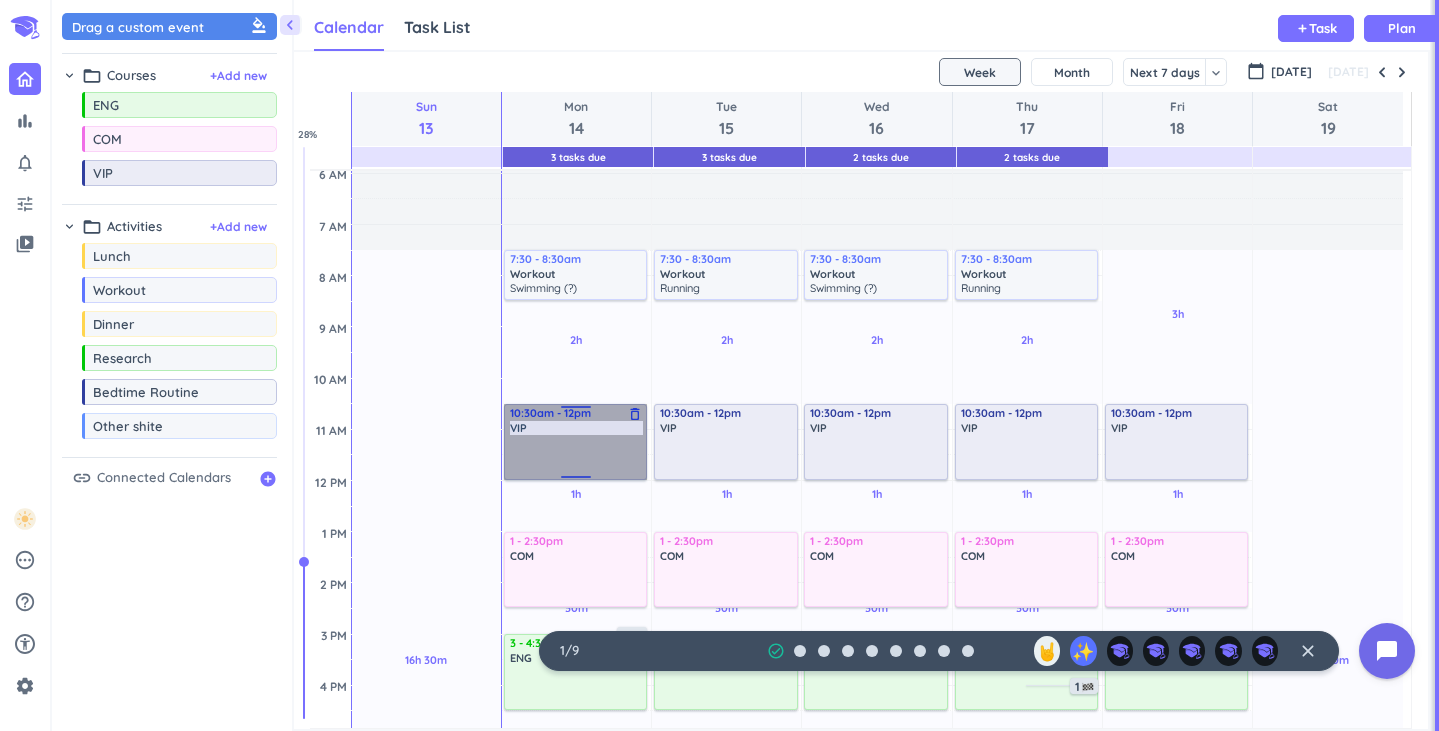 drag, startPoint x: 582, startPoint y: 435, endPoint x: 552, endPoint y: 435, distance: 30 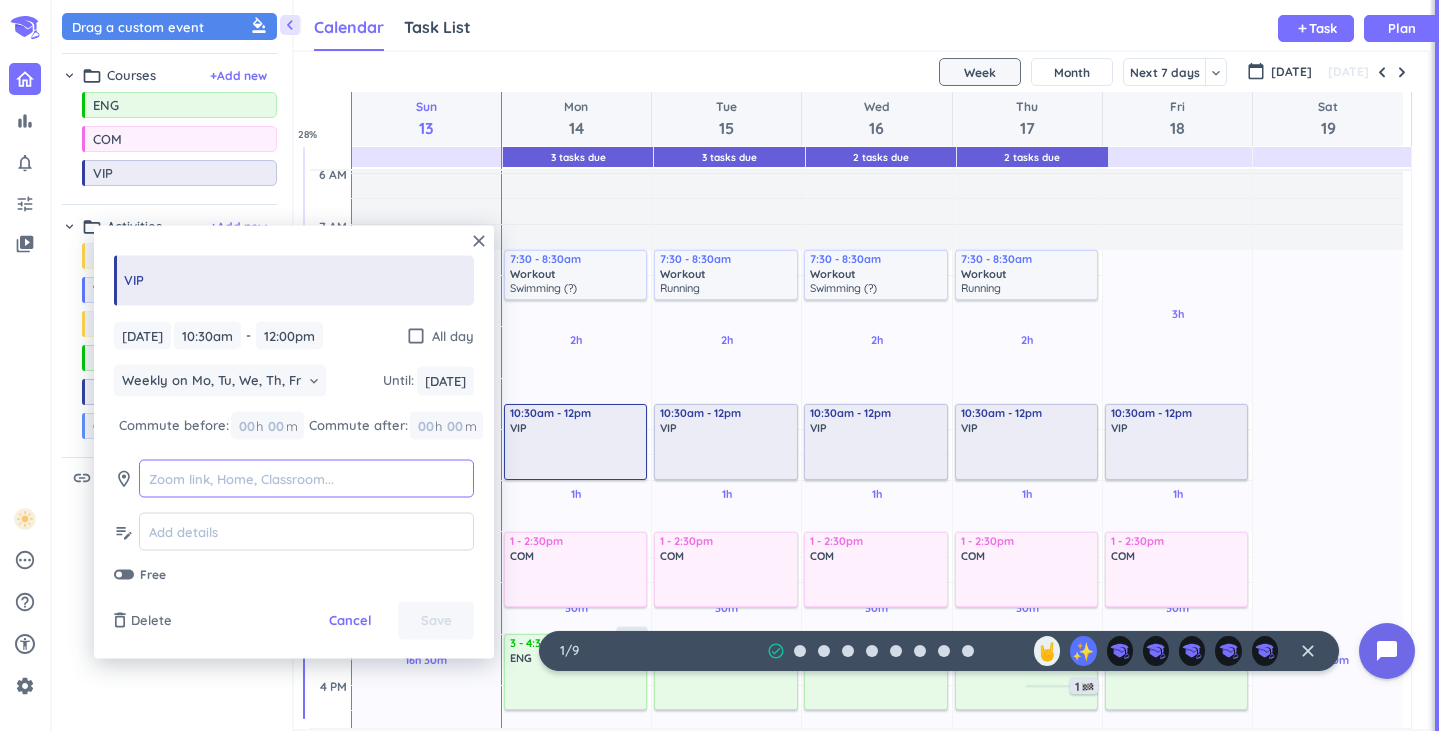 click at bounding box center [306, 478] 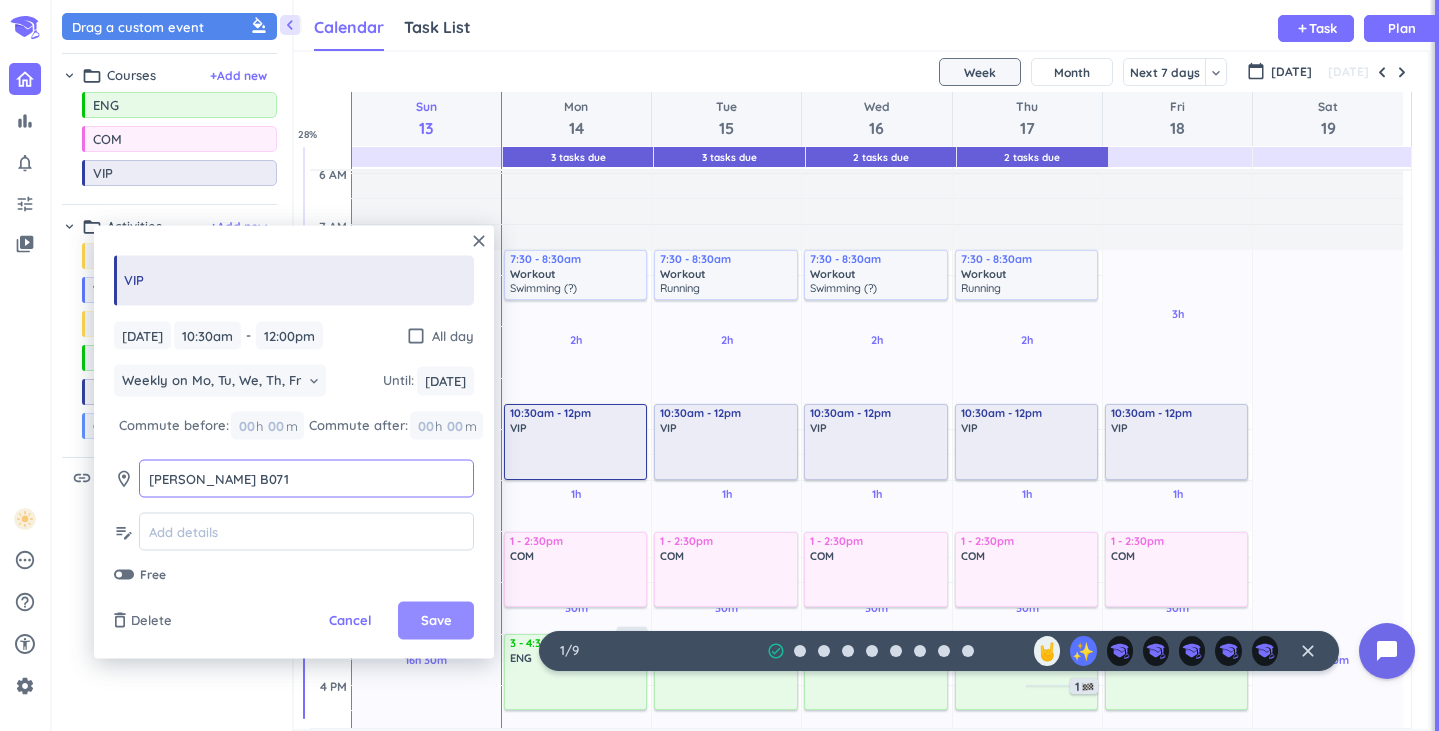 type on "[PERSON_NAME] B071" 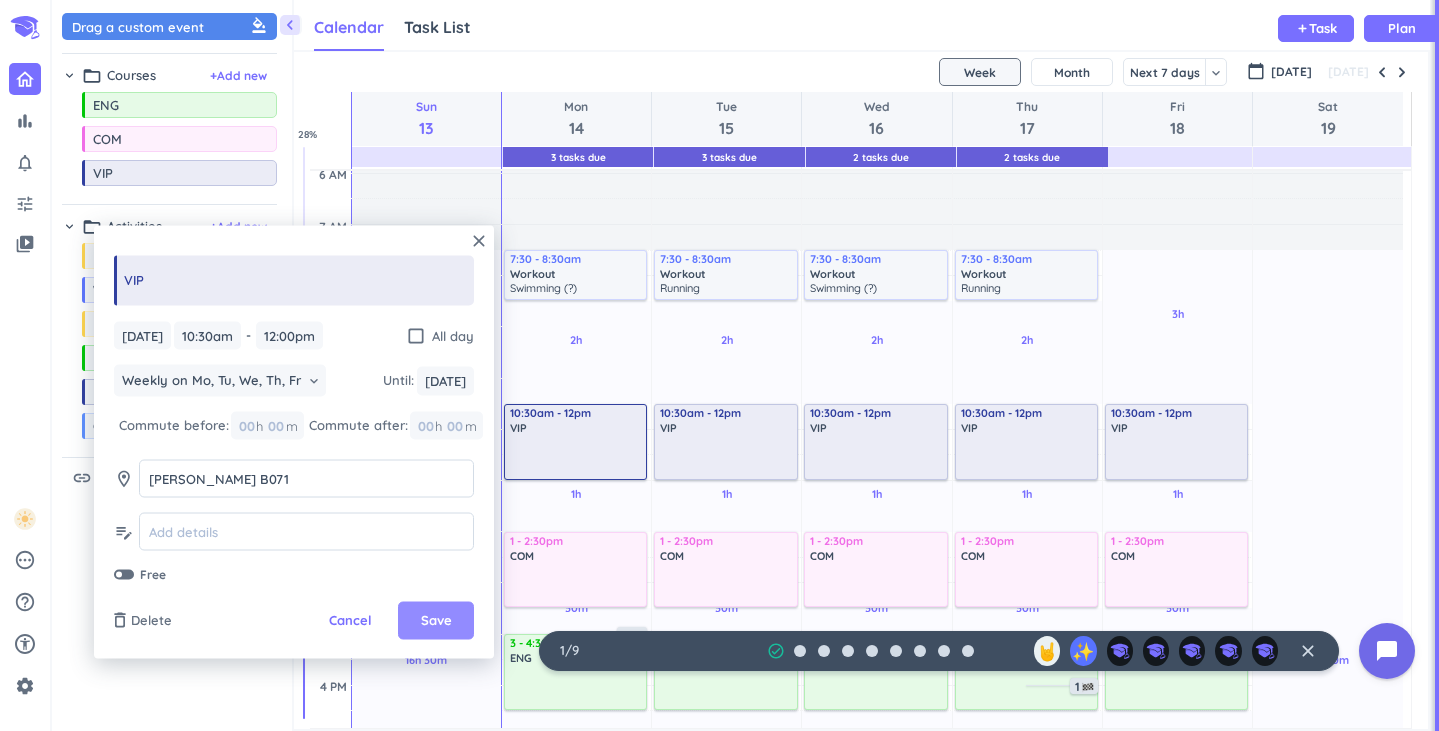 click on "Save" at bounding box center (436, 621) 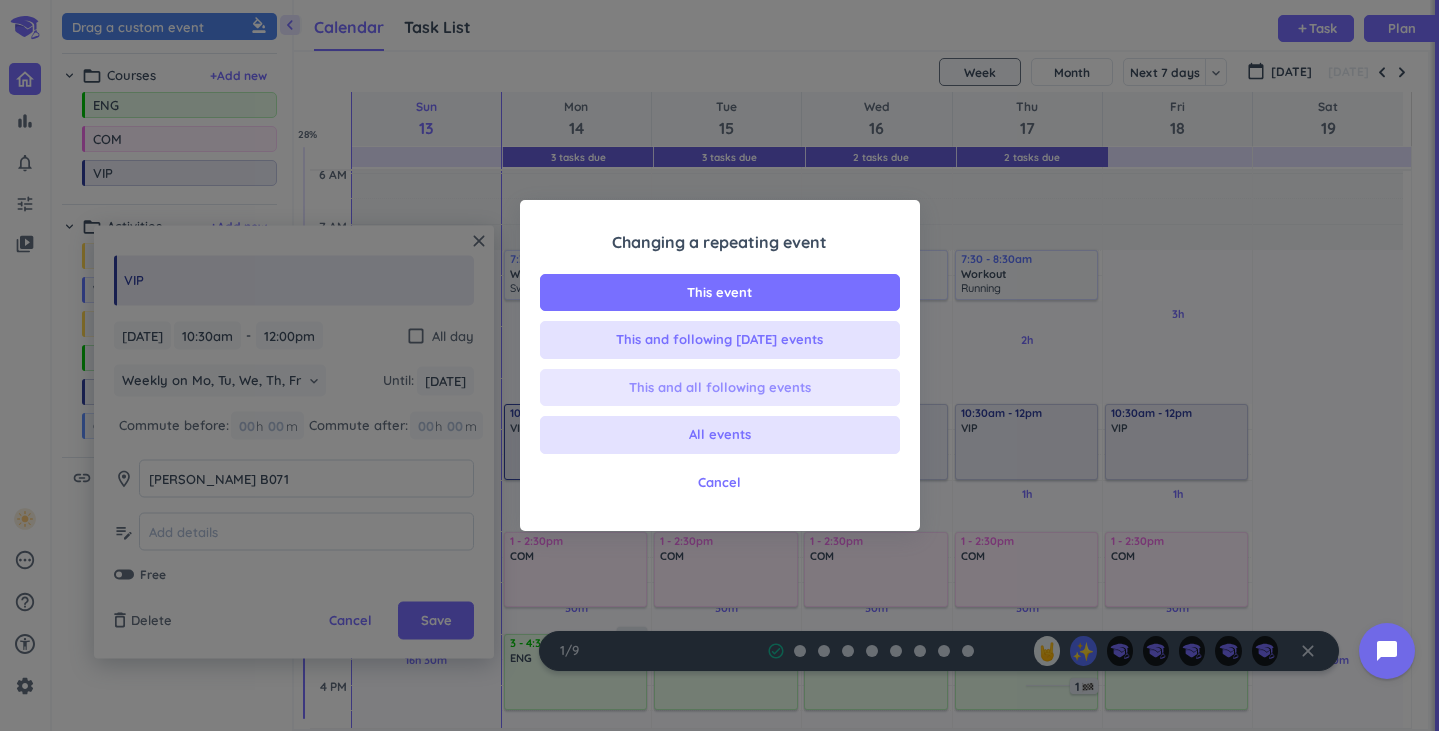 click on "This and all following events" at bounding box center [720, 388] 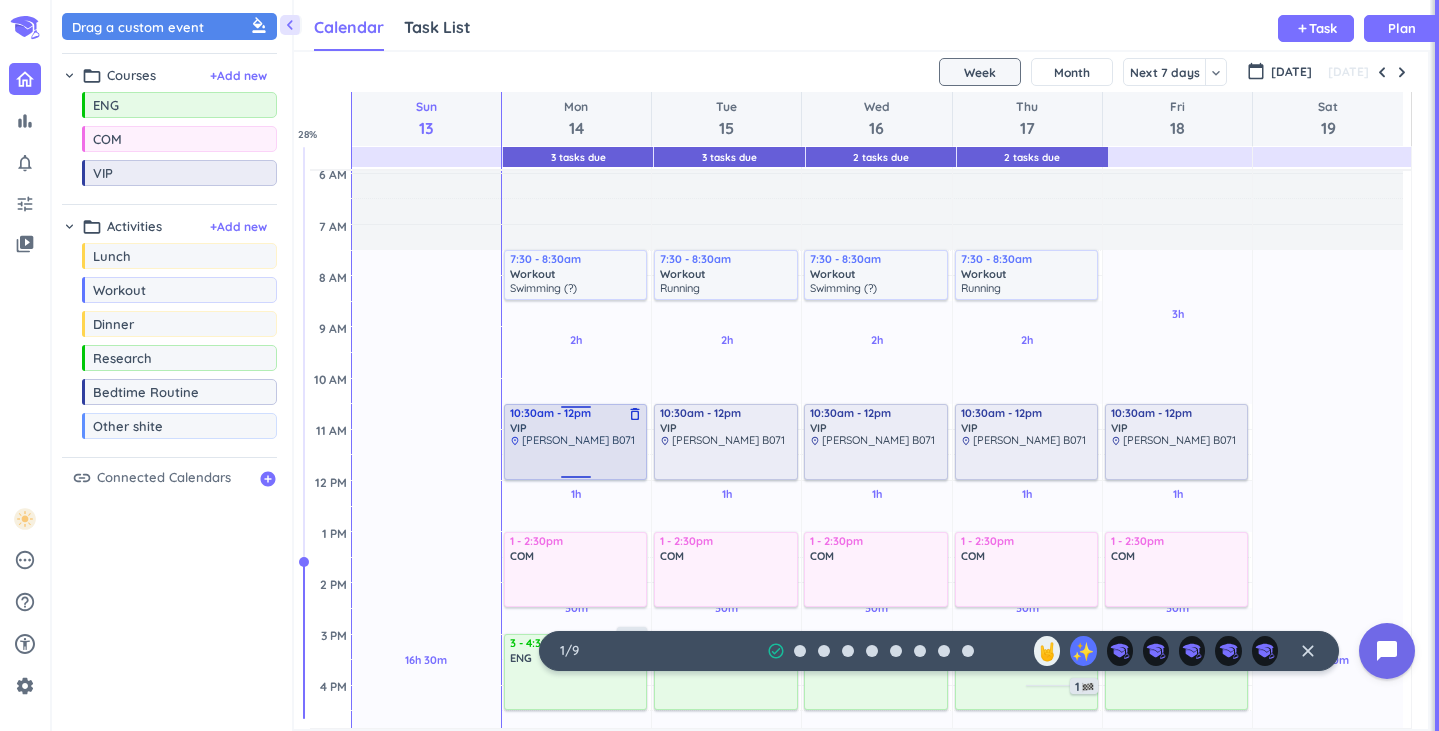 click on "place [PERSON_NAME] B071" at bounding box center [577, 440] 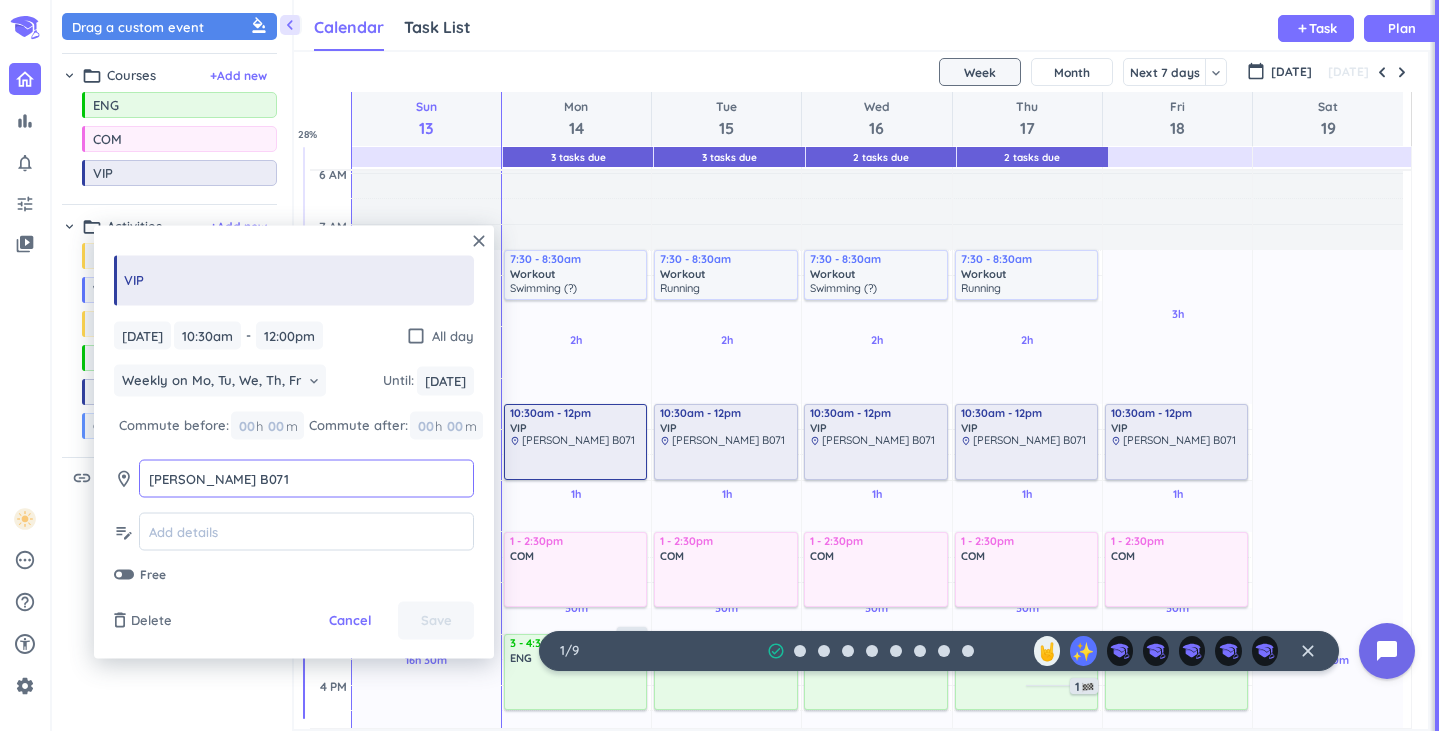 click on "[PERSON_NAME] B071" at bounding box center (306, 478) 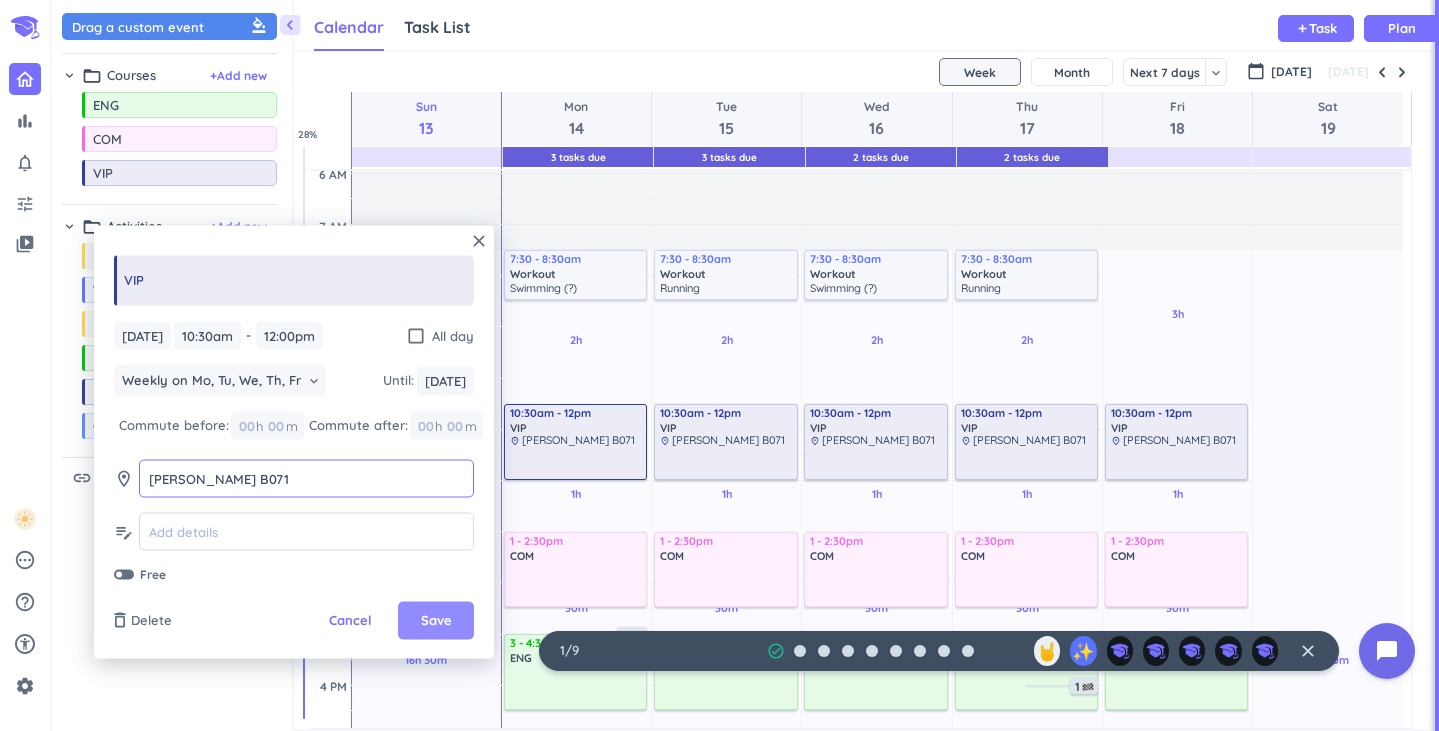type on "[PERSON_NAME] B071" 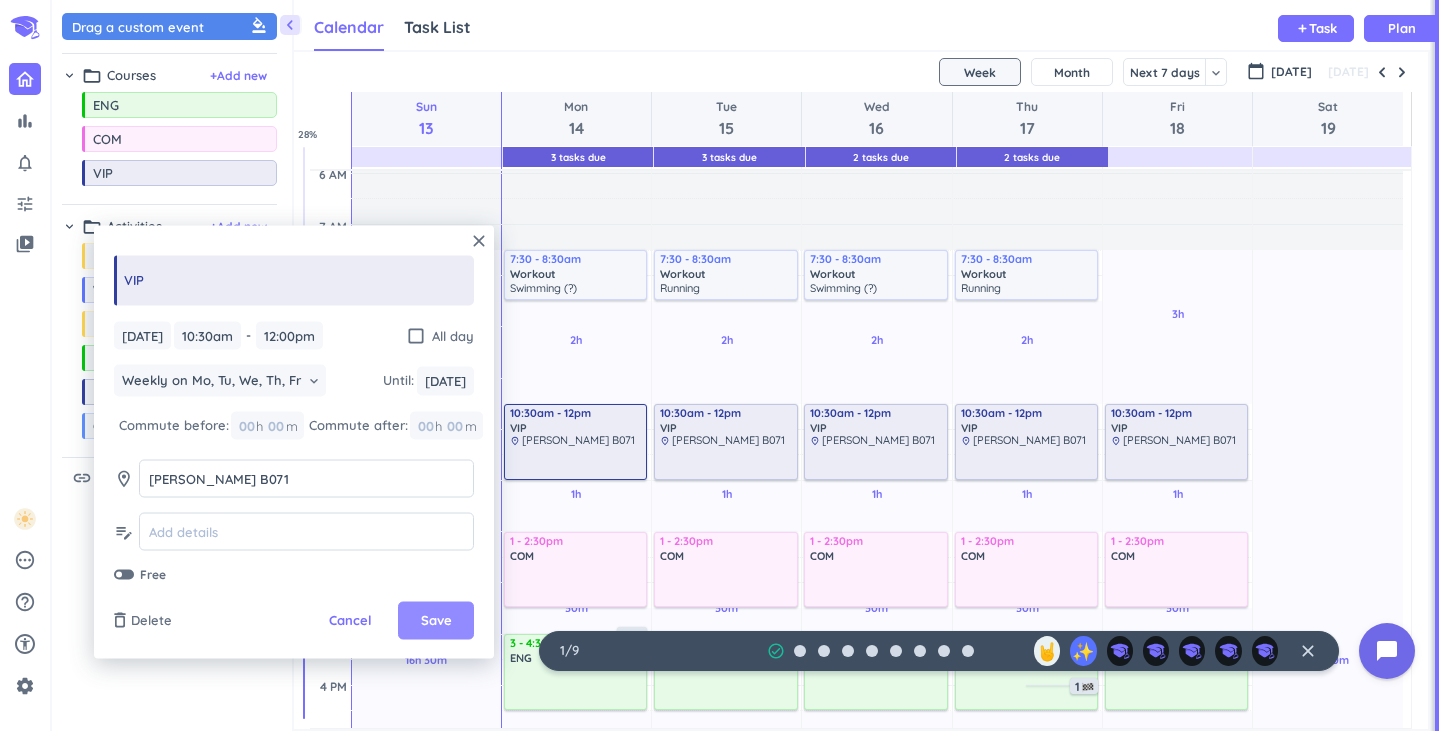 click on "Save" at bounding box center [436, 621] 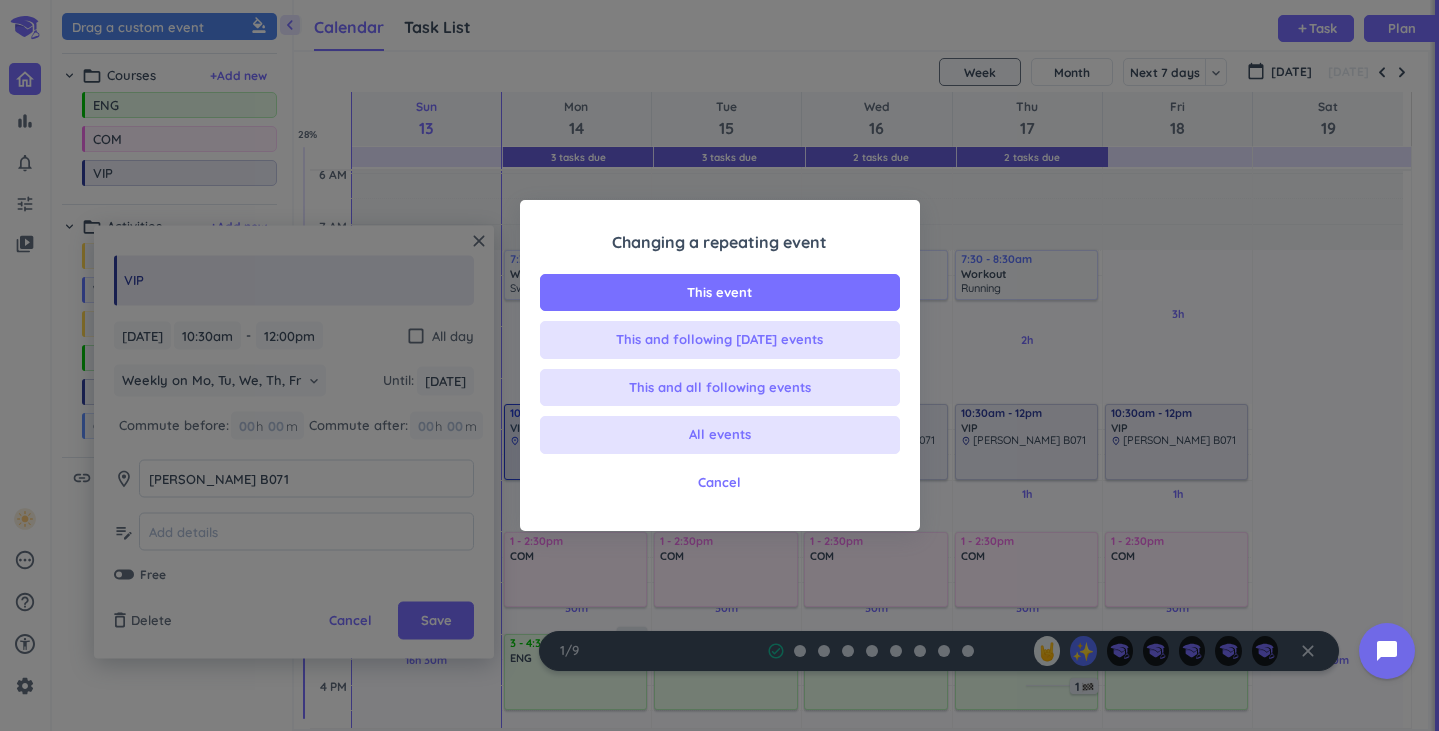 click on "All events" at bounding box center (720, 435) 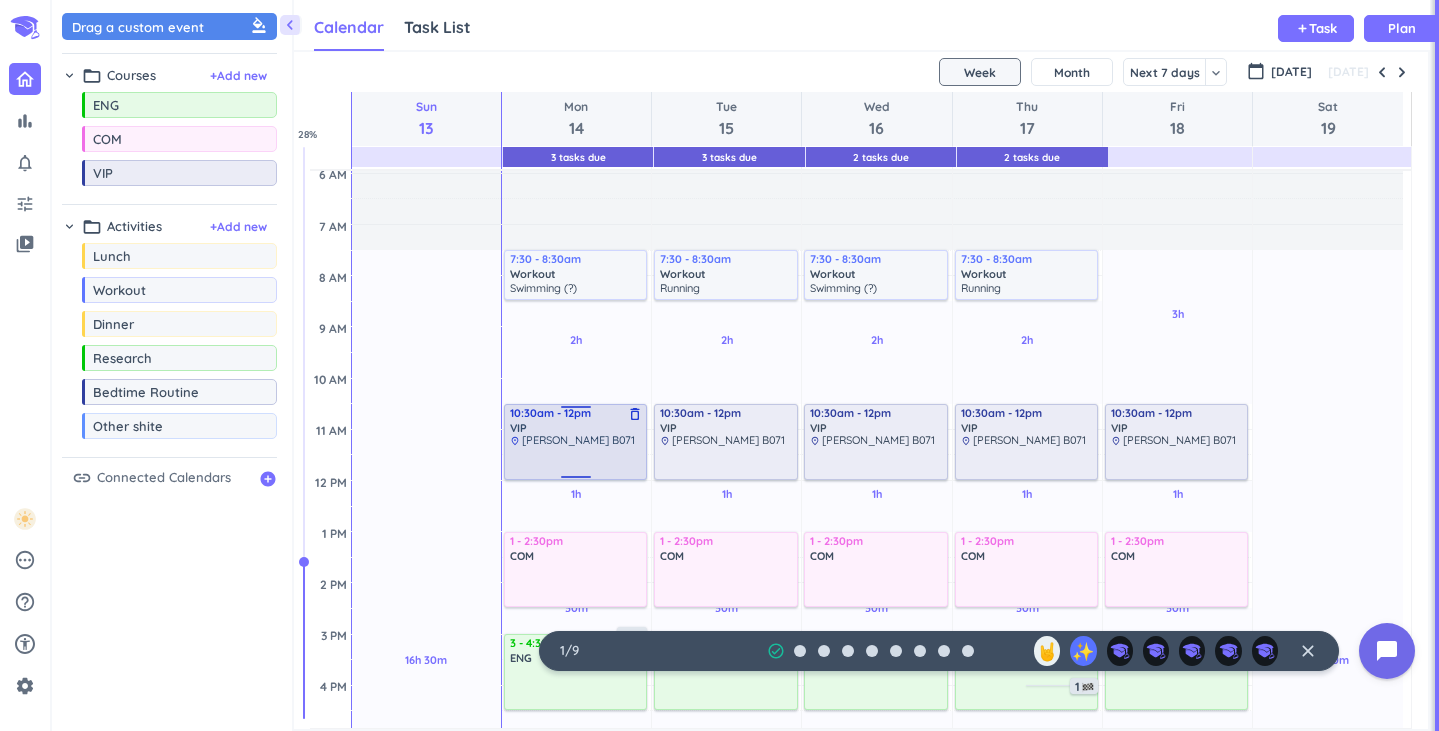 scroll, scrollTop: 300, scrollLeft: 0, axis: vertical 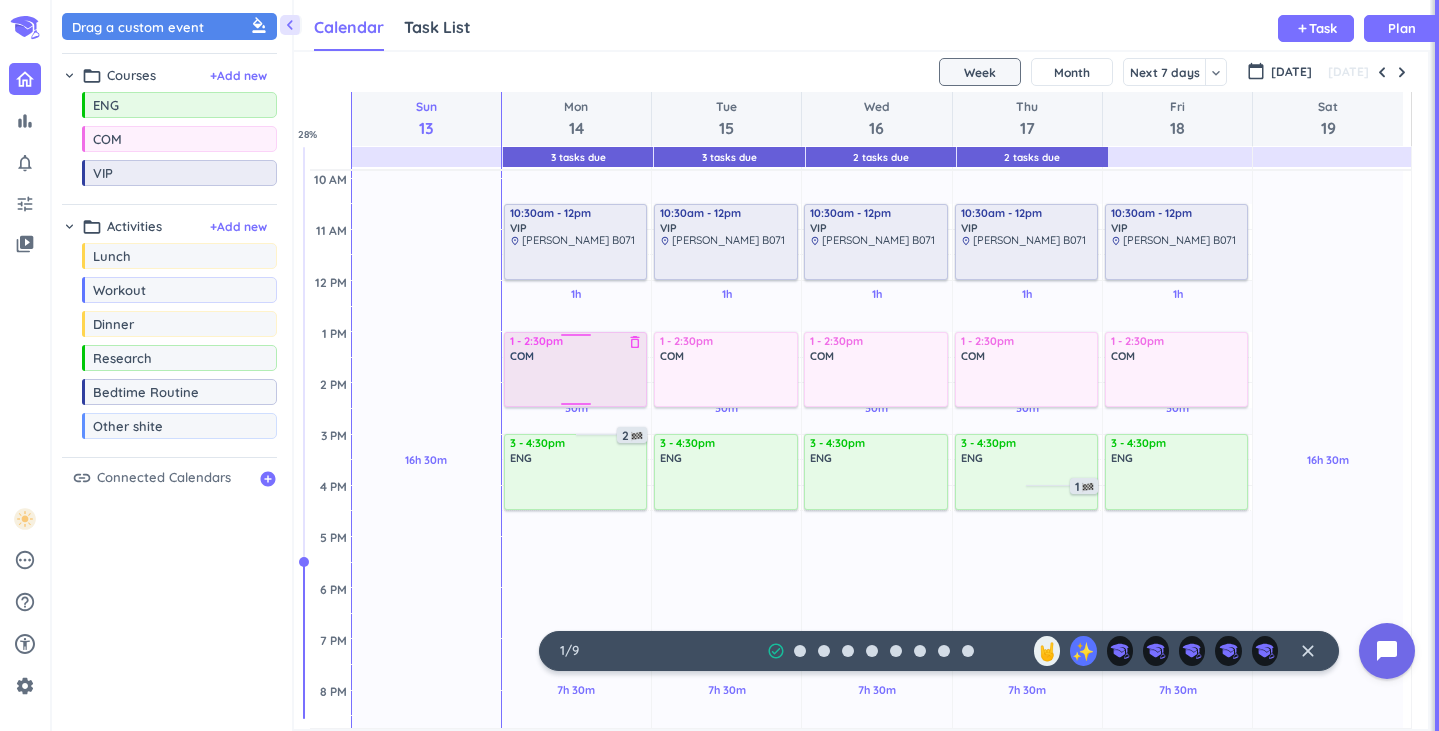 click at bounding box center (577, 384) 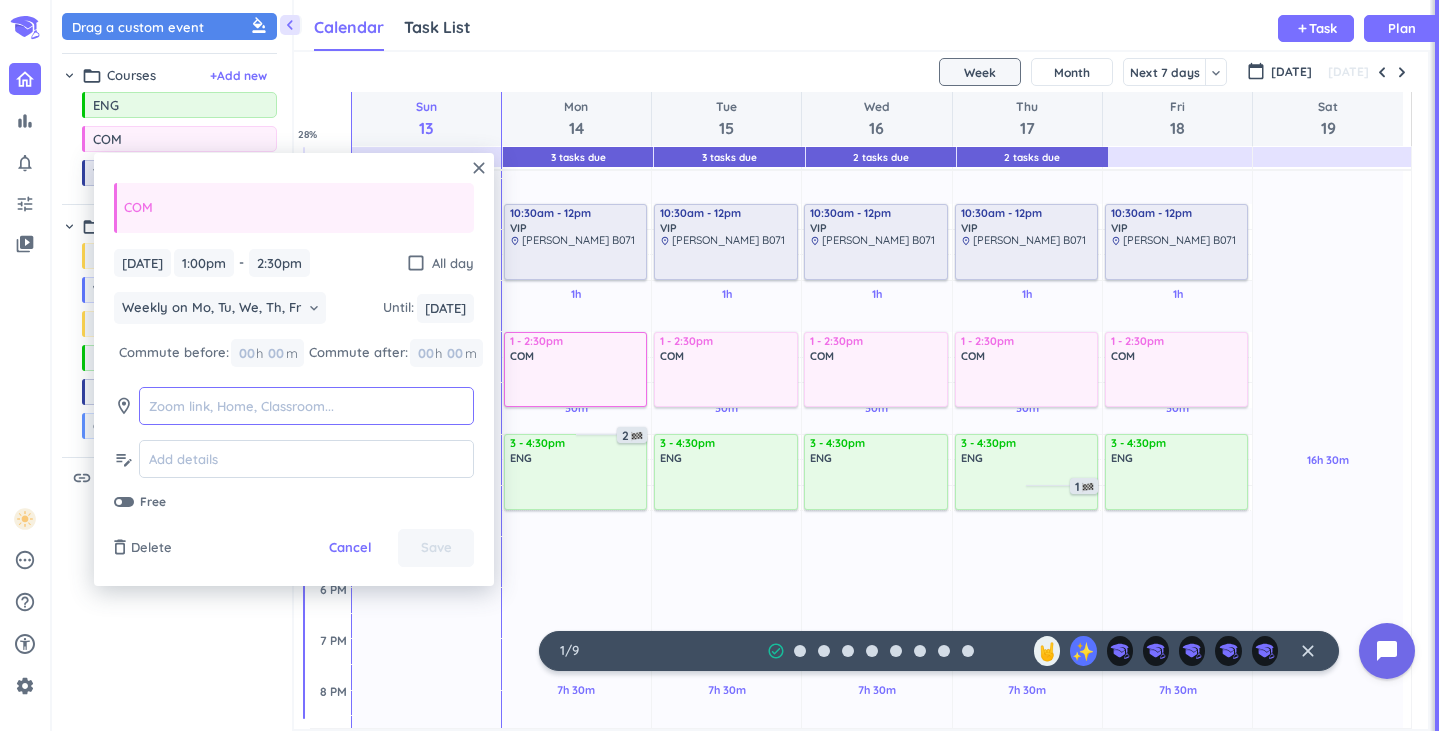 click at bounding box center (306, 406) 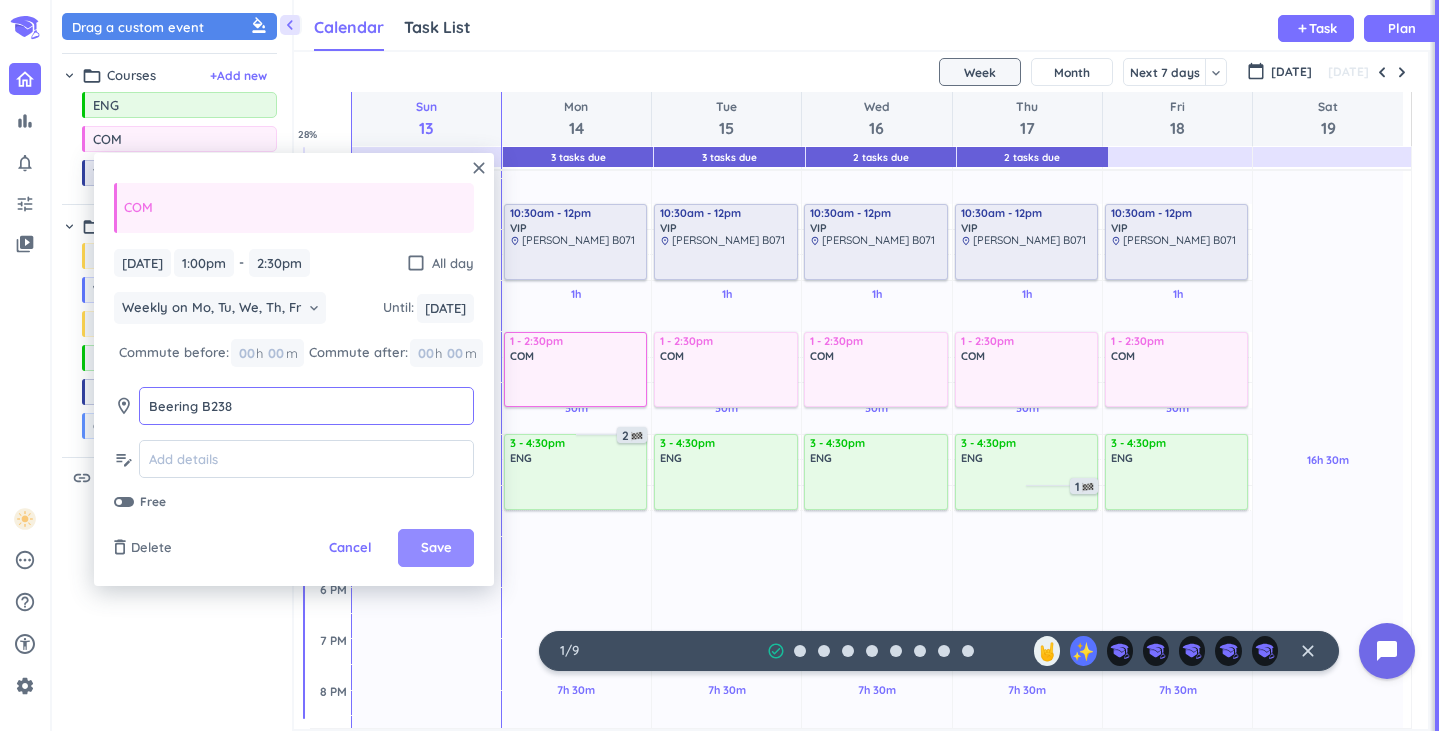 type on "Beering B238" 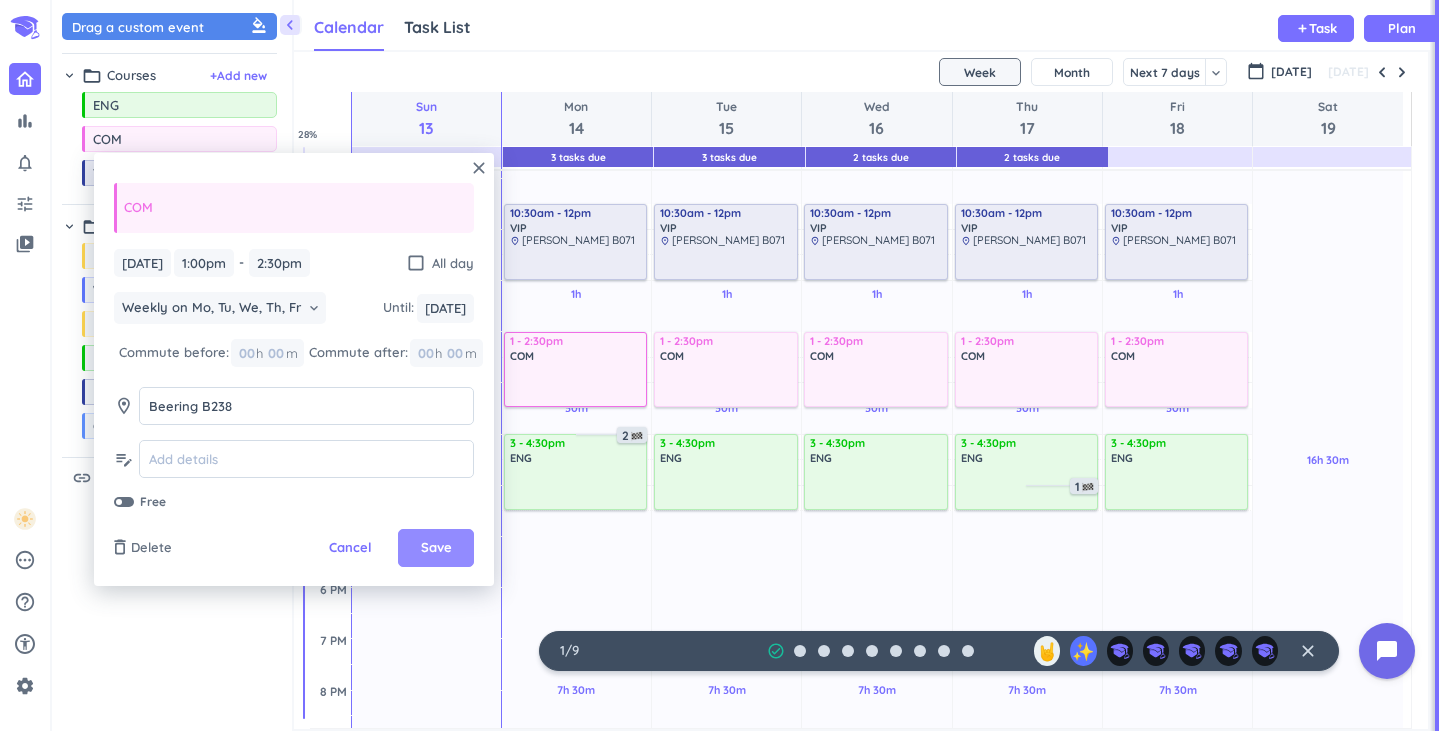 click on "Save" at bounding box center [436, 548] 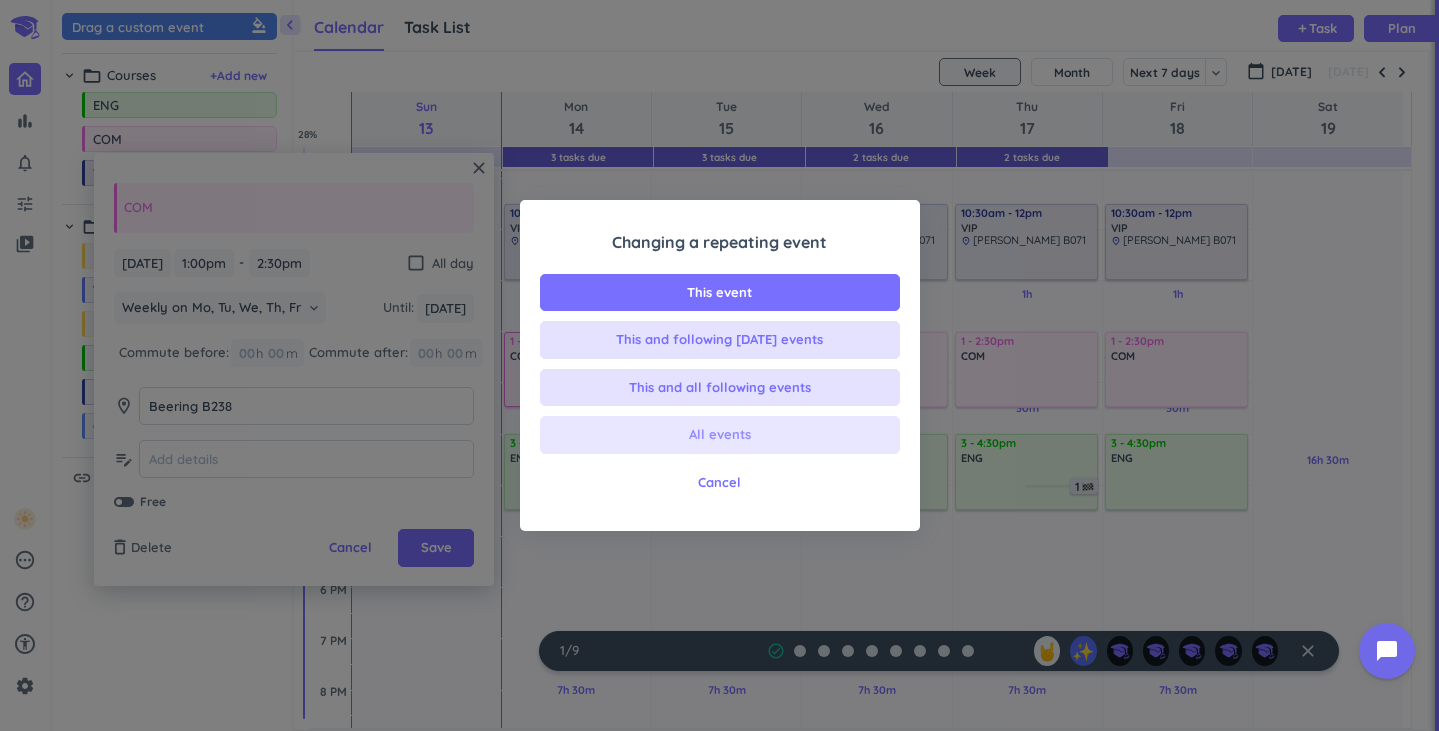 click on "All events" at bounding box center (720, 435) 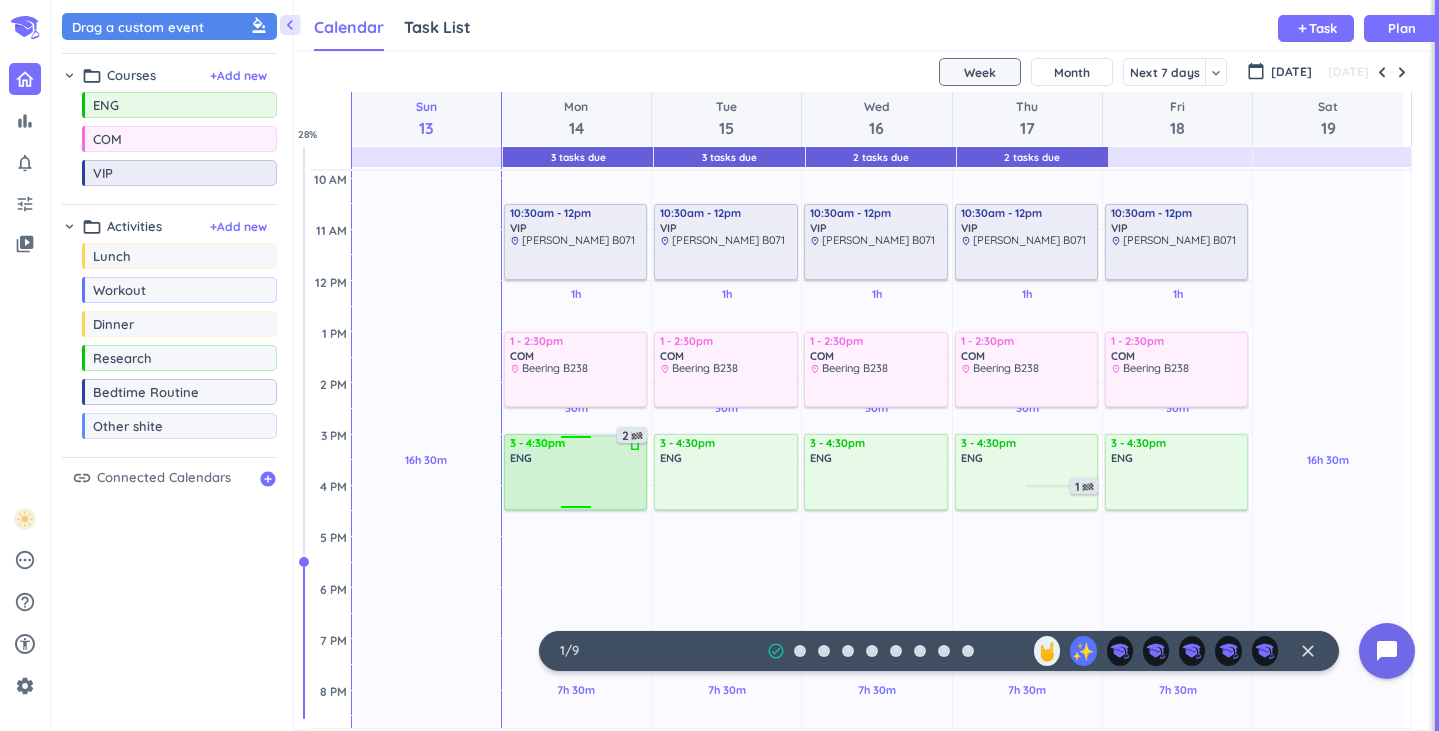 click on "ENG" at bounding box center [577, 458] 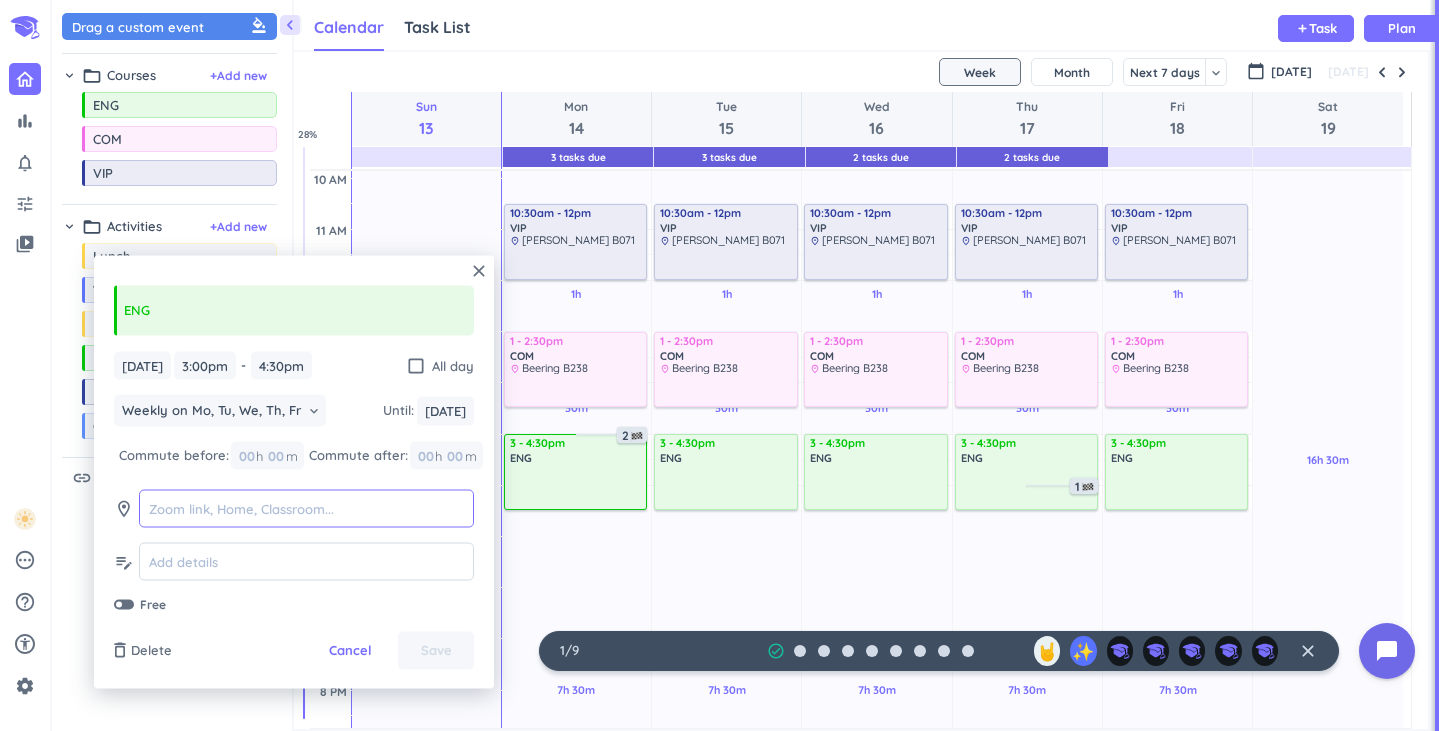 click at bounding box center [306, 508] 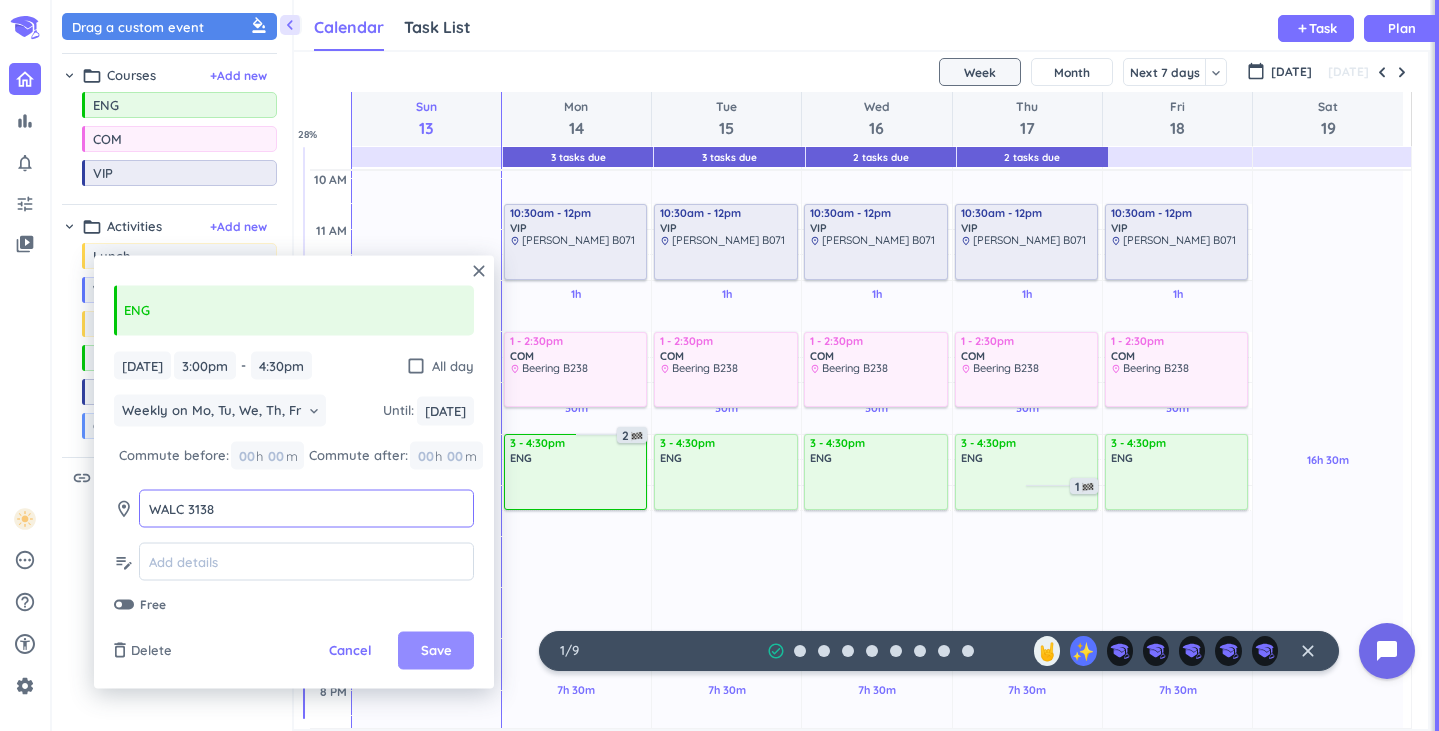 type on "WALC 3138" 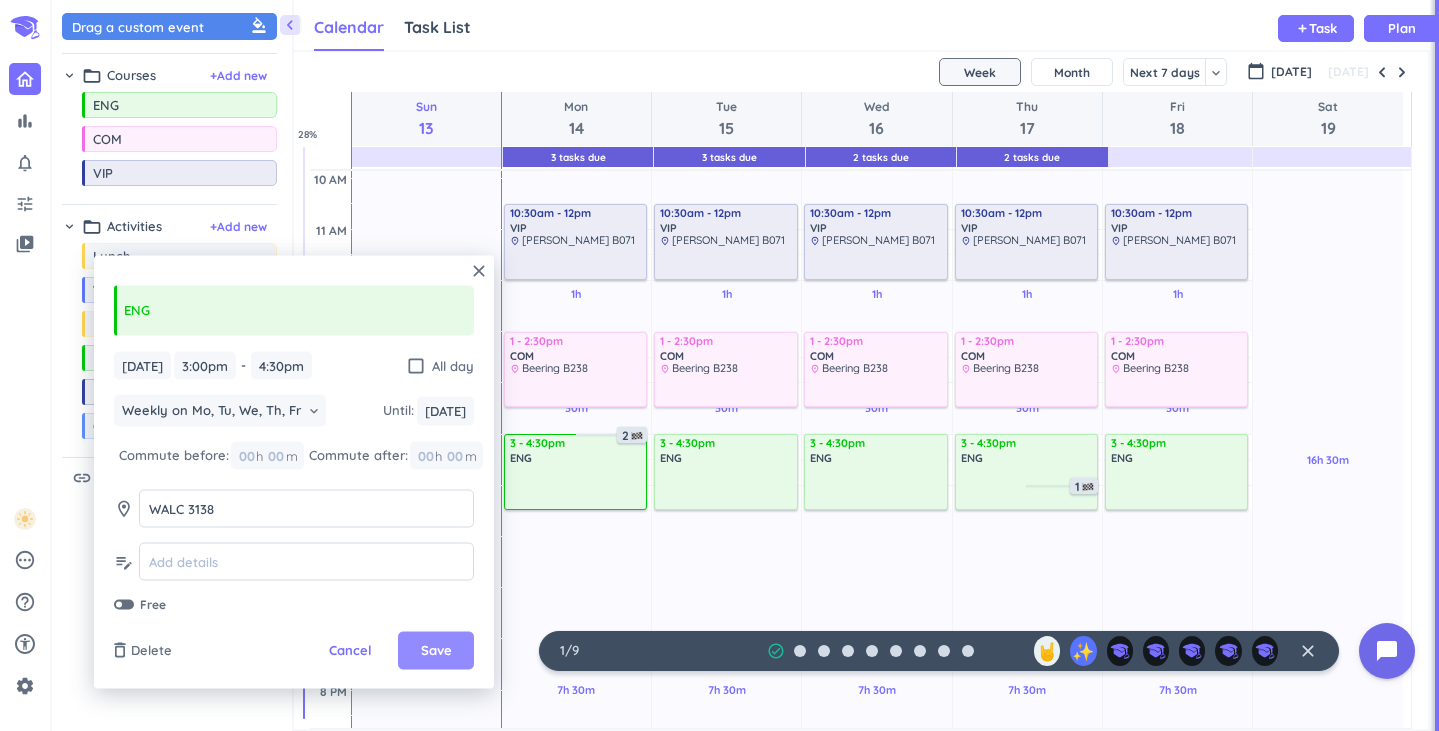 click on "Save" at bounding box center (436, 651) 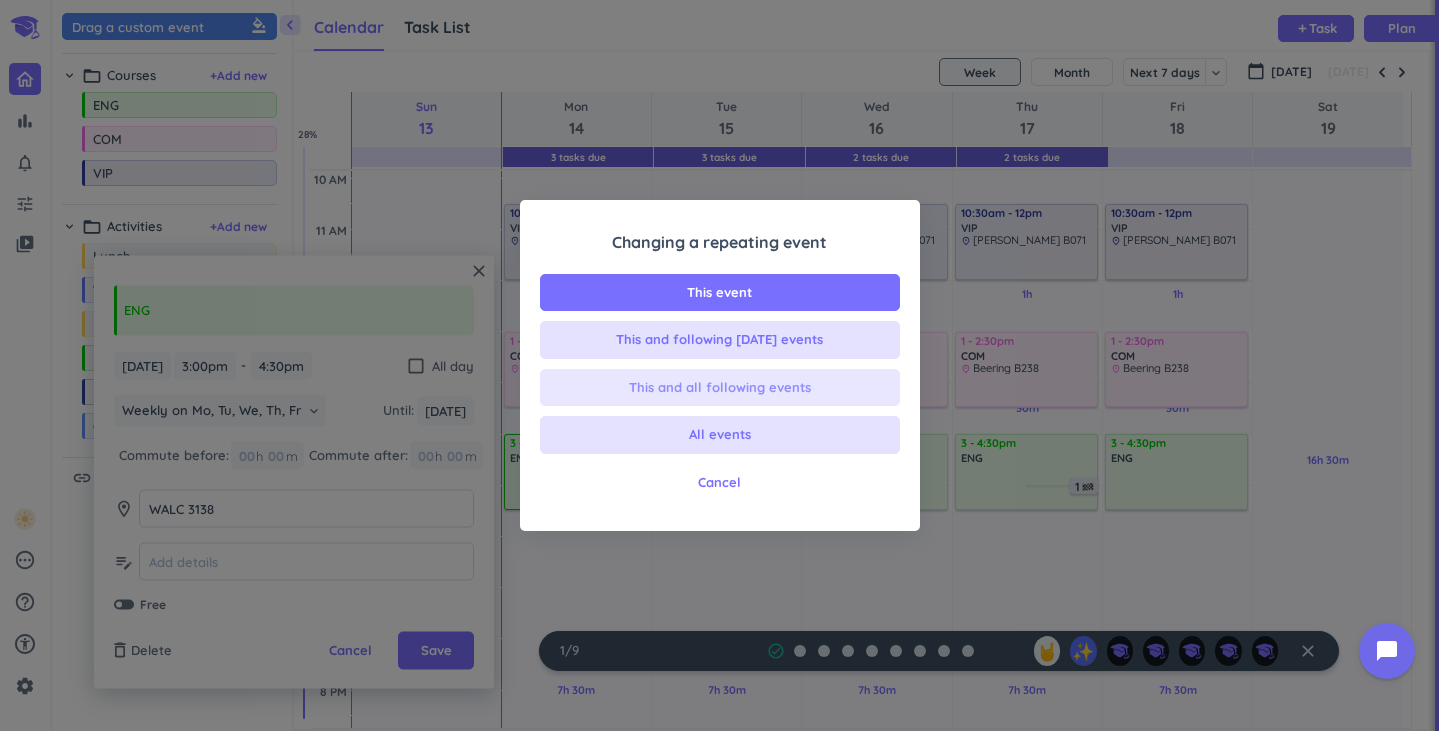 click on "This and all following events" at bounding box center (720, 388) 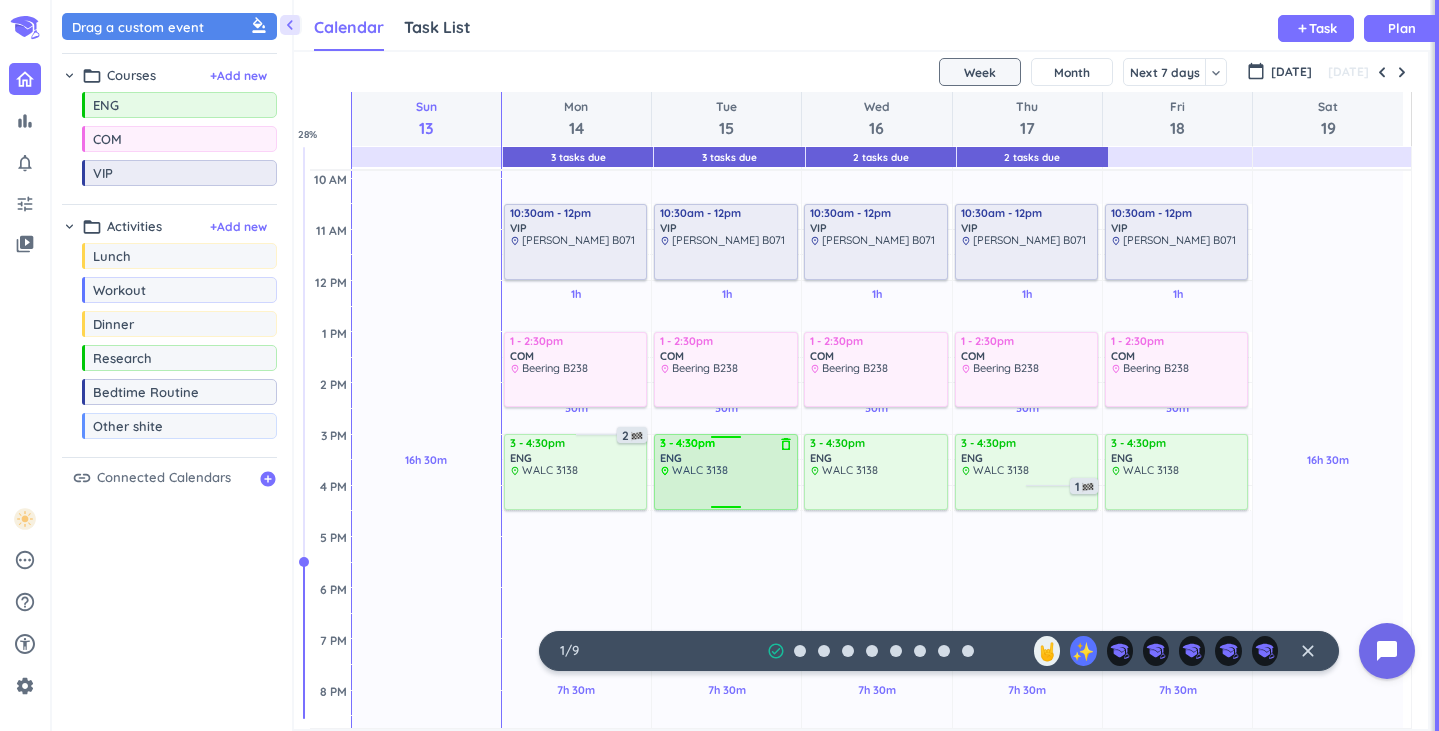 click at bounding box center [727, 492] 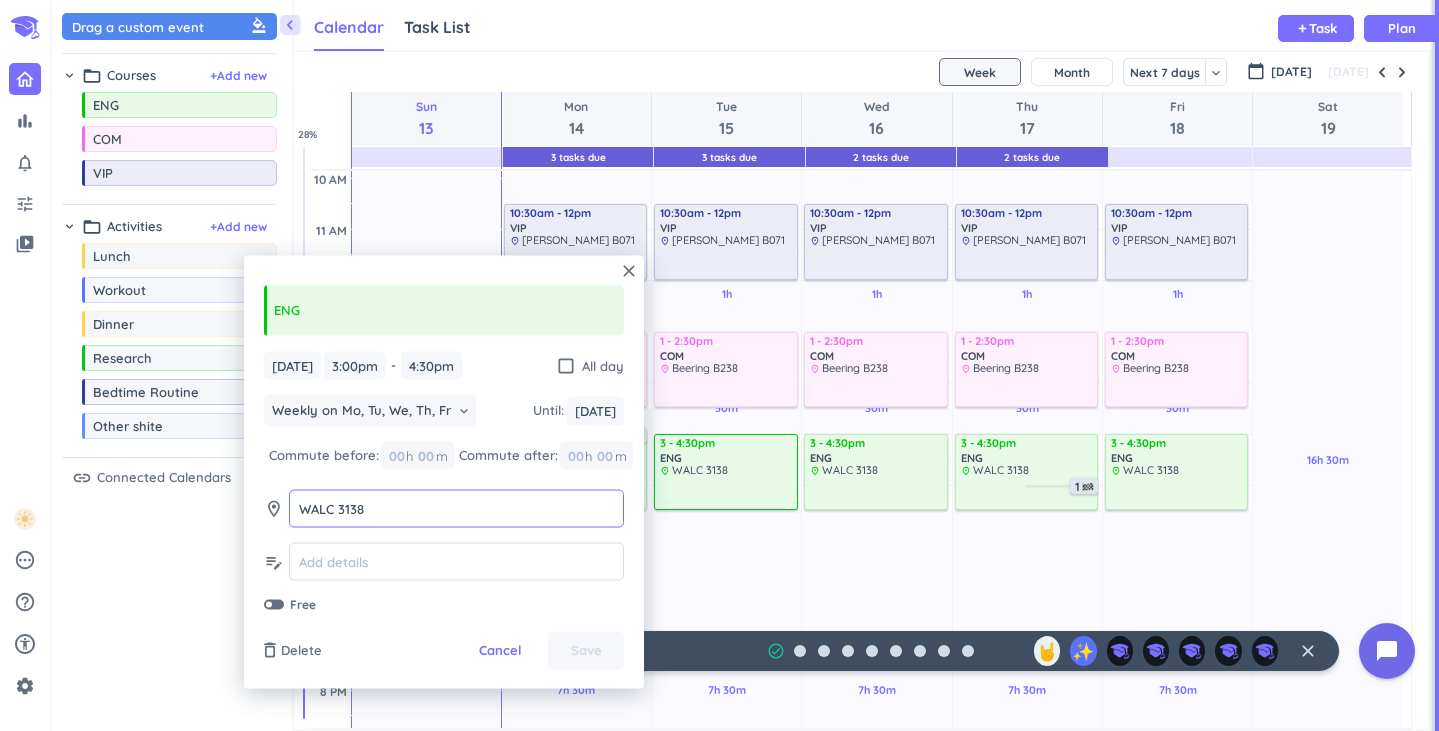 click on "WALC 3138" at bounding box center [456, 508] 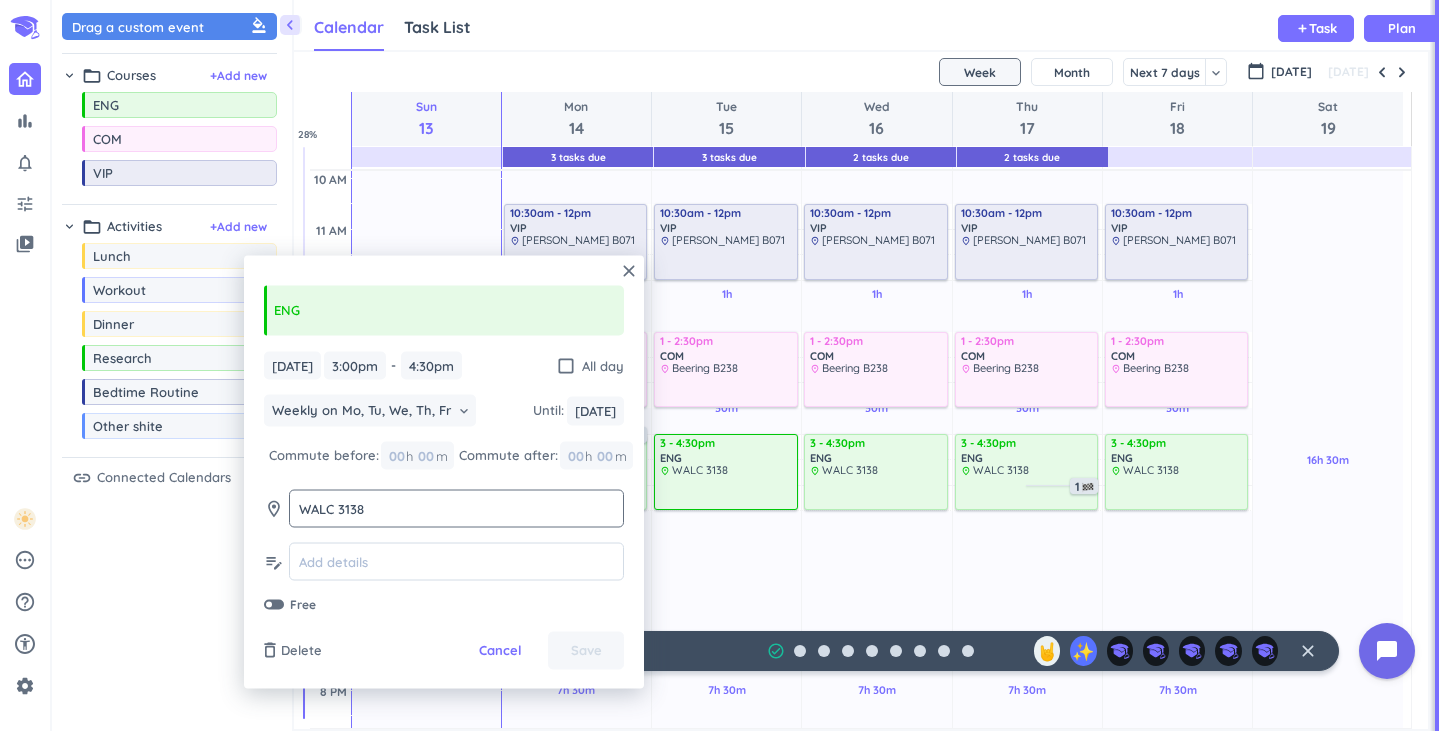 click on "WALC 3138 WALC 3138" 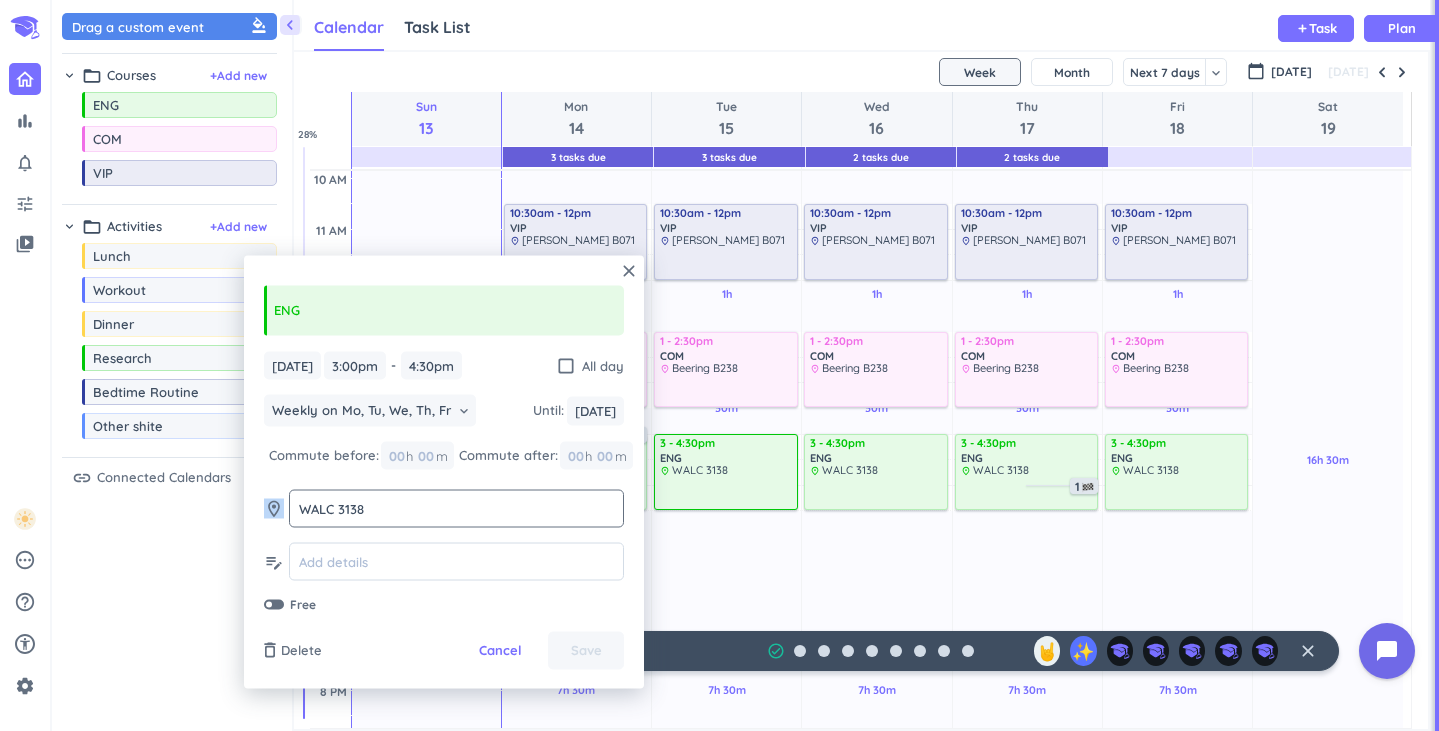 click on "WALC 3138" at bounding box center (456, 508) 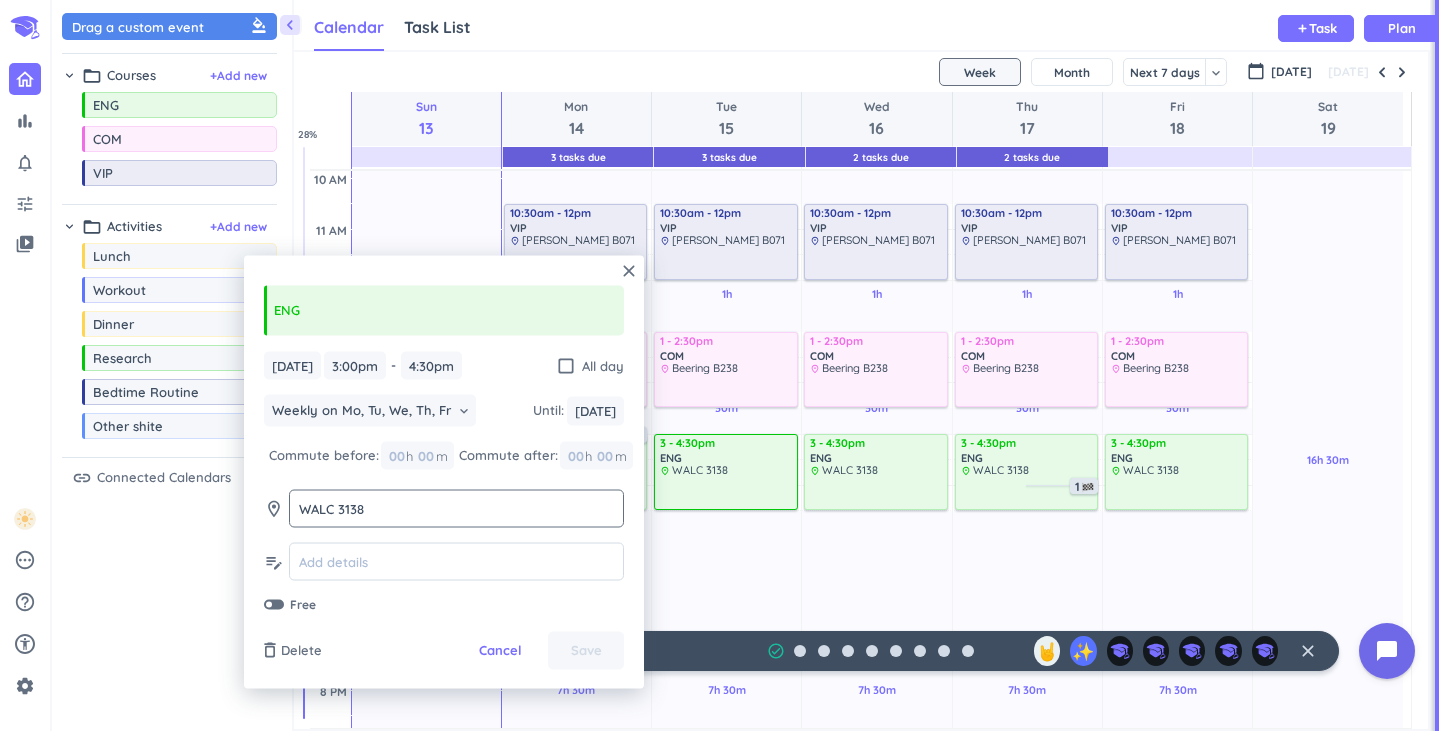 click on "WALC 3138 WALC 3138" 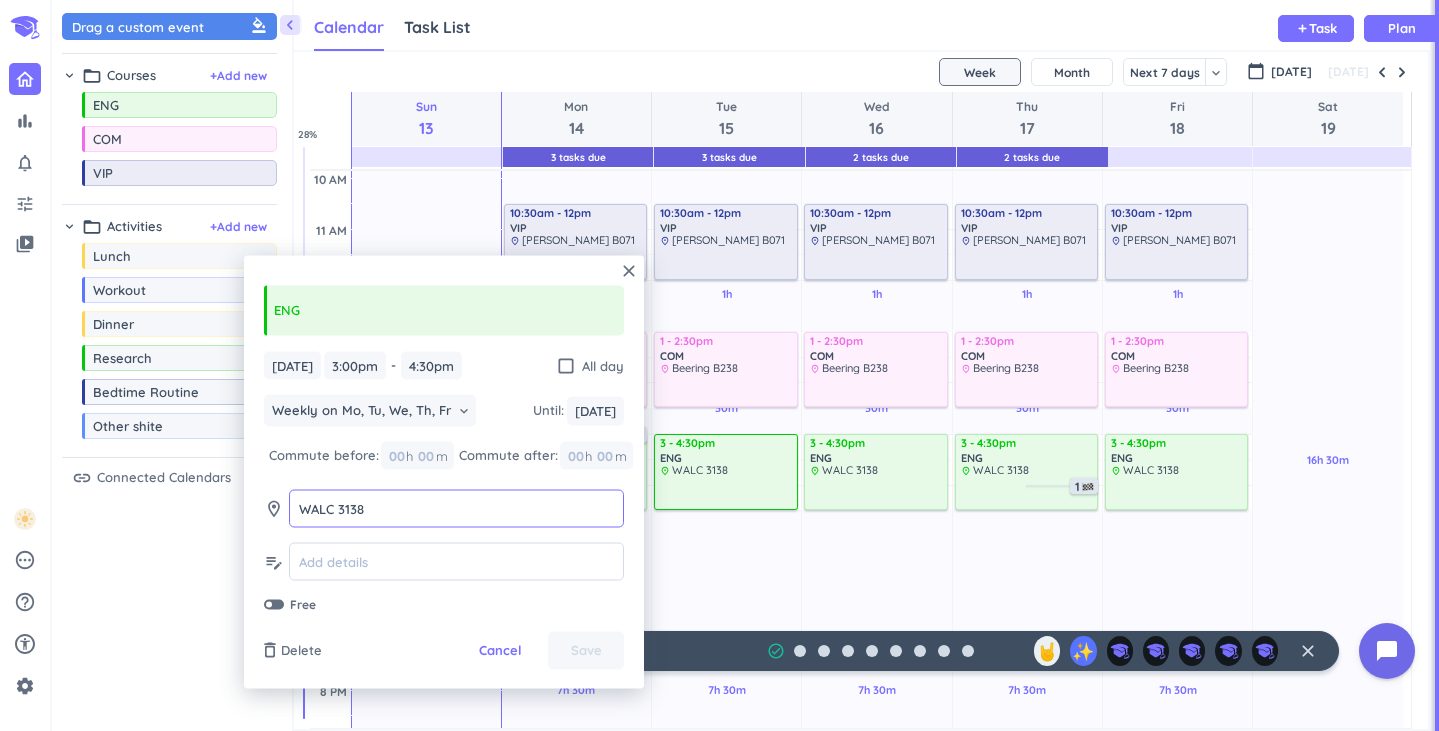 click on "WALC 3138" at bounding box center [456, 508] 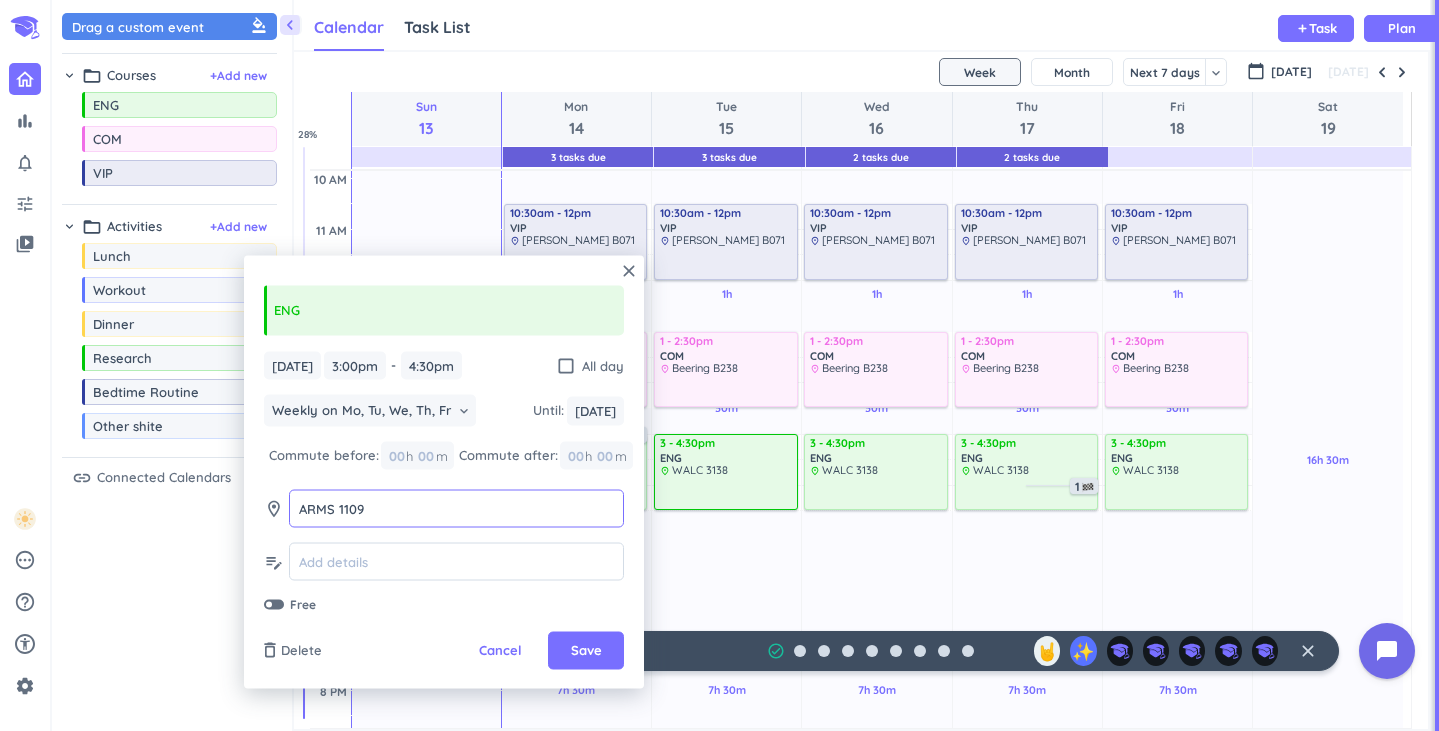 click on "ARMS 1109" at bounding box center (456, 508) 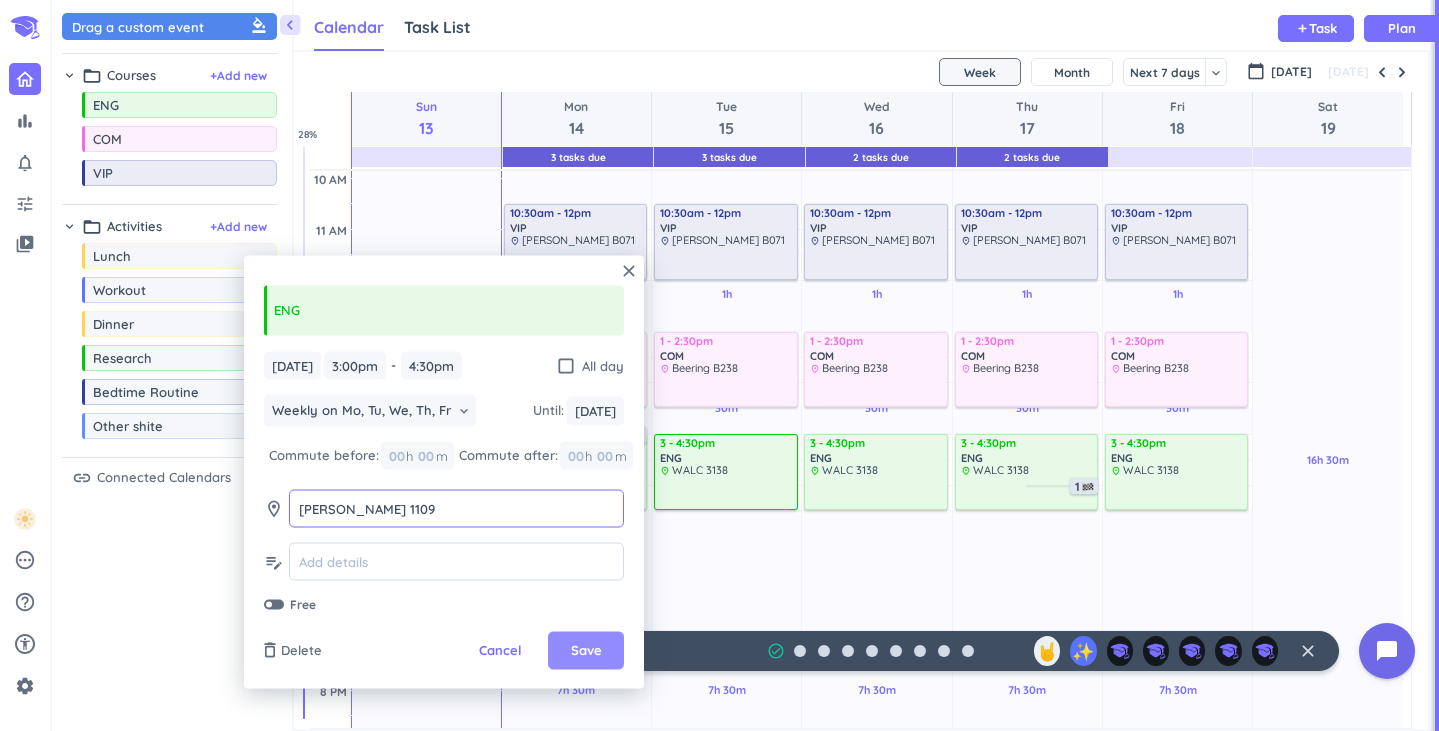 type on "[PERSON_NAME] 1109" 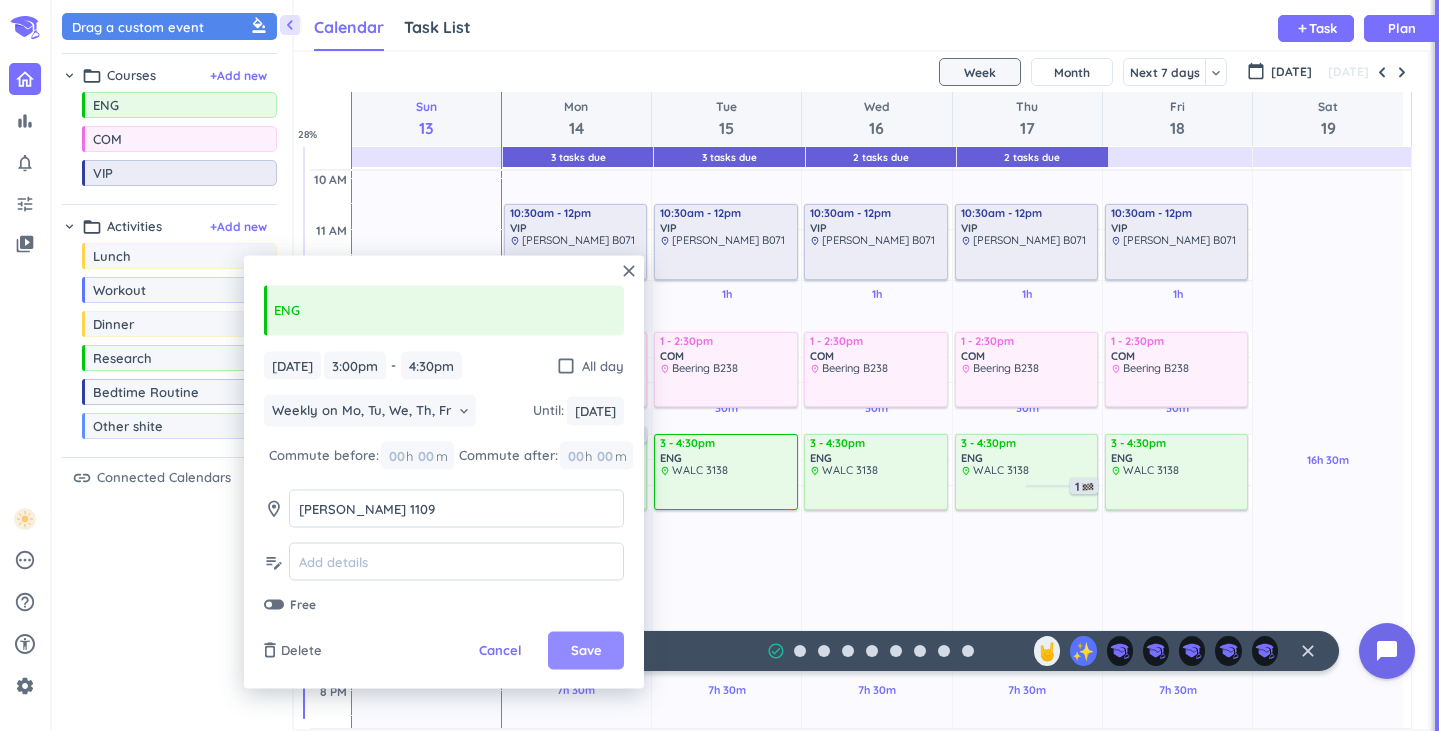click on "Save" at bounding box center (586, 651) 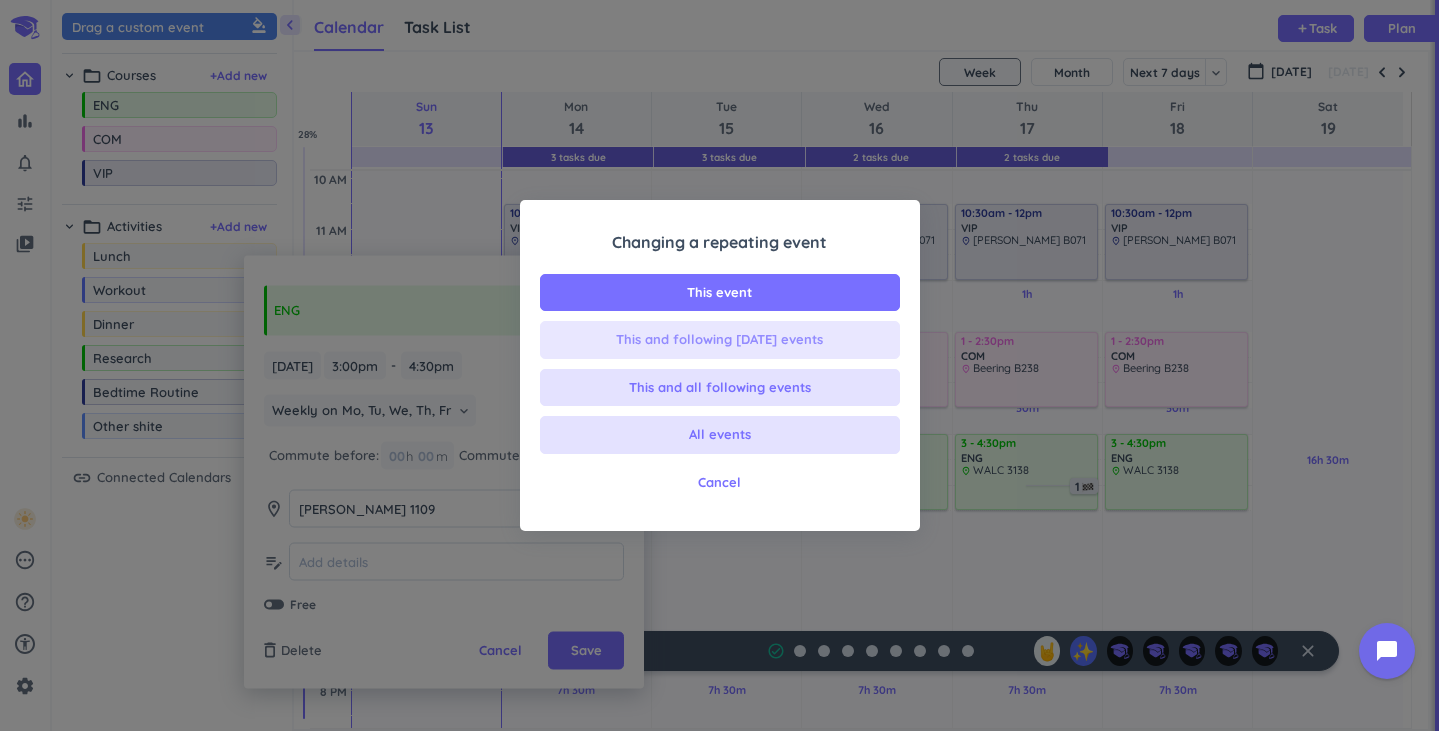 click on "This and following [DATE] events" at bounding box center (719, 340) 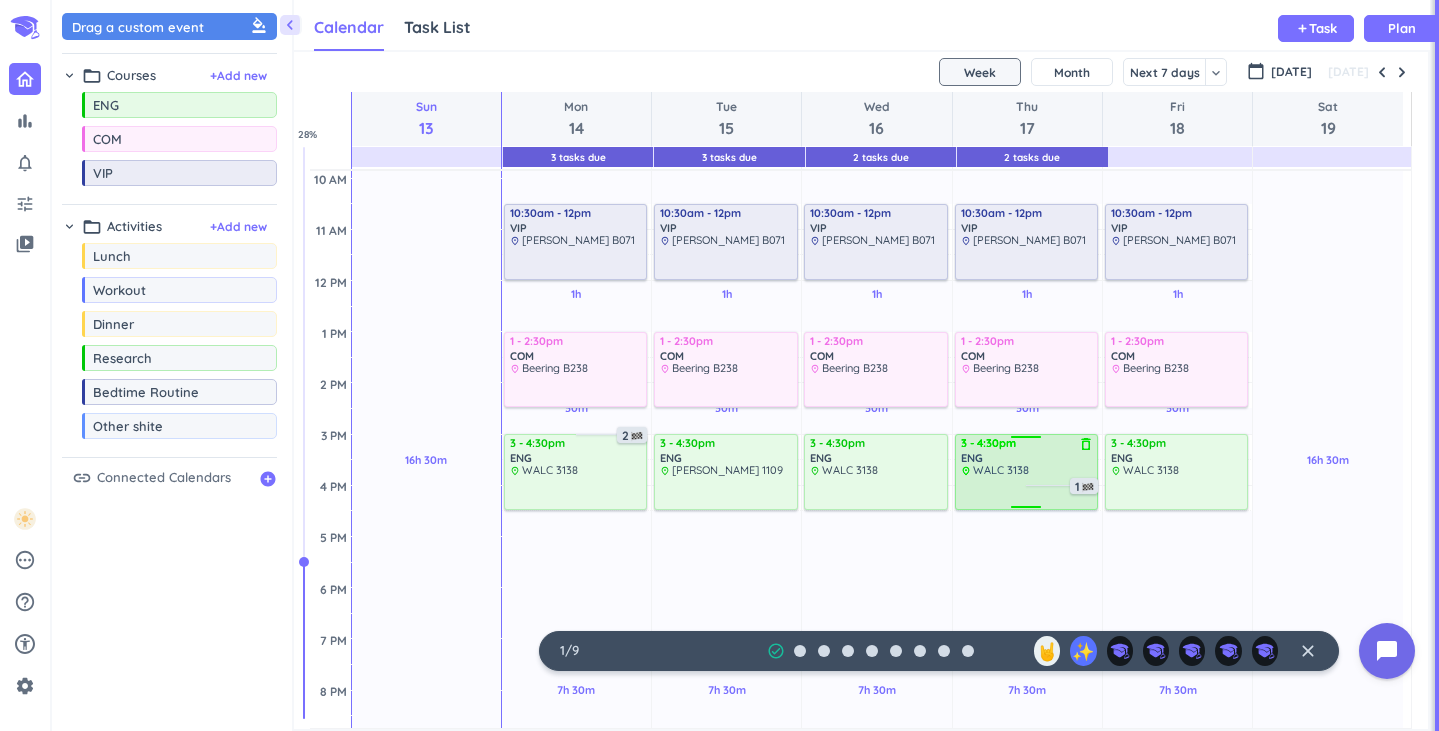 click on "WALC 3138" at bounding box center [1001, 470] 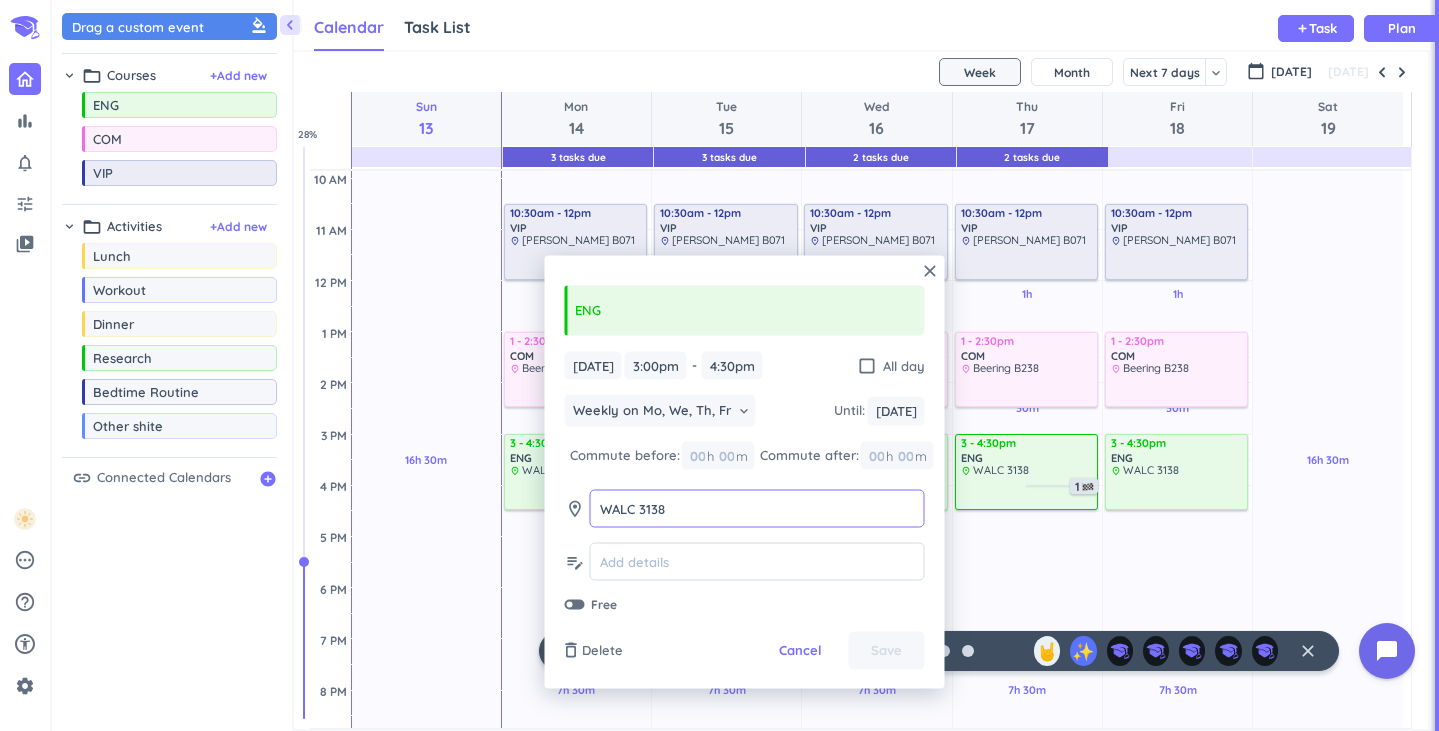 click on "WALC 3138" at bounding box center (757, 508) 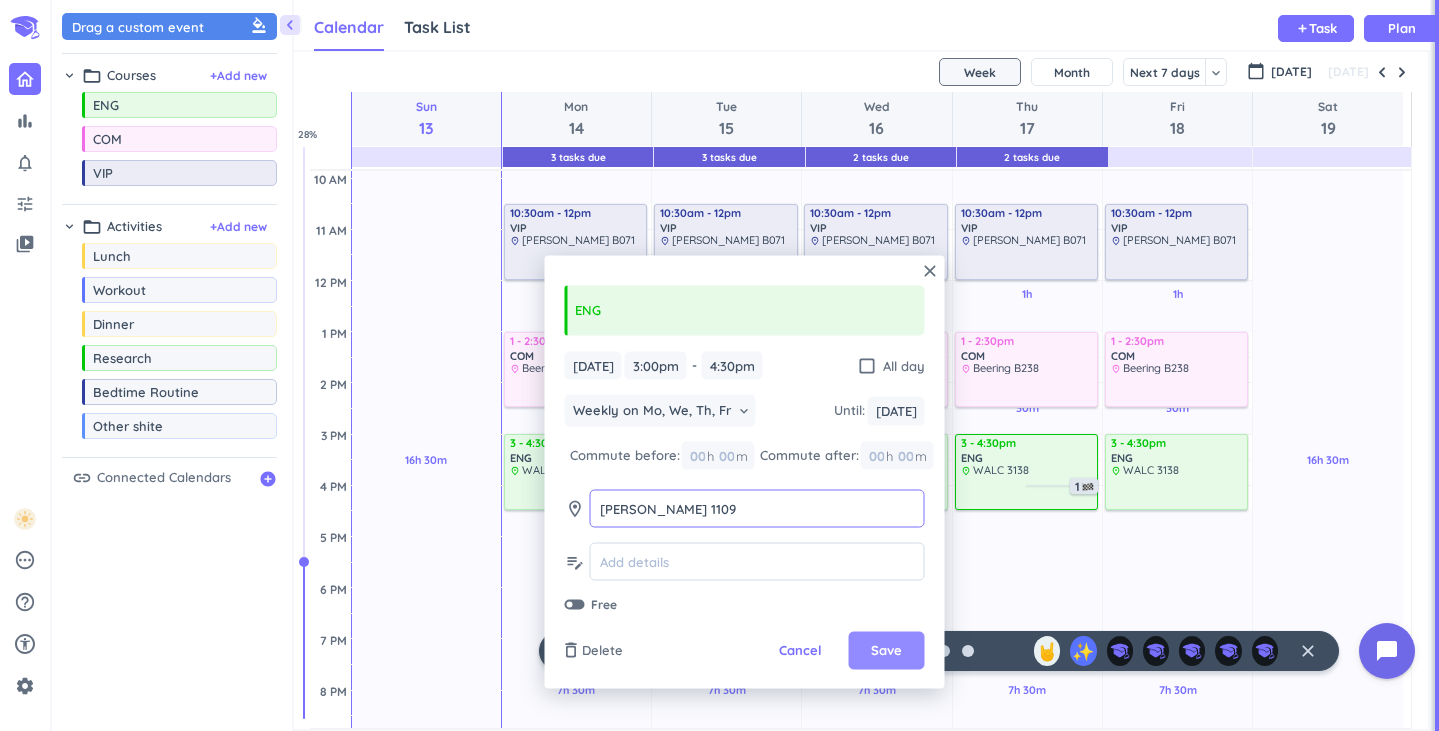 type on "[PERSON_NAME] 1109" 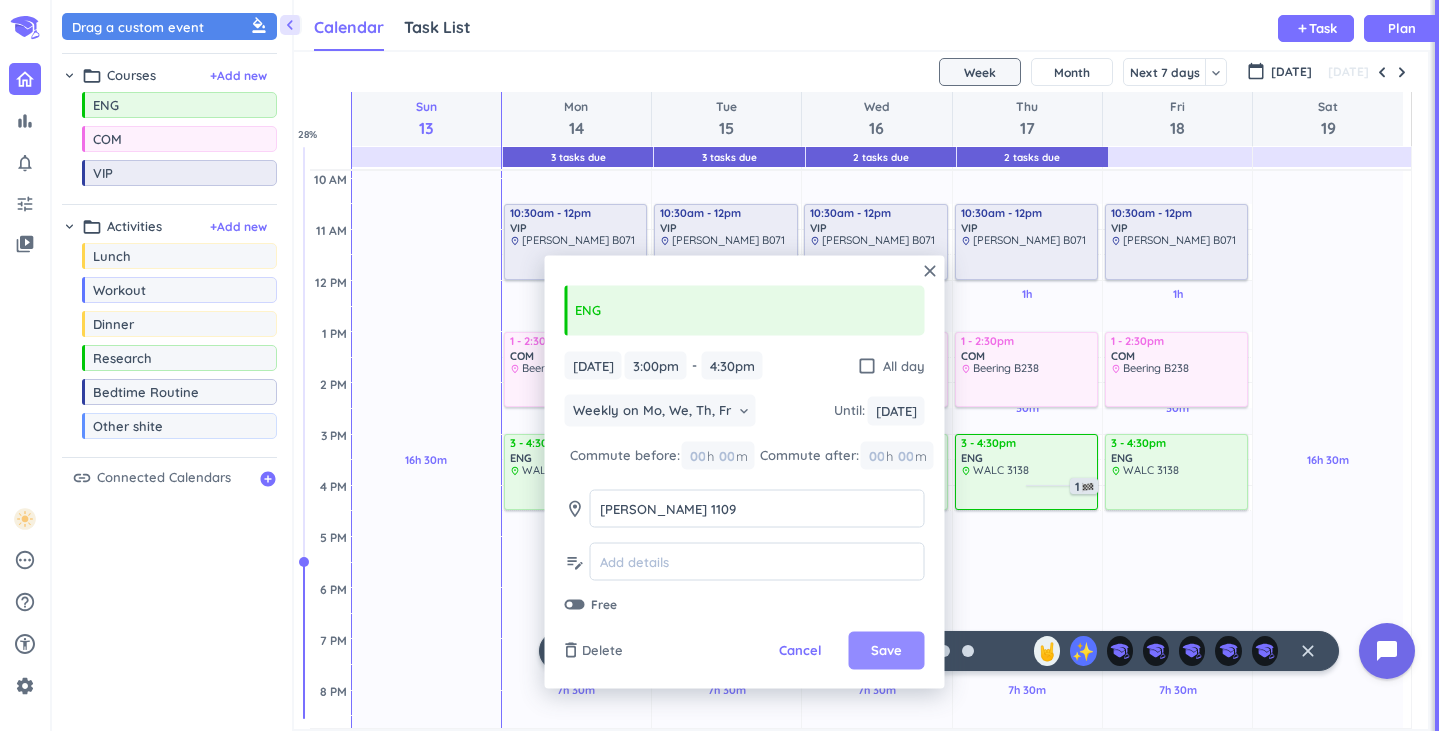 click on "Save" at bounding box center [886, 651] 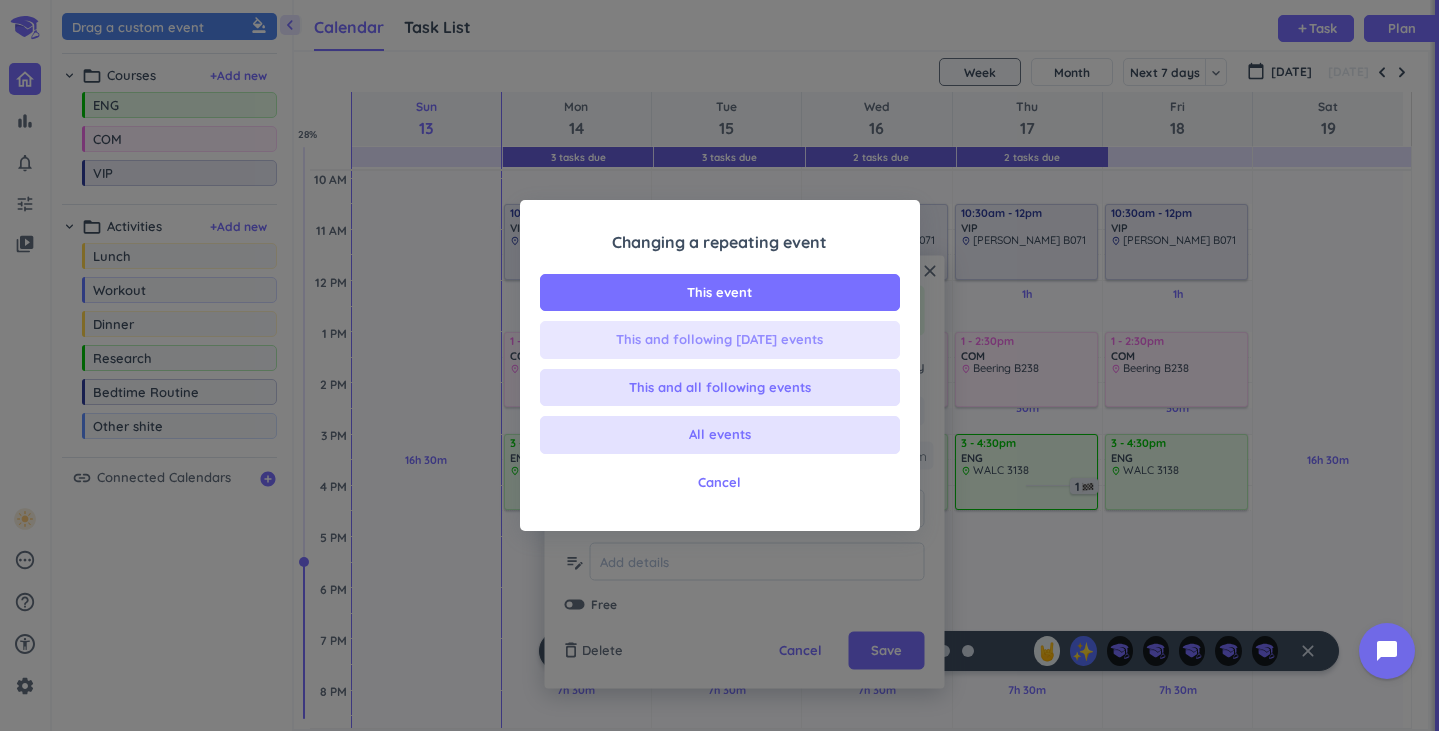 click on "This and following [DATE] events" at bounding box center (719, 340) 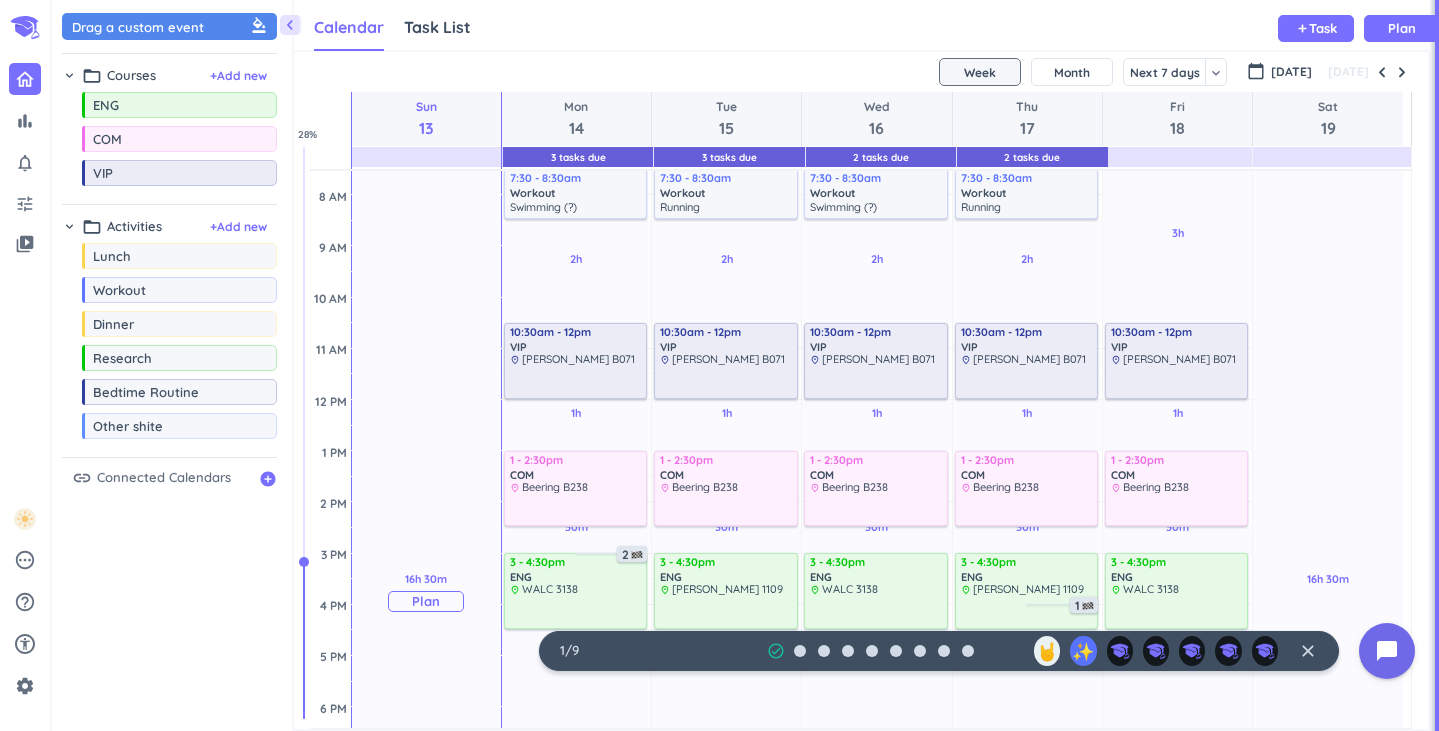 scroll, scrollTop: 200, scrollLeft: 0, axis: vertical 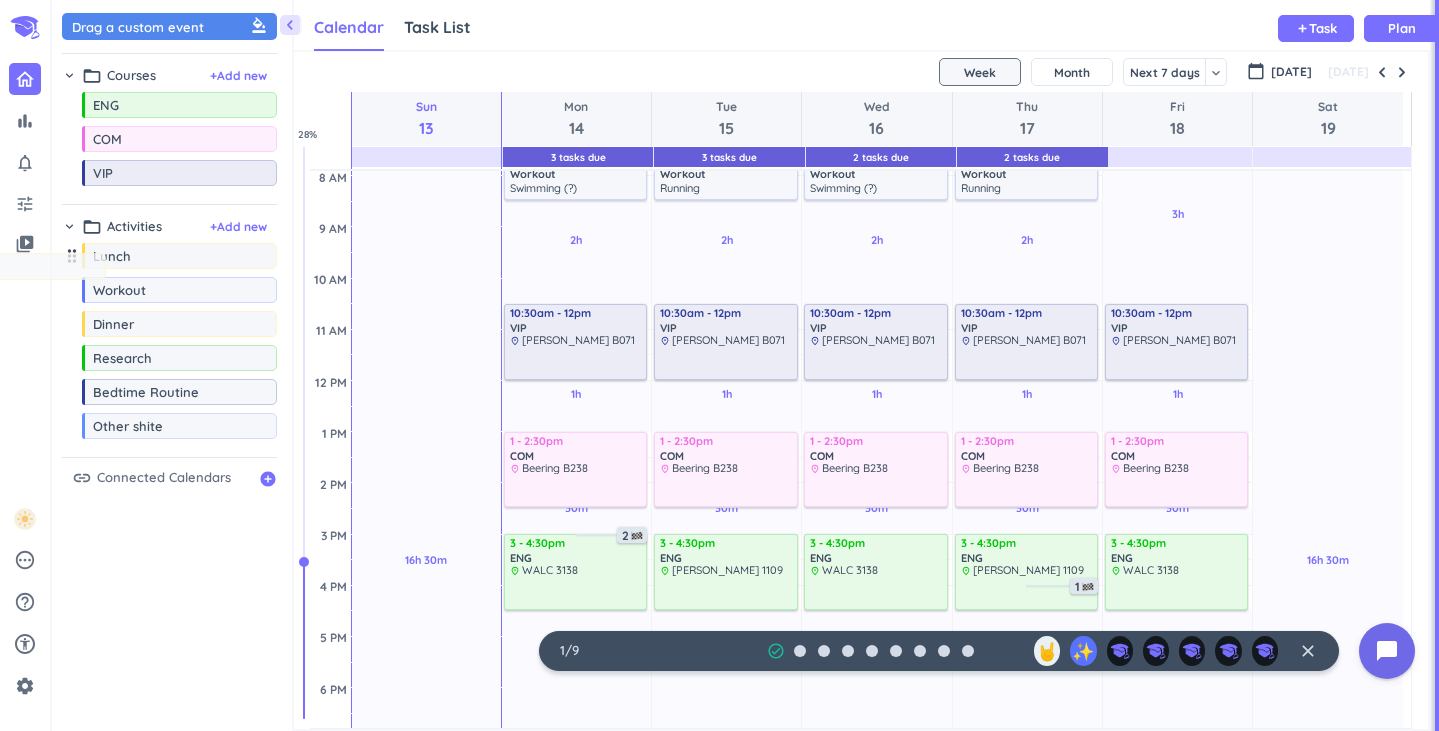 drag, startPoint x: 207, startPoint y: 258, endPoint x: 70, endPoint y: 265, distance: 137.17871 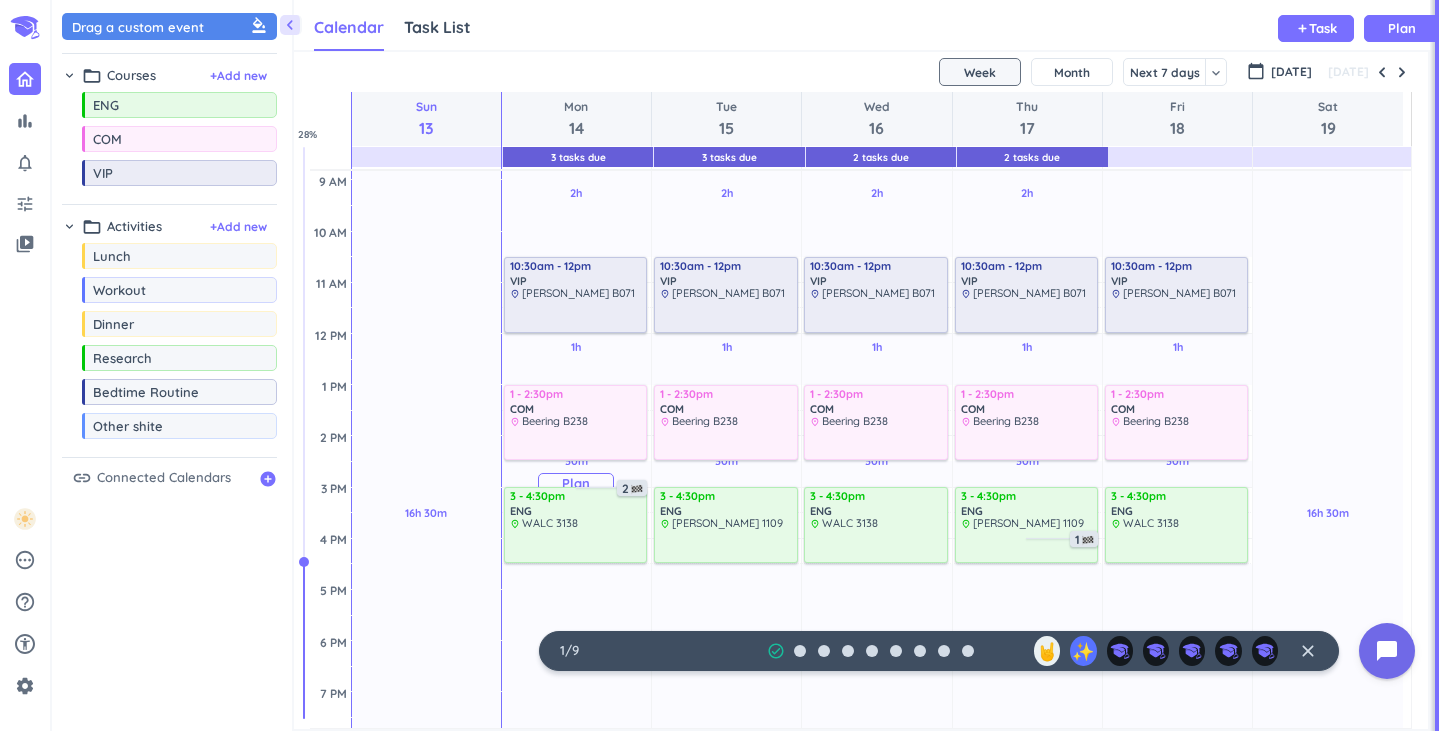 scroll, scrollTop: 300, scrollLeft: 0, axis: vertical 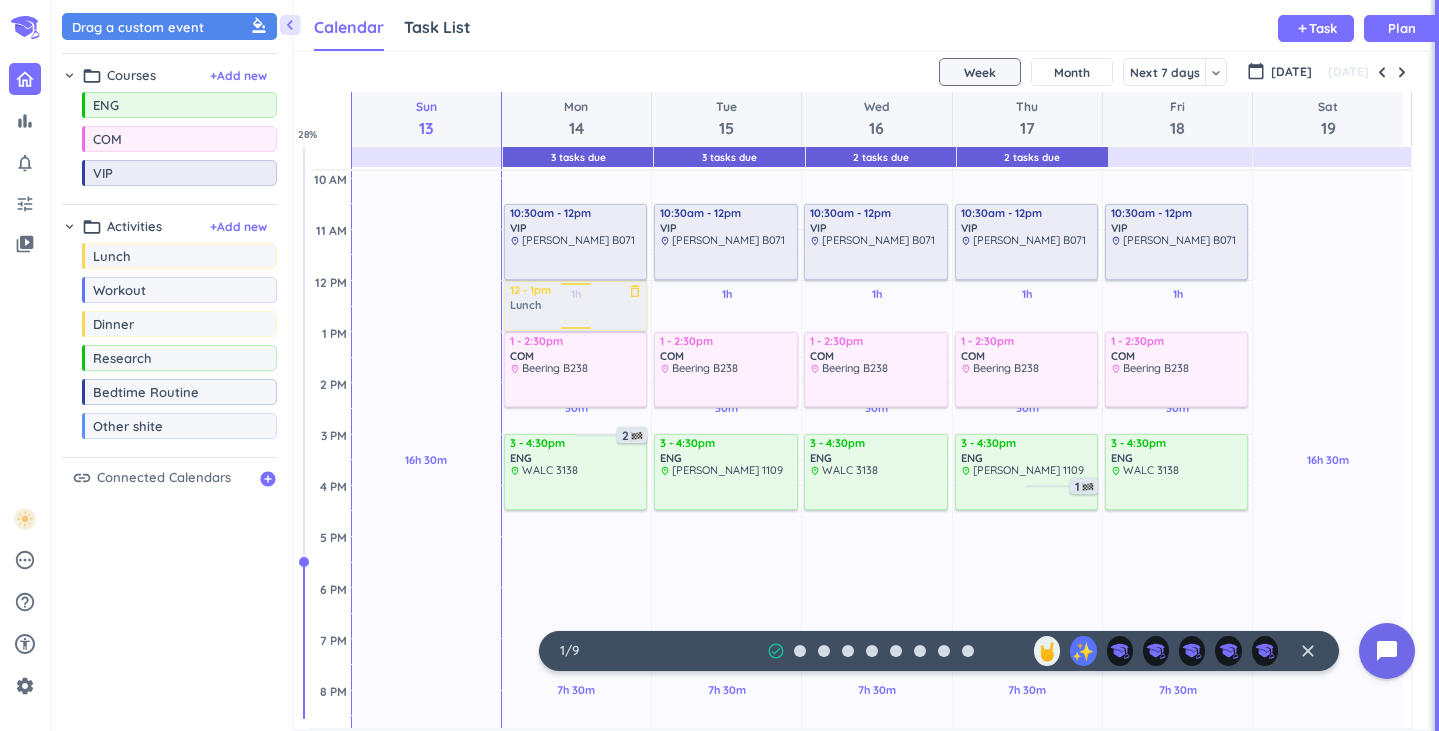 drag, startPoint x: 144, startPoint y: 257, endPoint x: 548, endPoint y: 282, distance: 404.77277 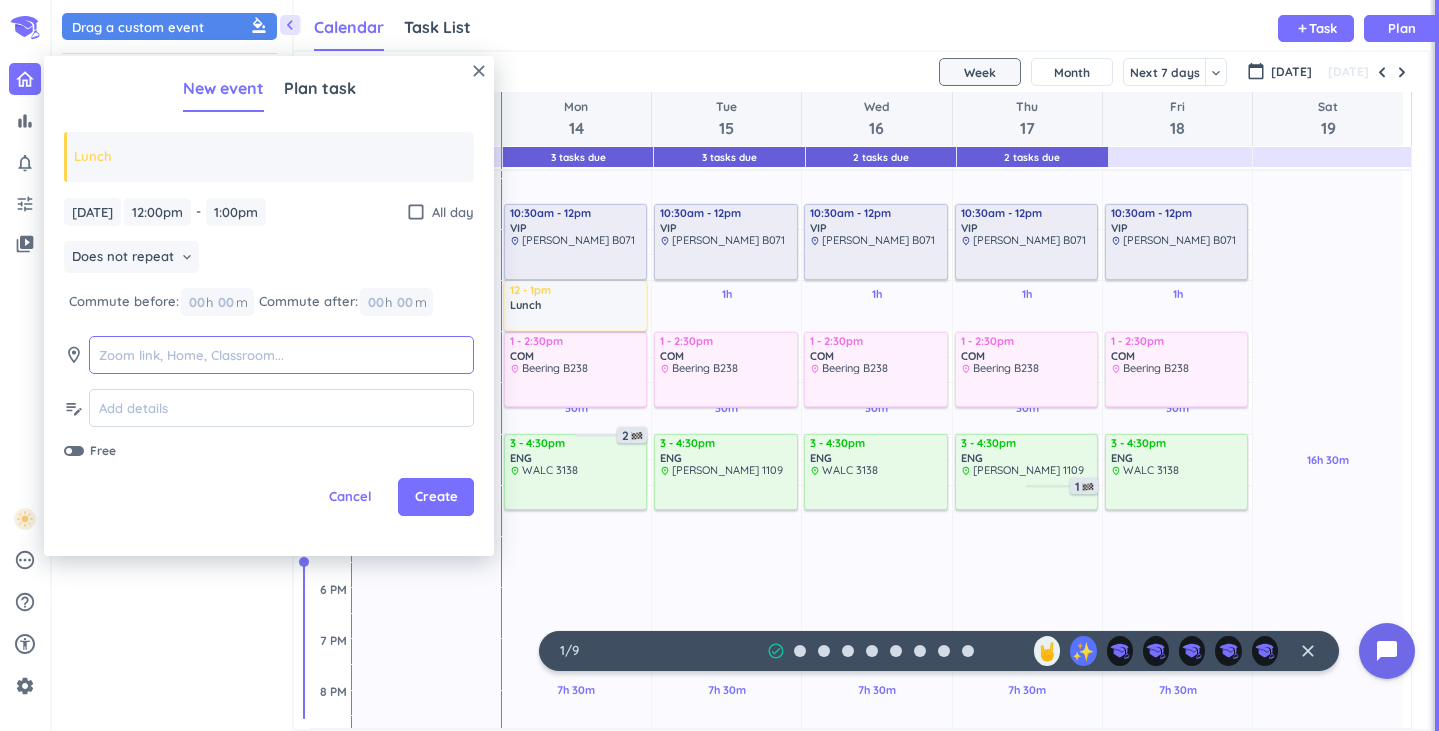 click at bounding box center [281, 355] 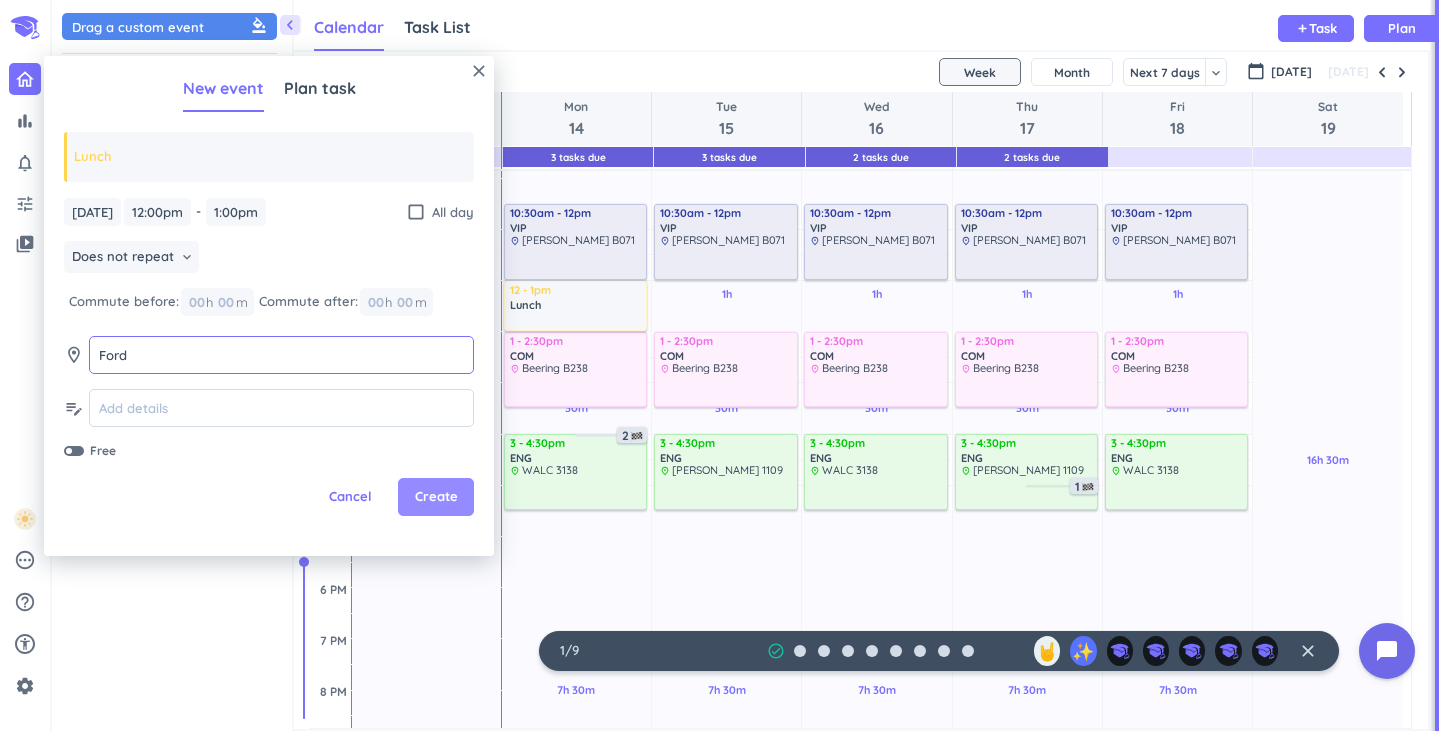 type on "Ford" 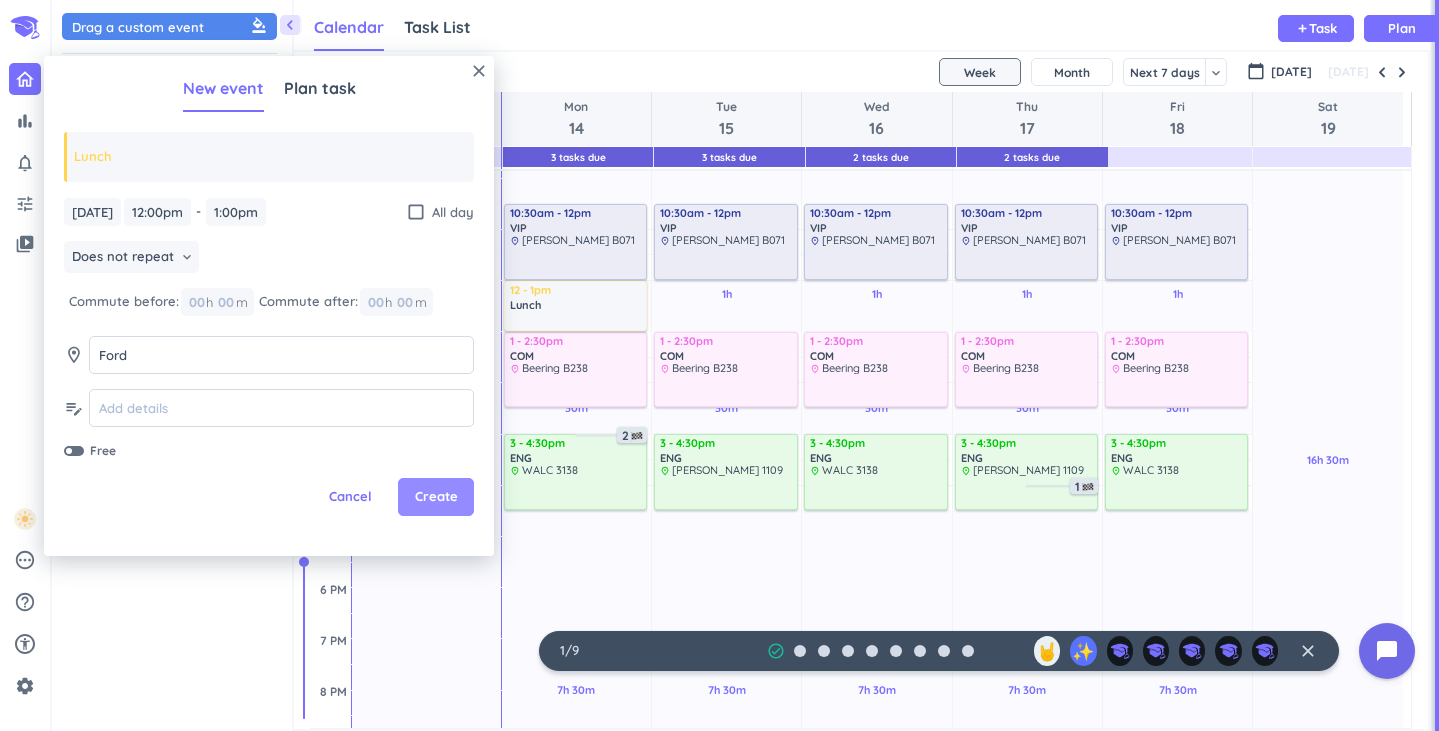 click on "Create" at bounding box center (436, 497) 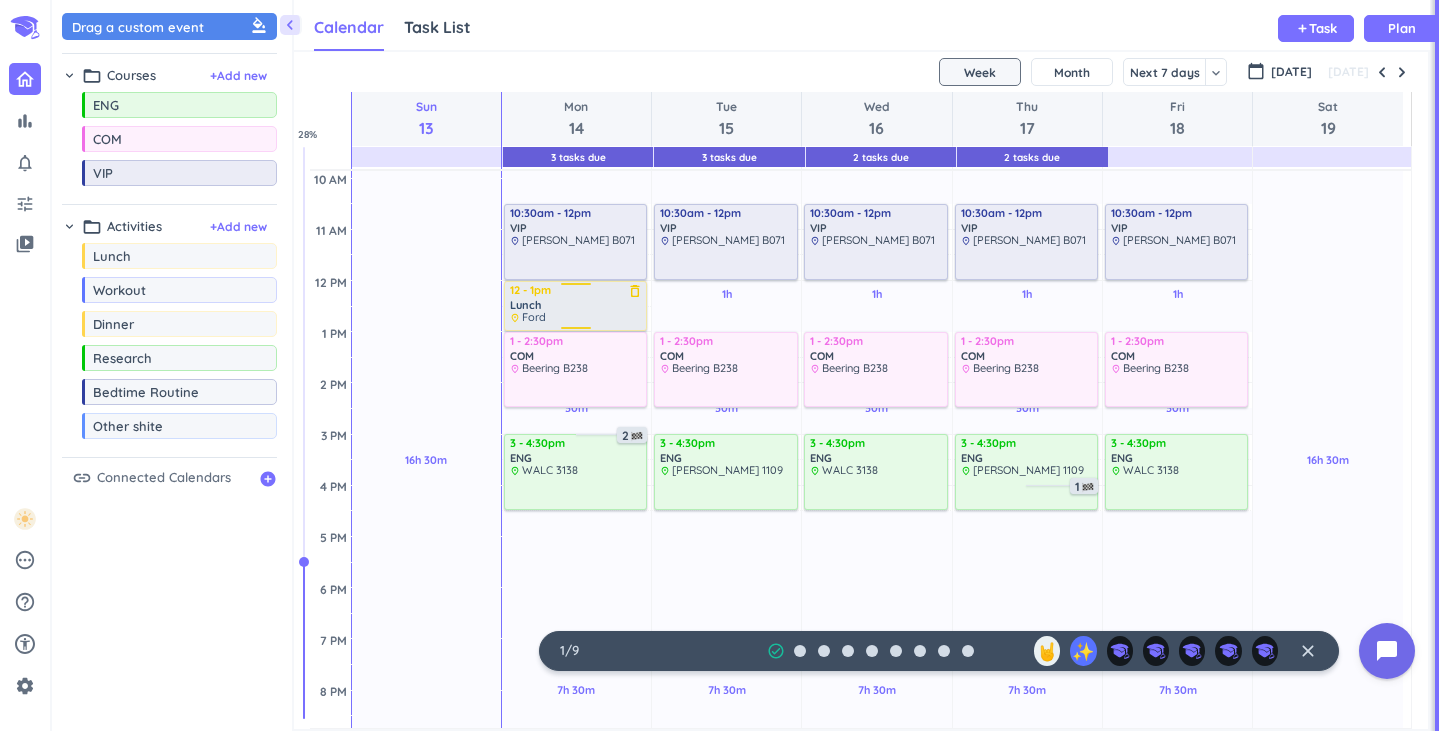 click on "Lunch" at bounding box center [577, 305] 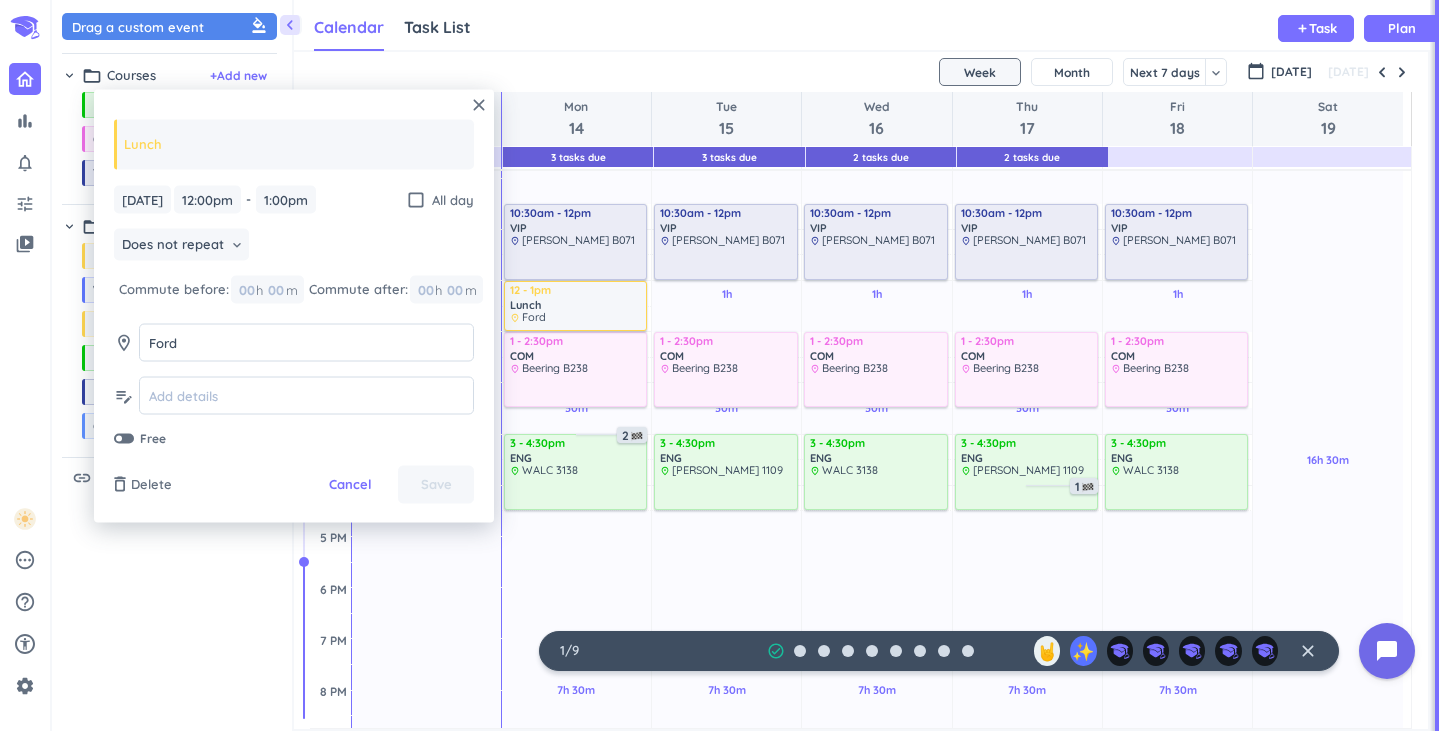 click on "[DATE] [DATE]   12:00pm 12:00pm - 1:00pm 1:00pm check_box_outline_blank All day Does not repeat keyboard_arrow_down Commute before: 00 h 00 m Commute after: 00 h 00 m room [PERSON_NAME] edit_note Free" at bounding box center (294, 316) 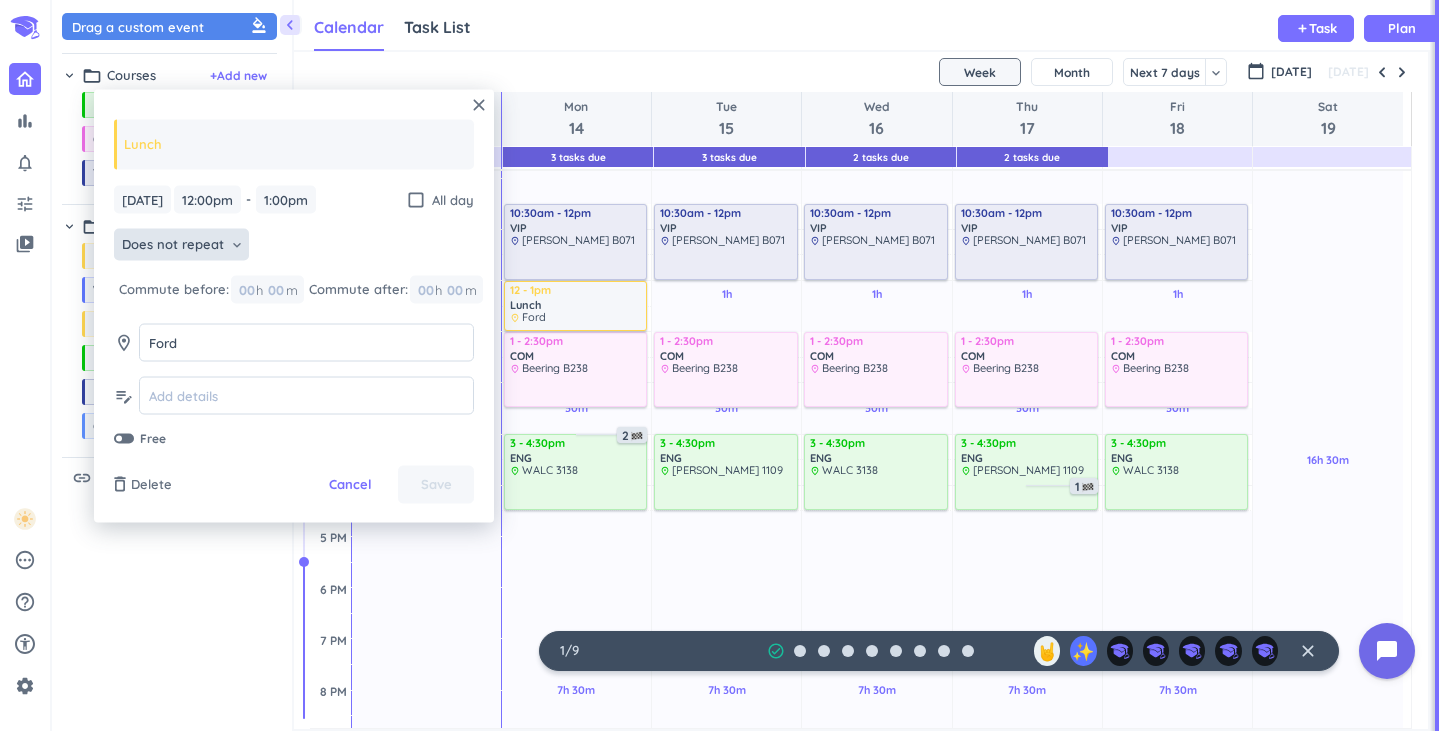 click on "Does not repeat" at bounding box center [173, 245] 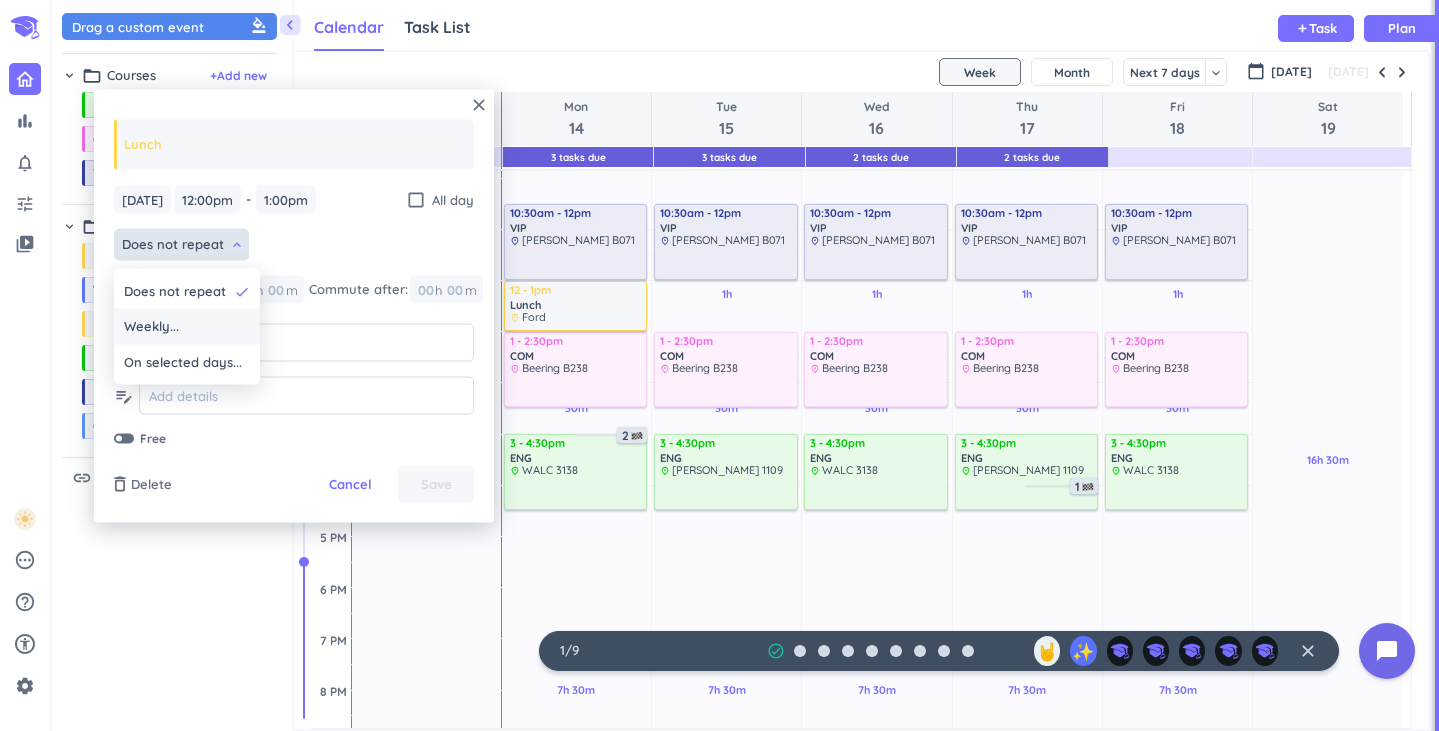 click on "Weekly..." at bounding box center (187, 327) 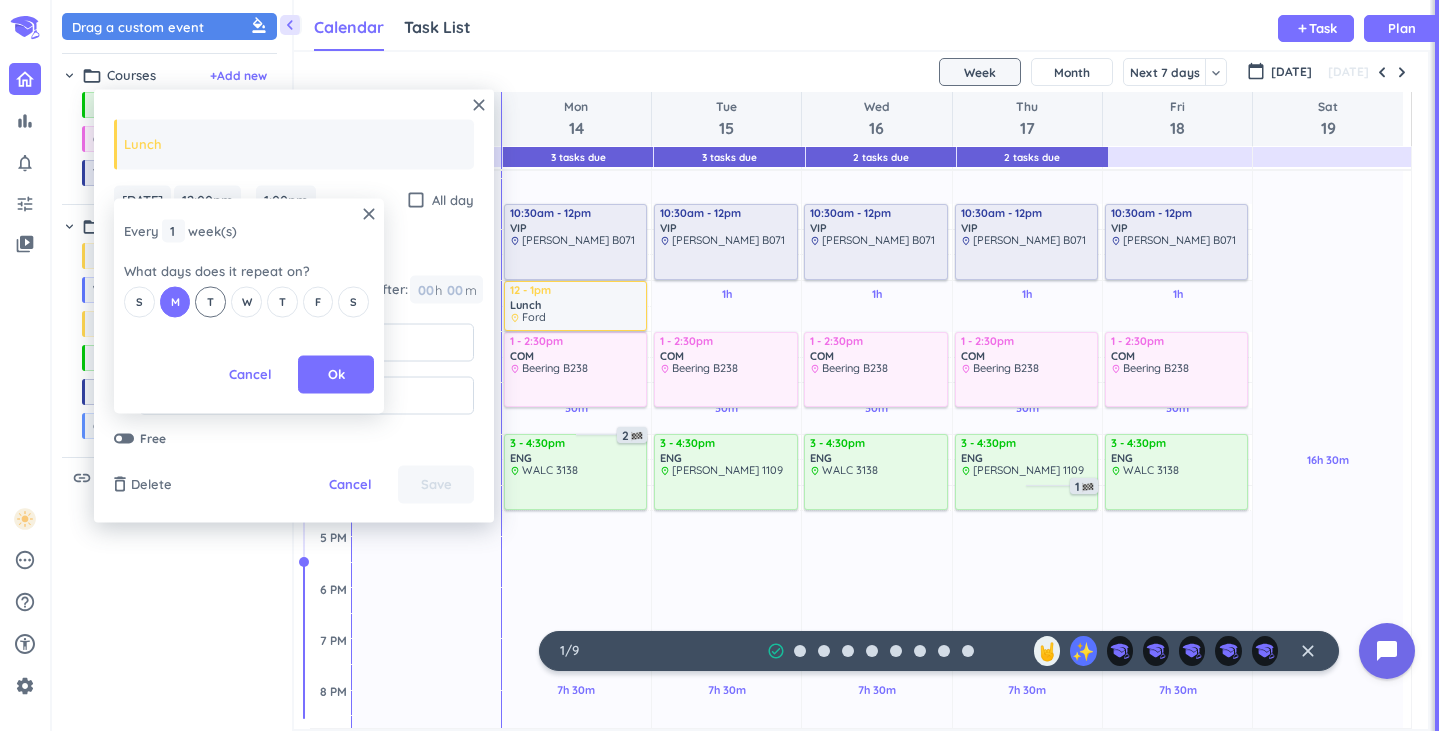 click on "T" at bounding box center (210, 301) 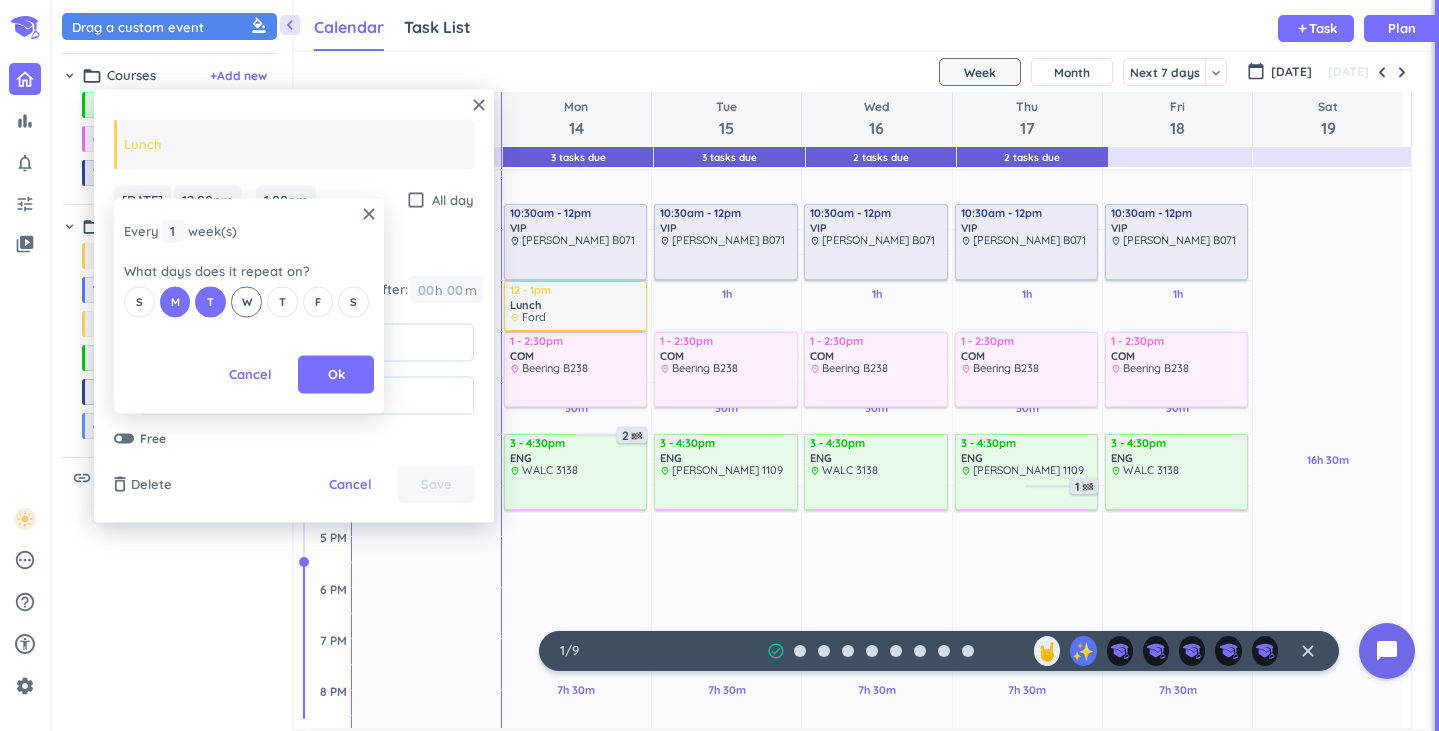 click on "W" at bounding box center (246, 301) 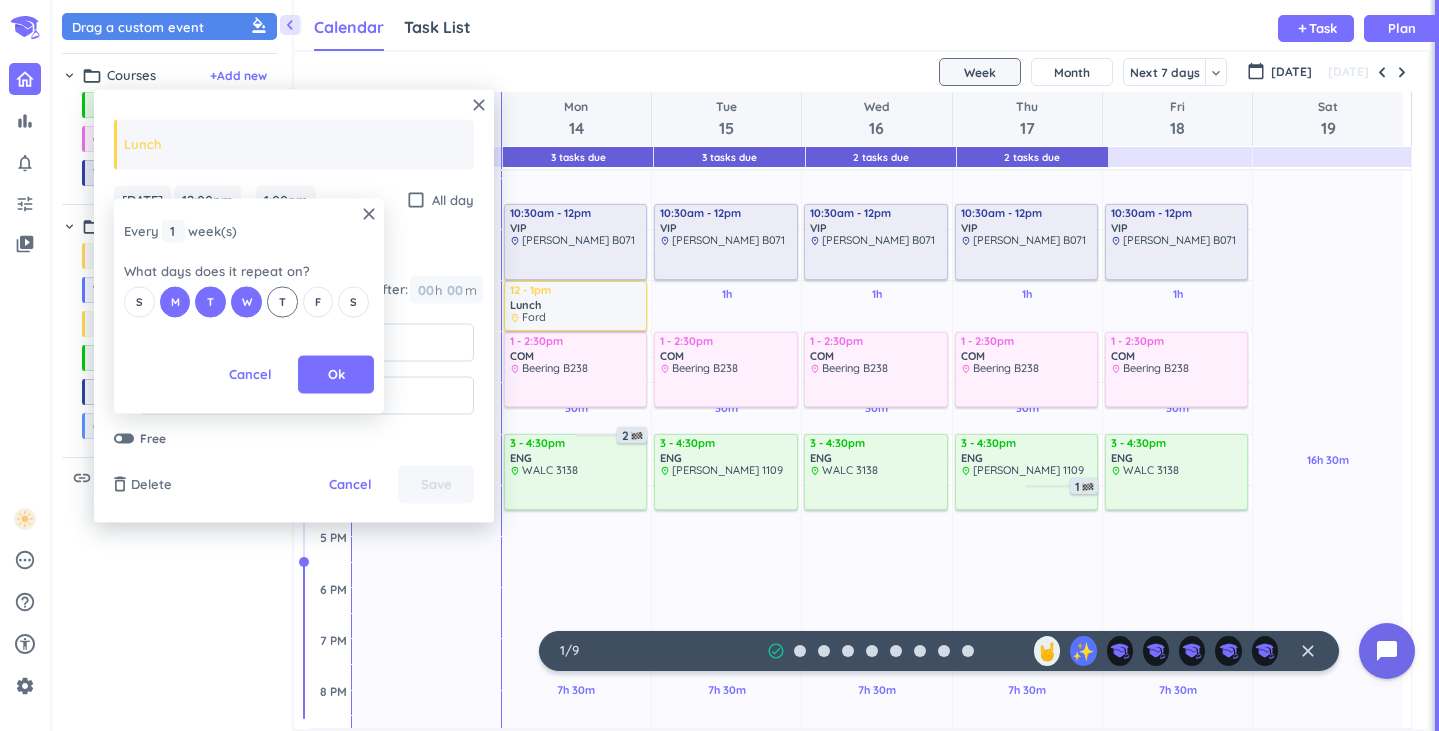 click on "T" at bounding box center (282, 301) 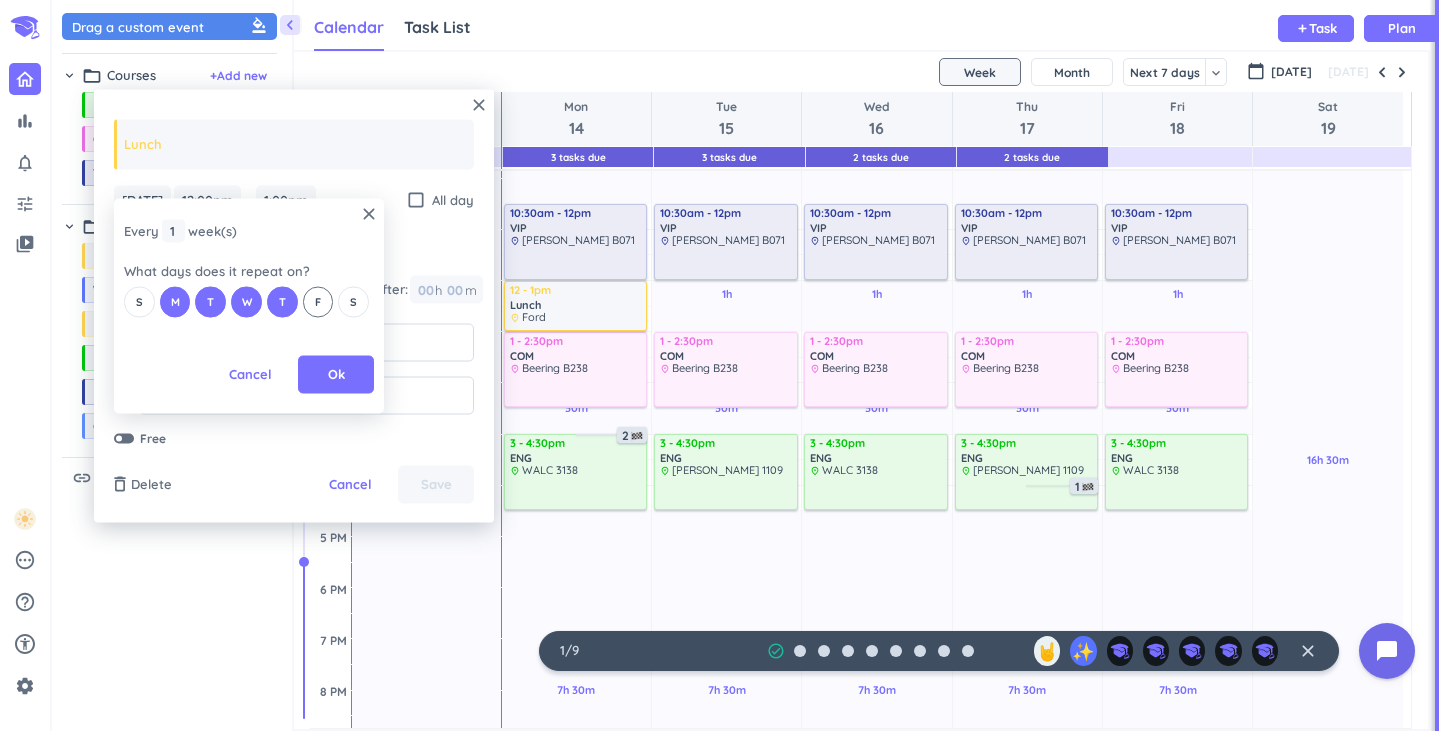click on "F" at bounding box center (318, 301) 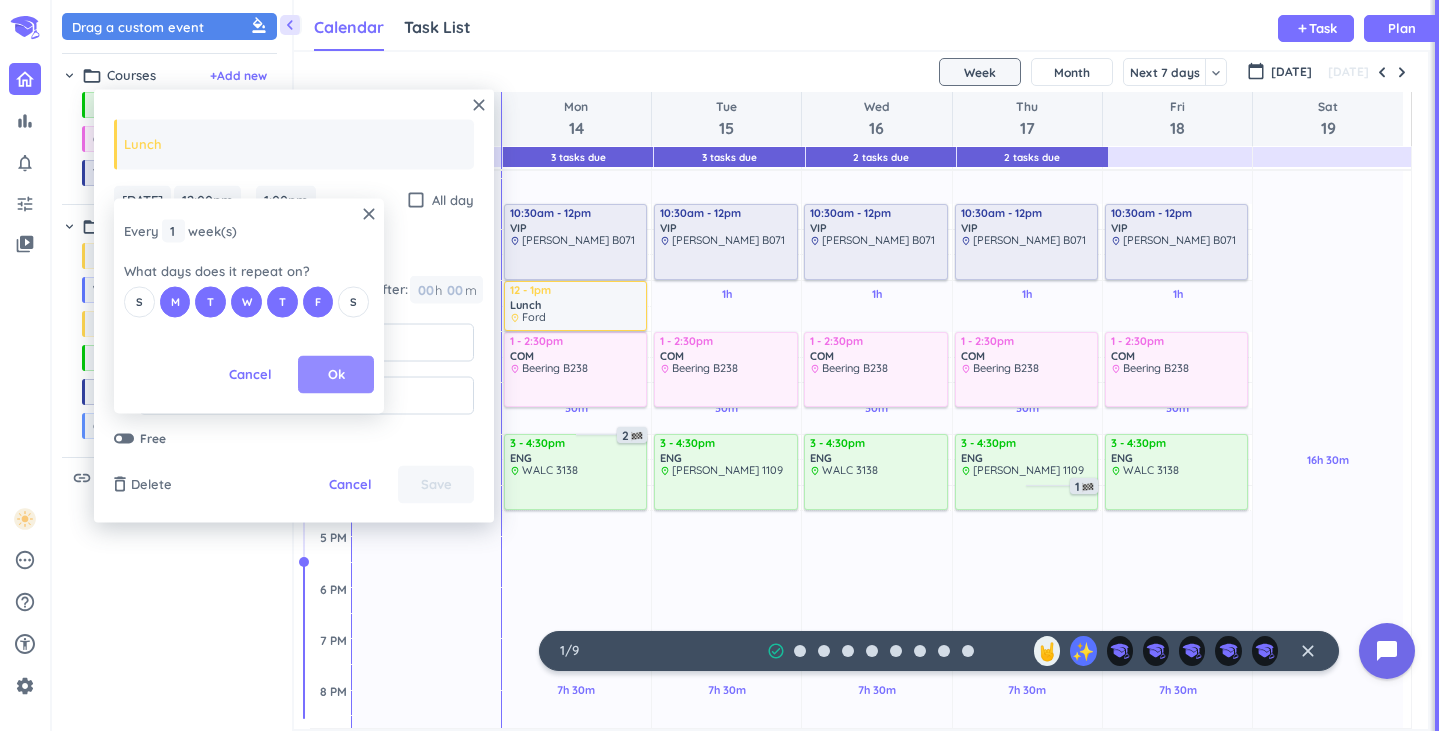 click on "Ok" at bounding box center [336, 375] 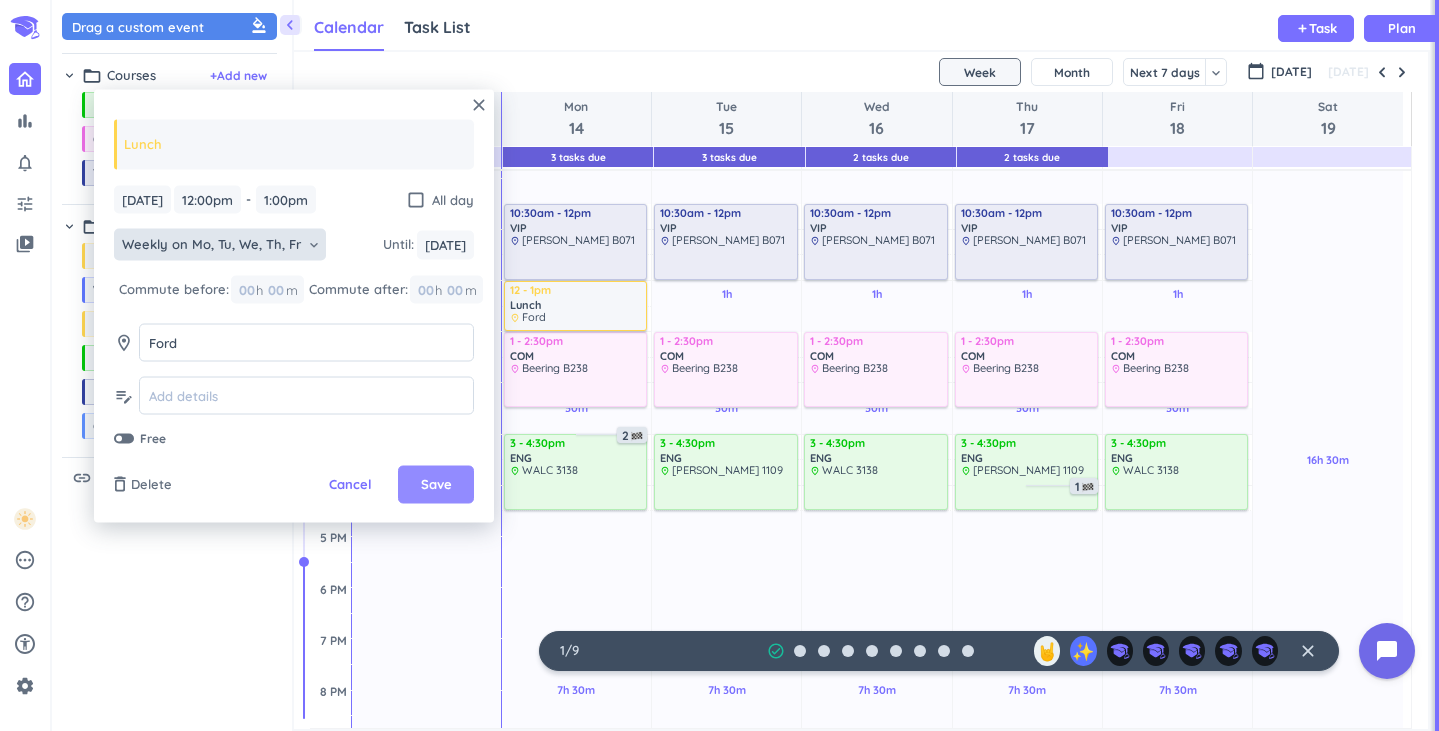 click on "Save" at bounding box center (436, 485) 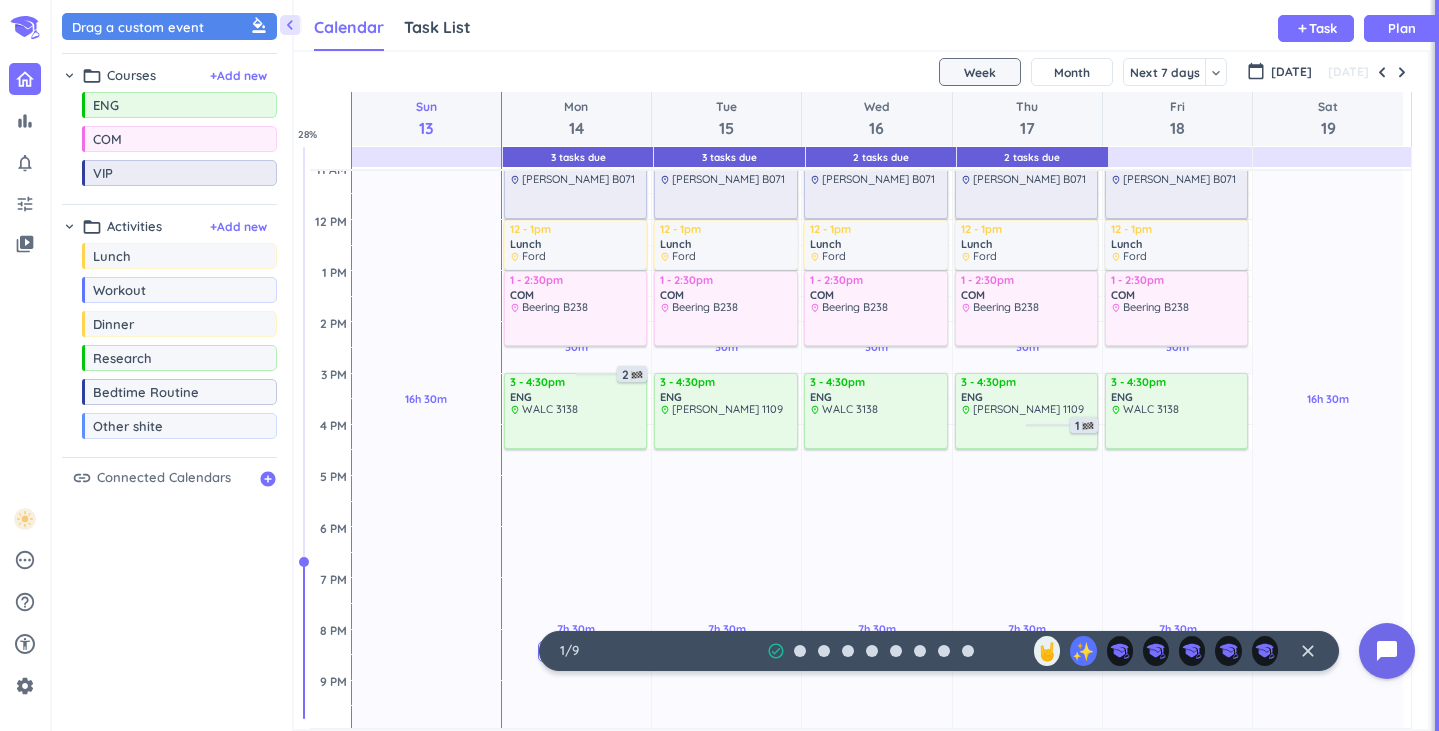 scroll, scrollTop: 300, scrollLeft: 0, axis: vertical 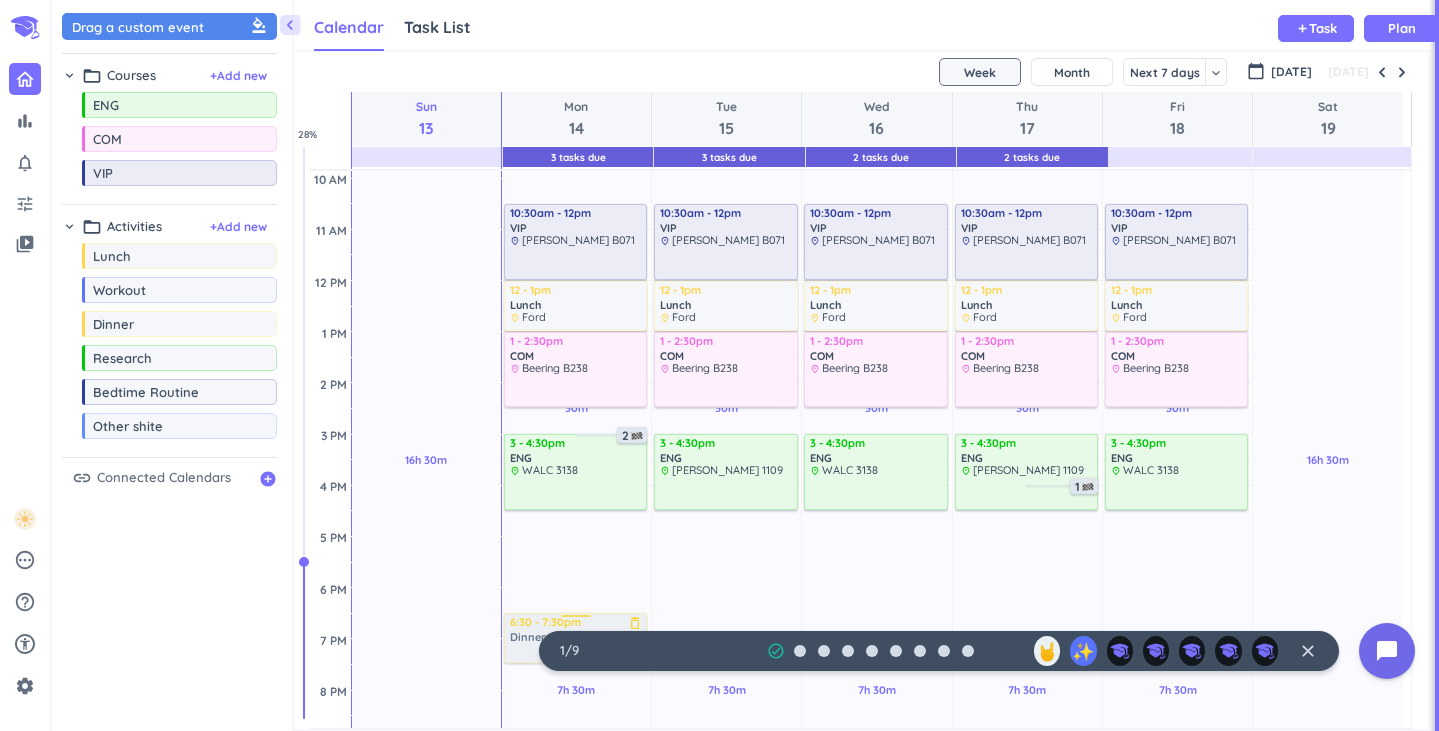 drag, startPoint x: 201, startPoint y: 327, endPoint x: 589, endPoint y: 616, distance: 483.80264 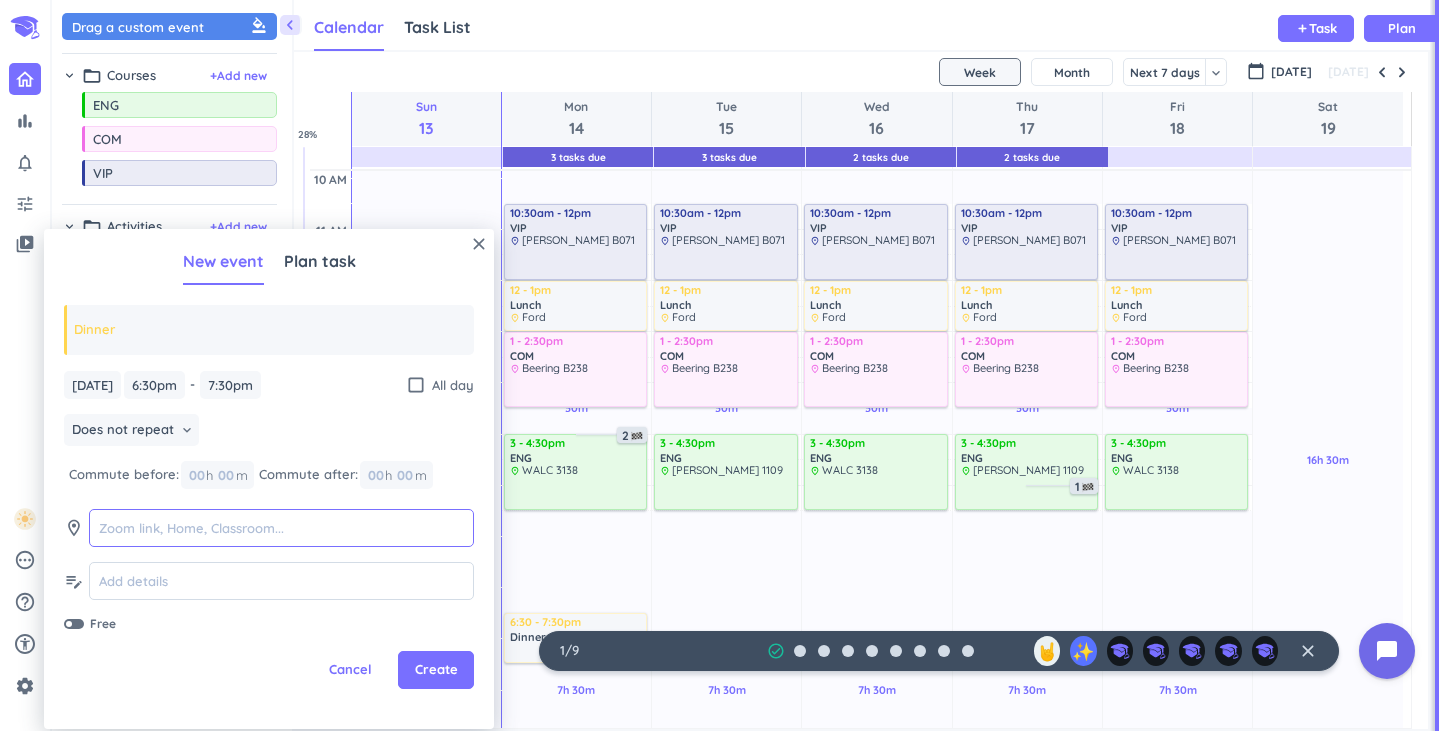 click at bounding box center [281, 528] 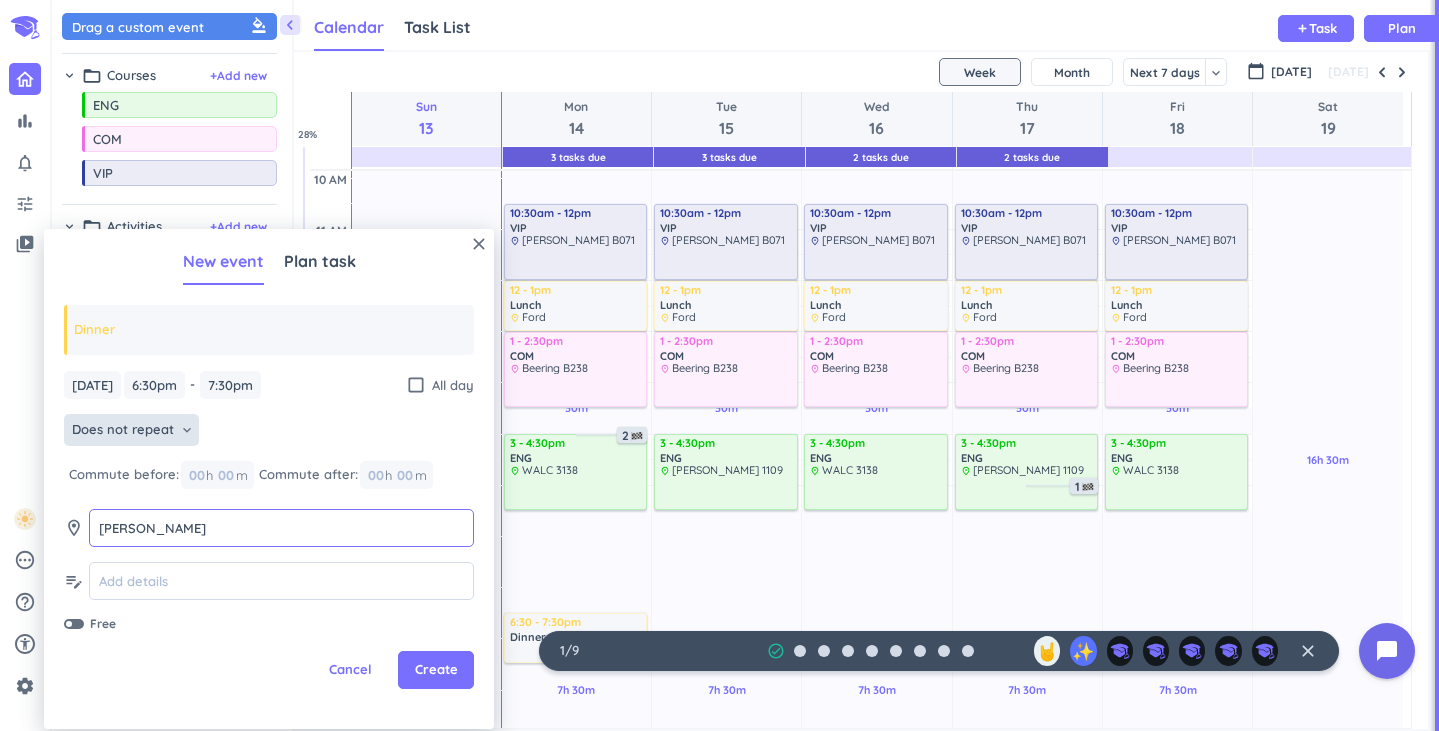 type on "[PERSON_NAME]" 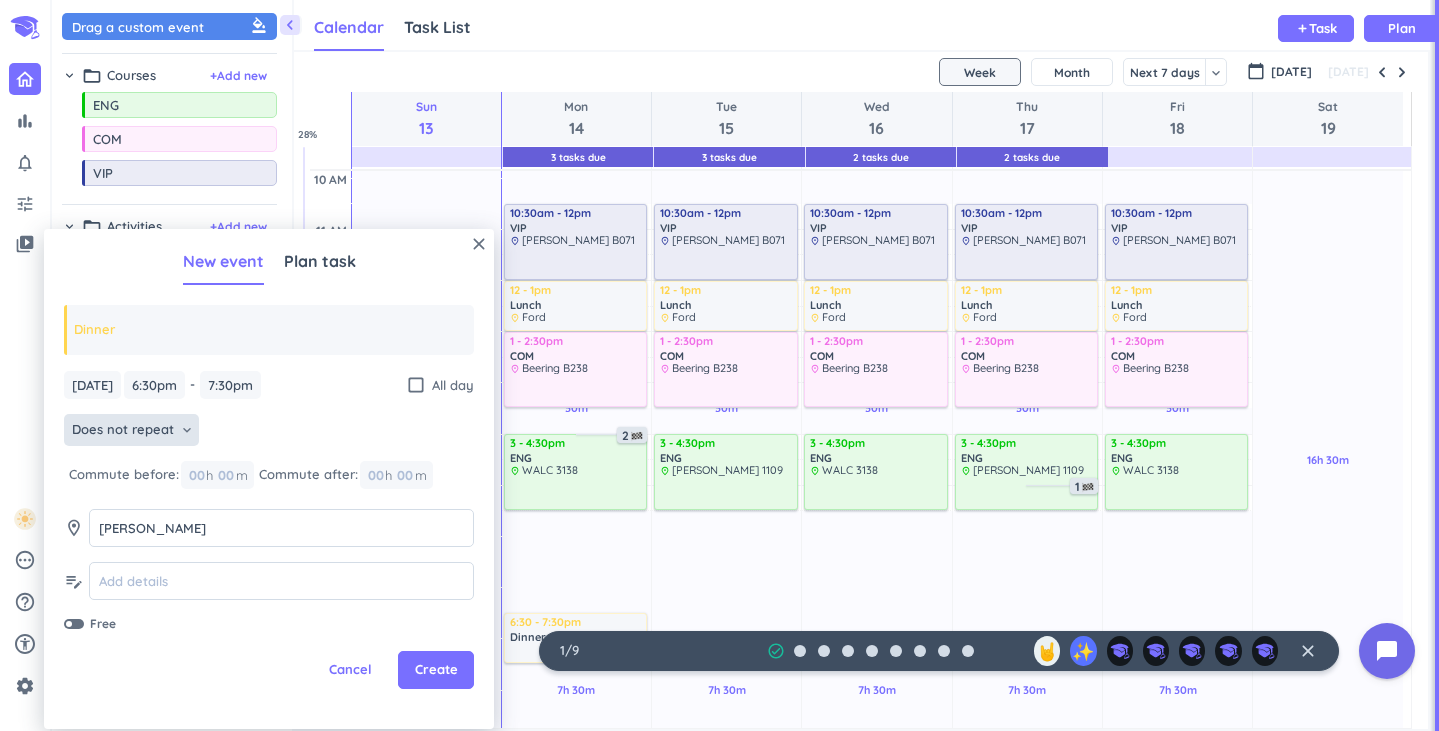 click on "Does not repeat" at bounding box center [123, 430] 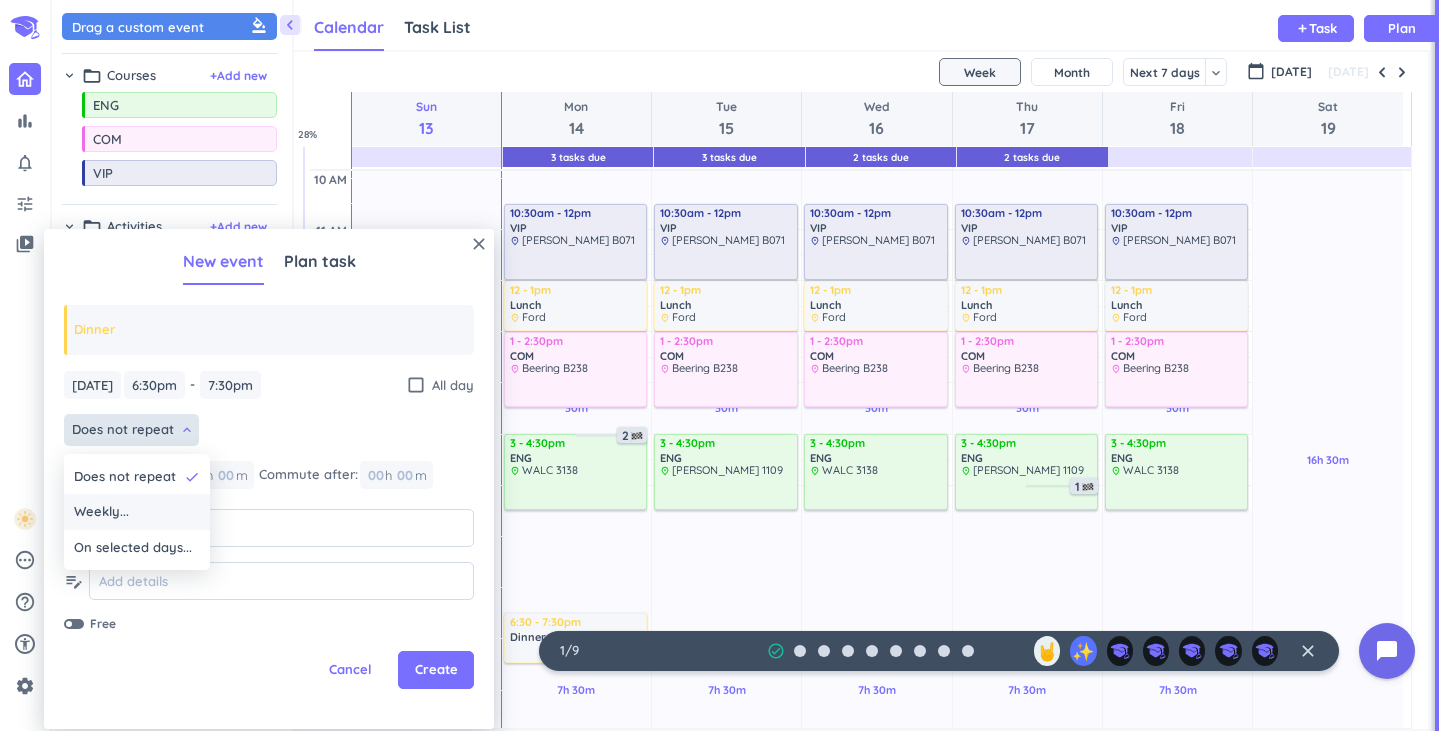 click on "Weekly..." at bounding box center [101, 512] 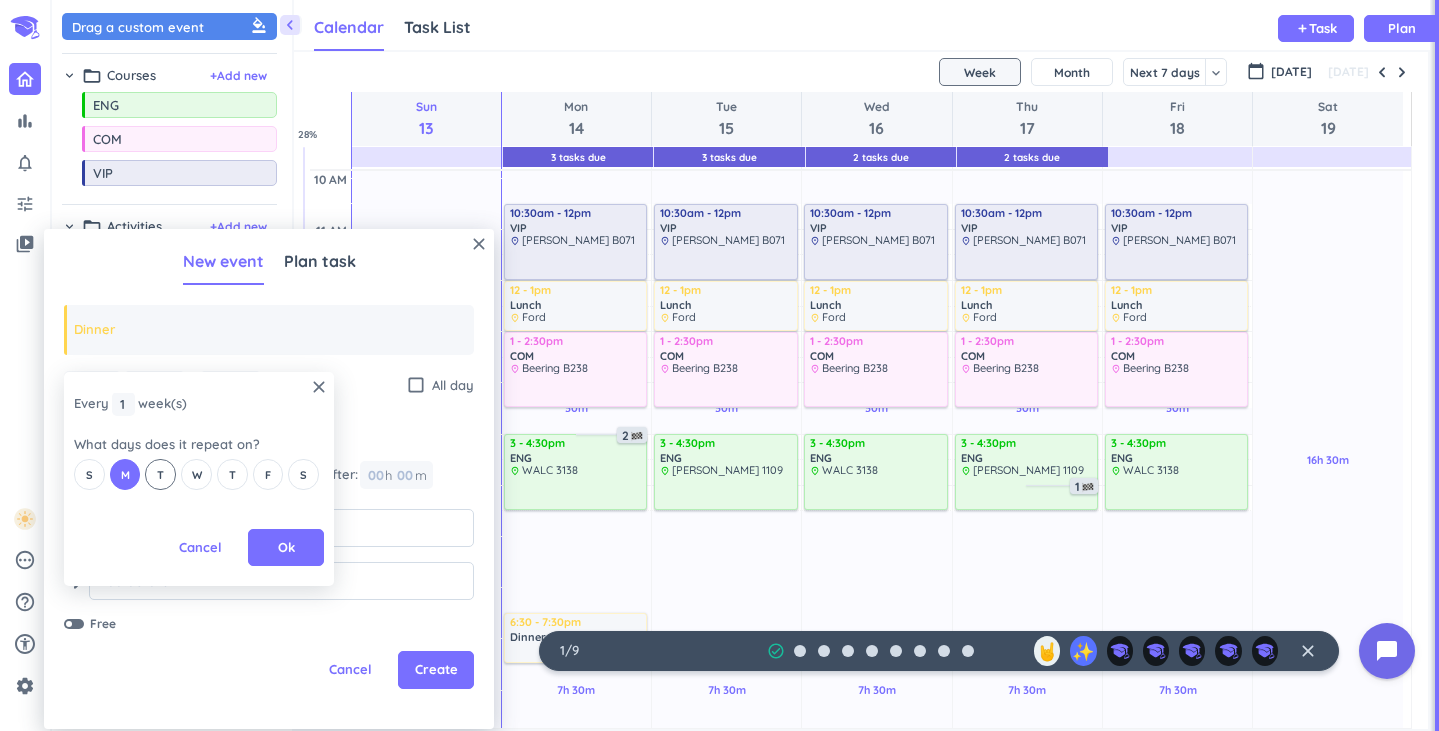click on "T" at bounding box center (160, 474) 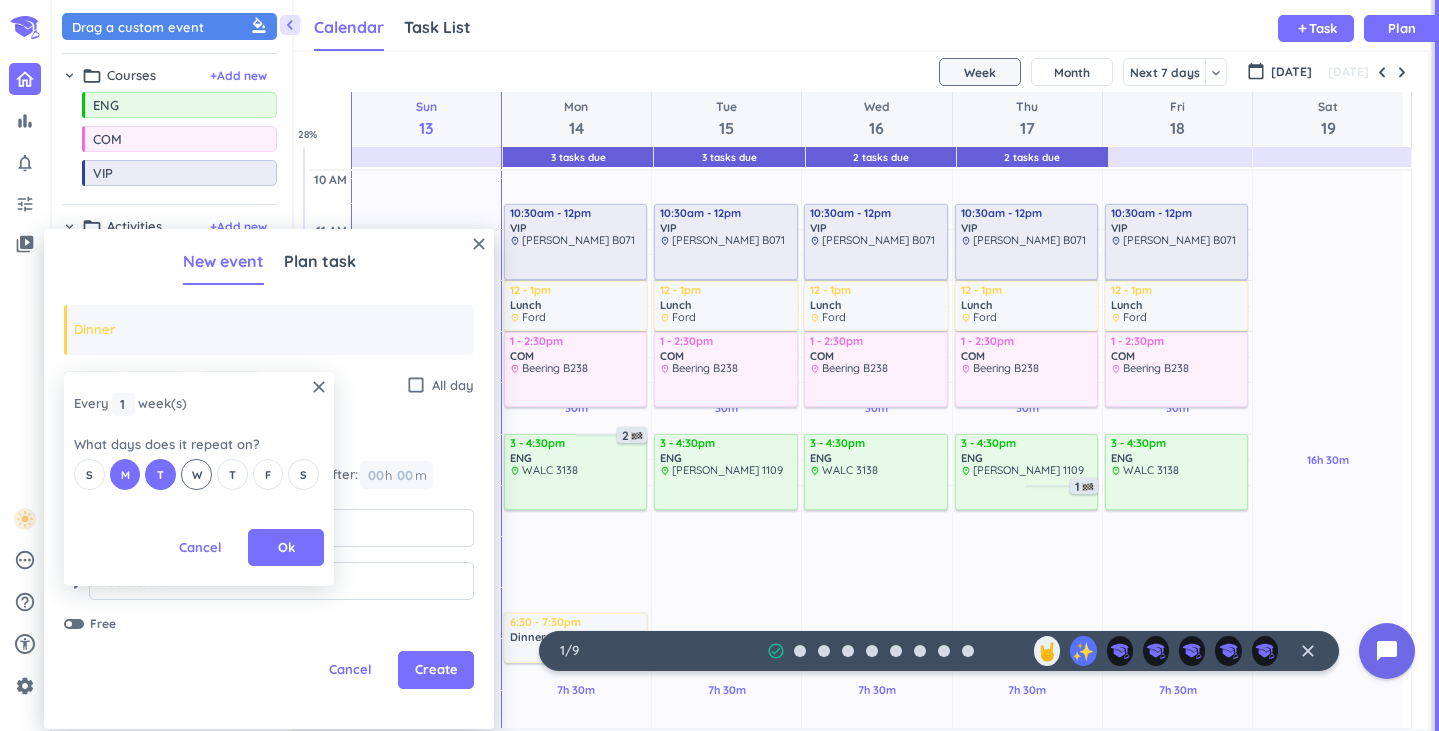 click on "W" at bounding box center [196, 474] 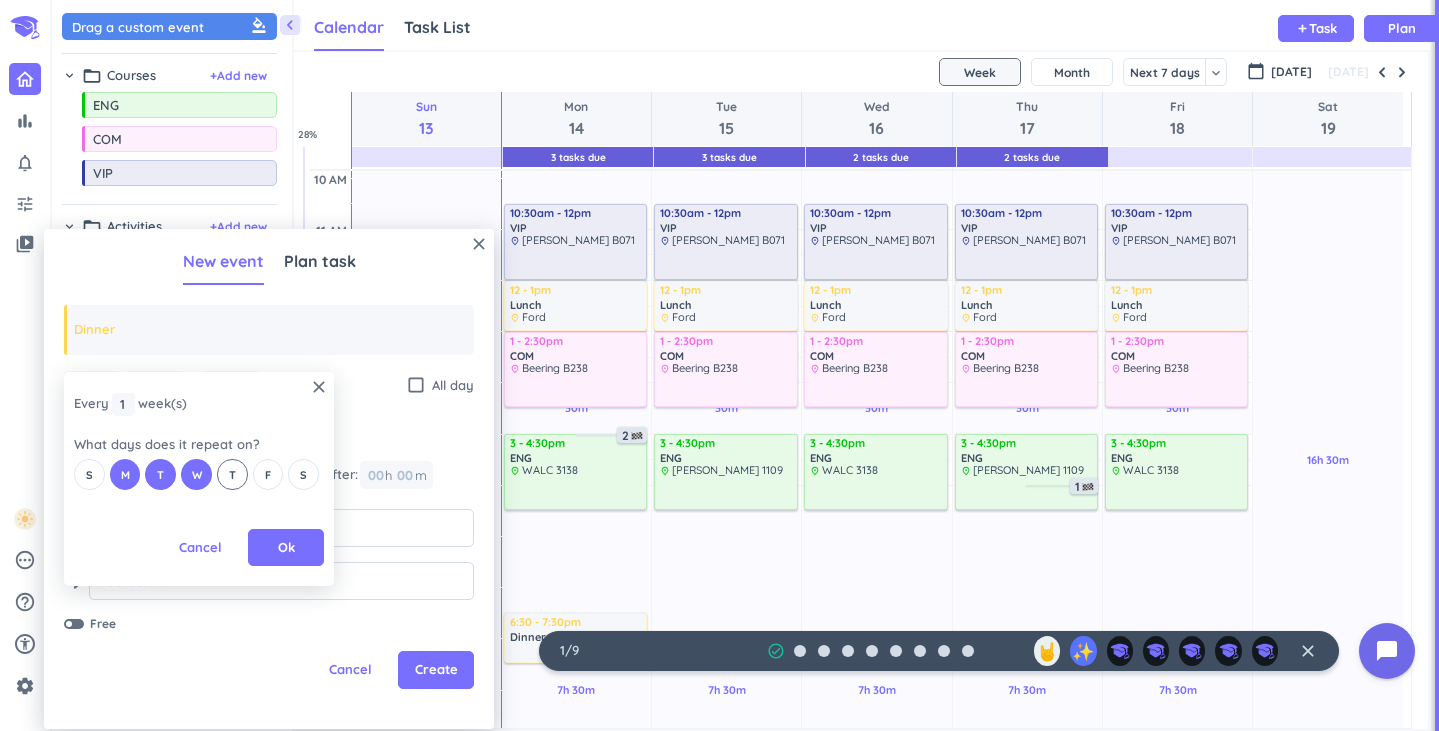 click on "T" at bounding box center [232, 474] 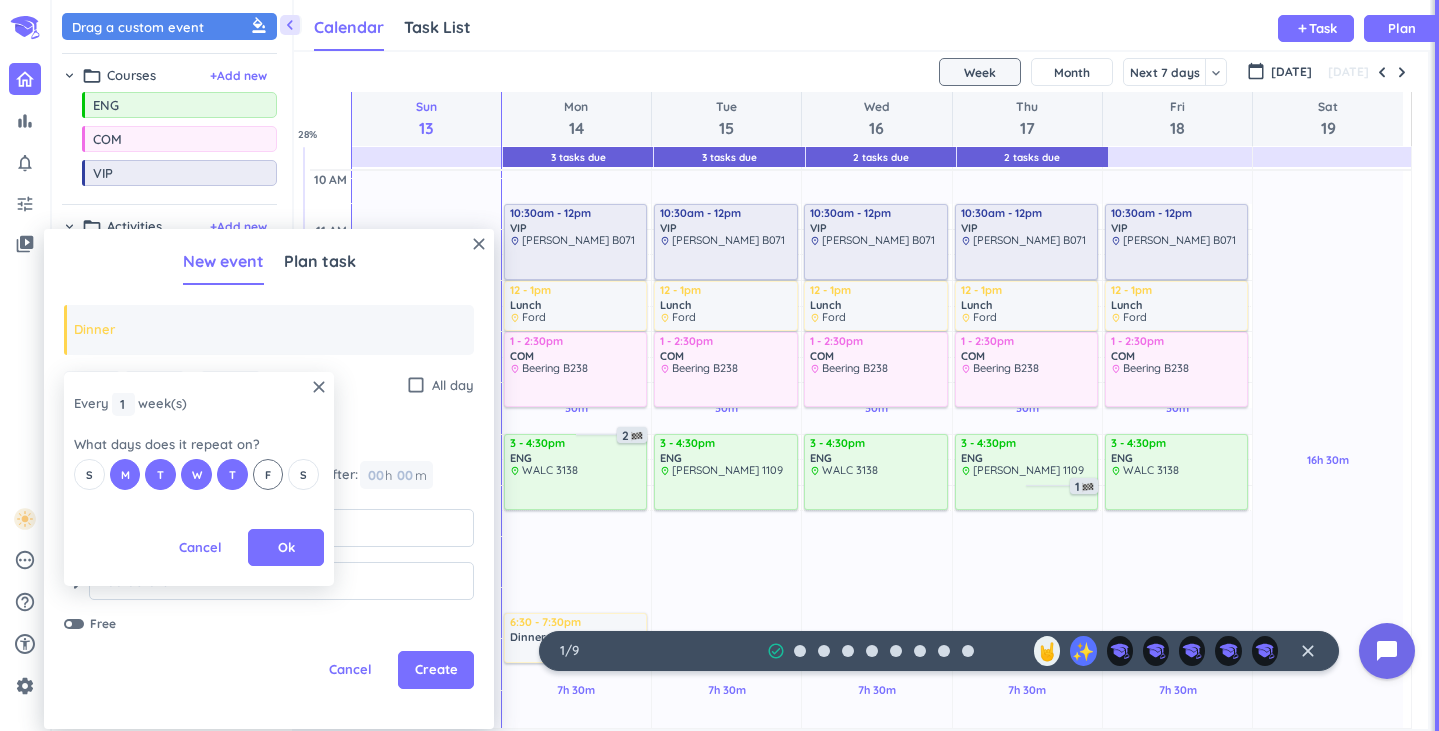 click on "F" at bounding box center (268, 475) 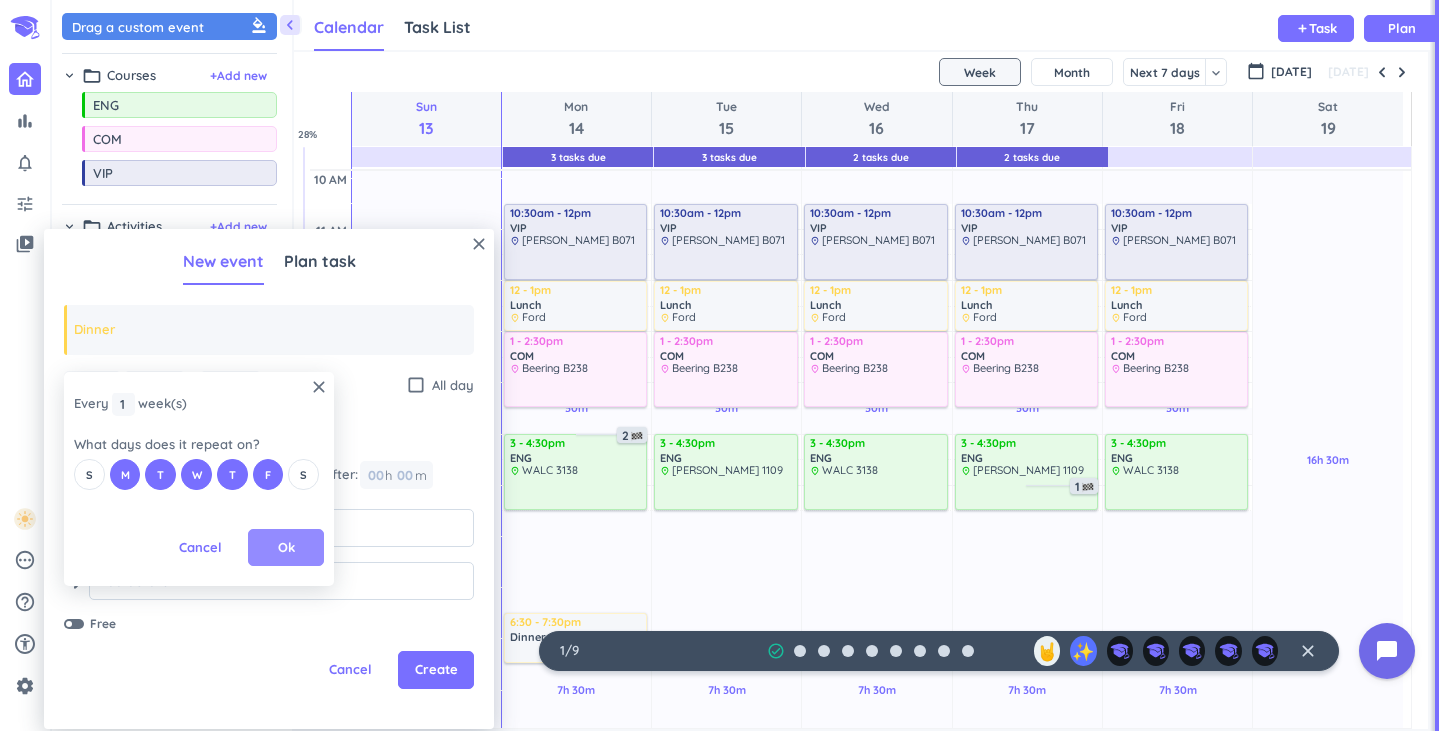 click on "Ok" at bounding box center (286, 548) 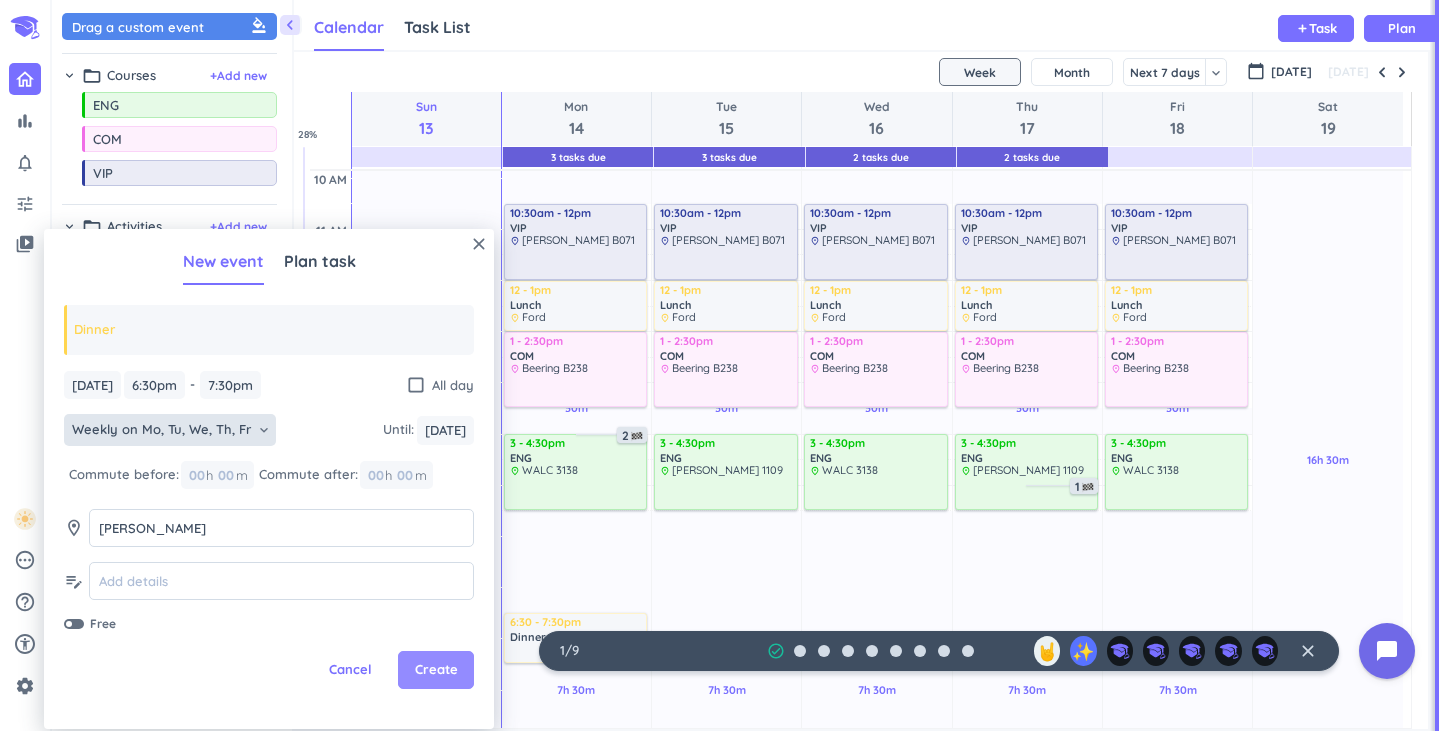 click on "Create" at bounding box center (436, 670) 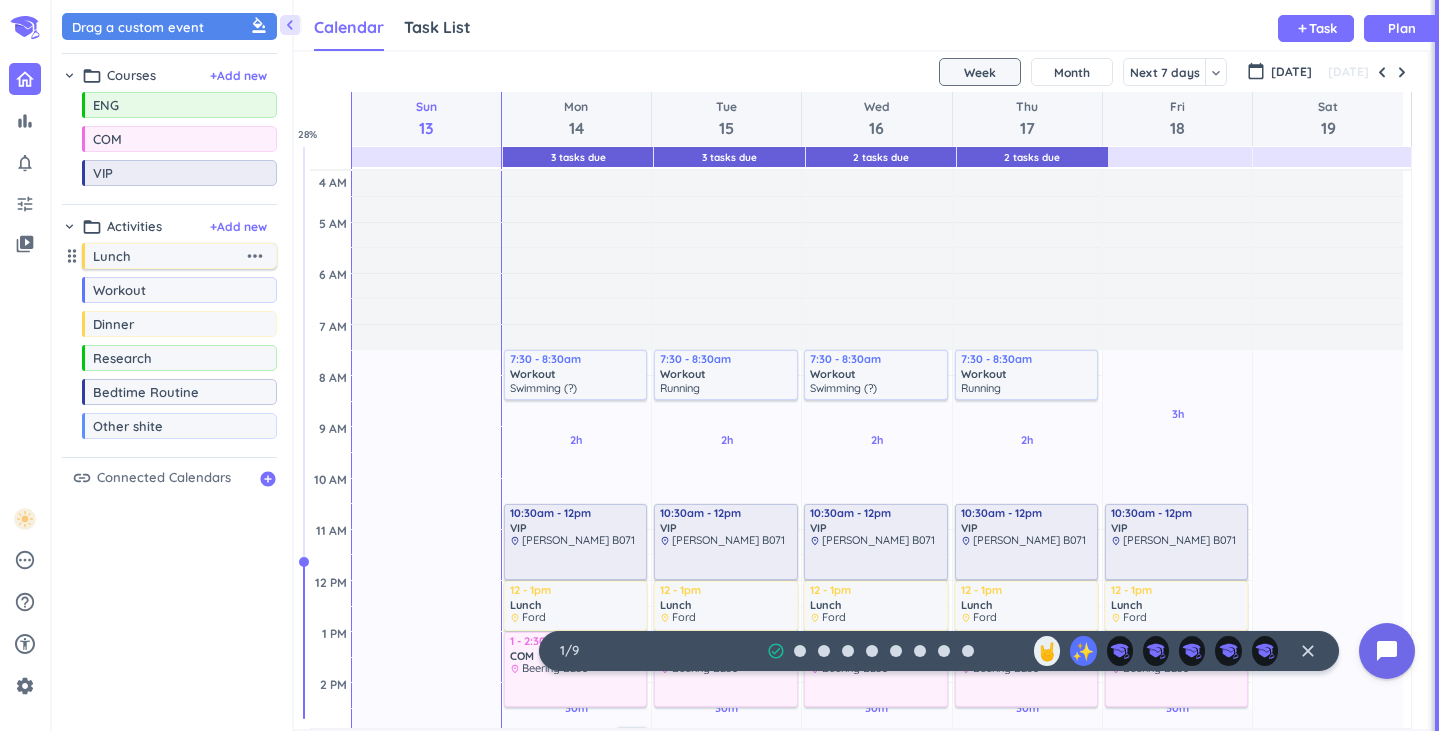 scroll, scrollTop: 0, scrollLeft: 0, axis: both 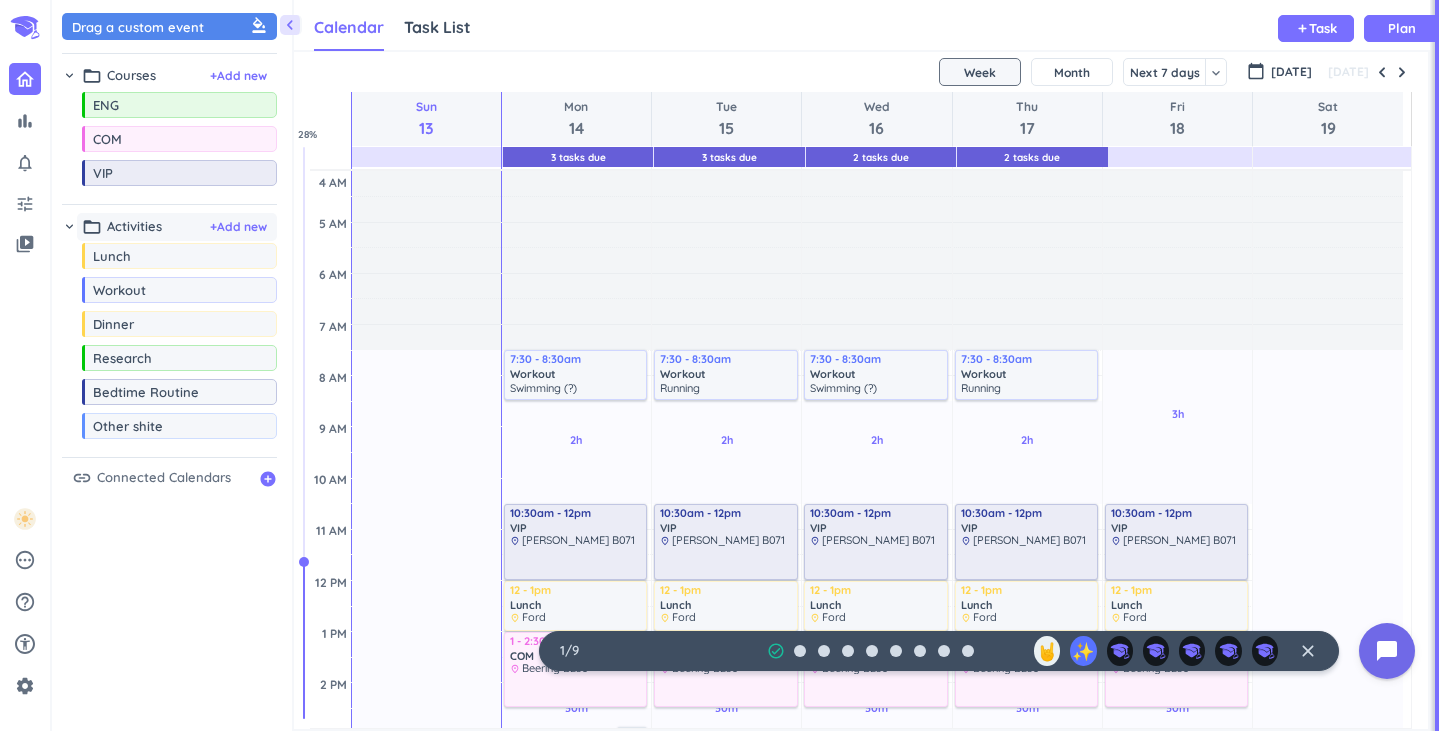 click on "folder_open Activities   +  Add new" at bounding box center [177, 227] 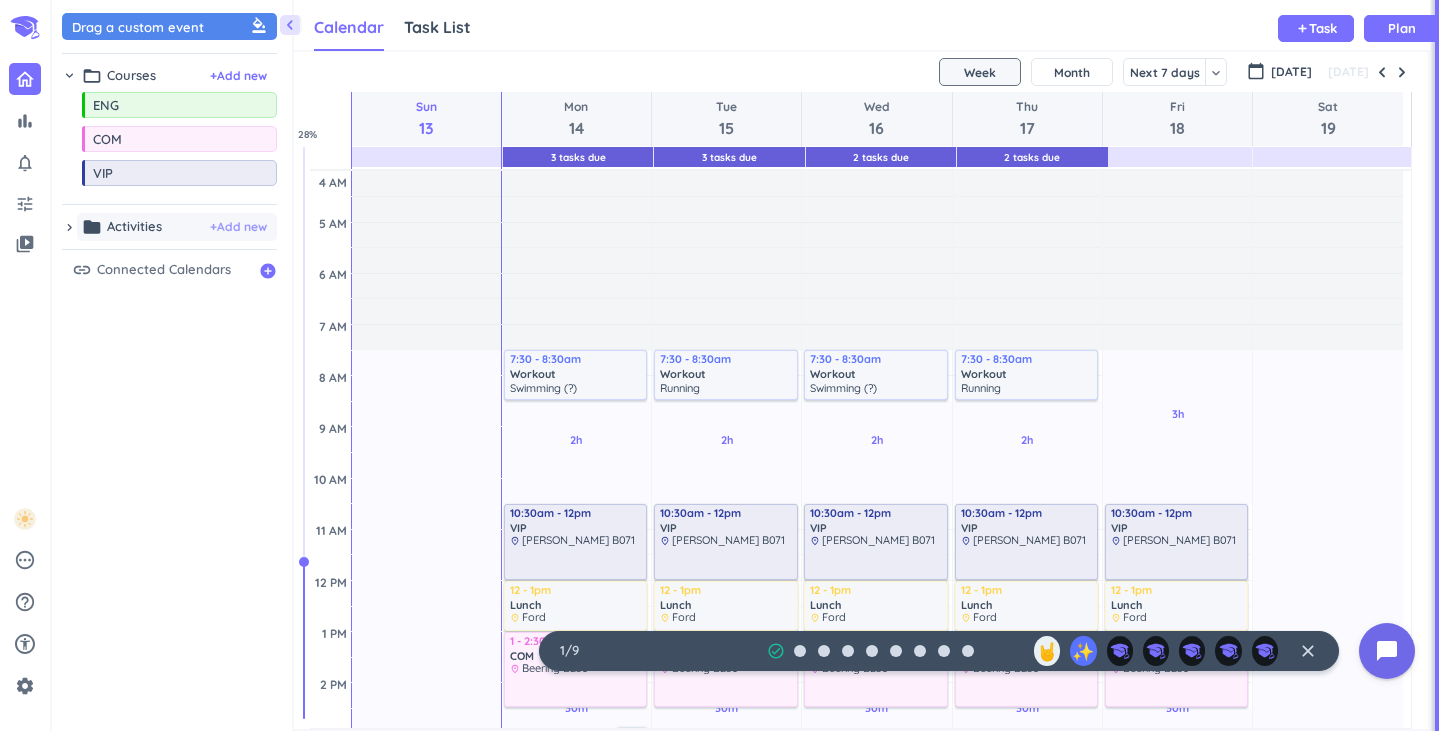 click on "+  Add new" at bounding box center [238, 227] 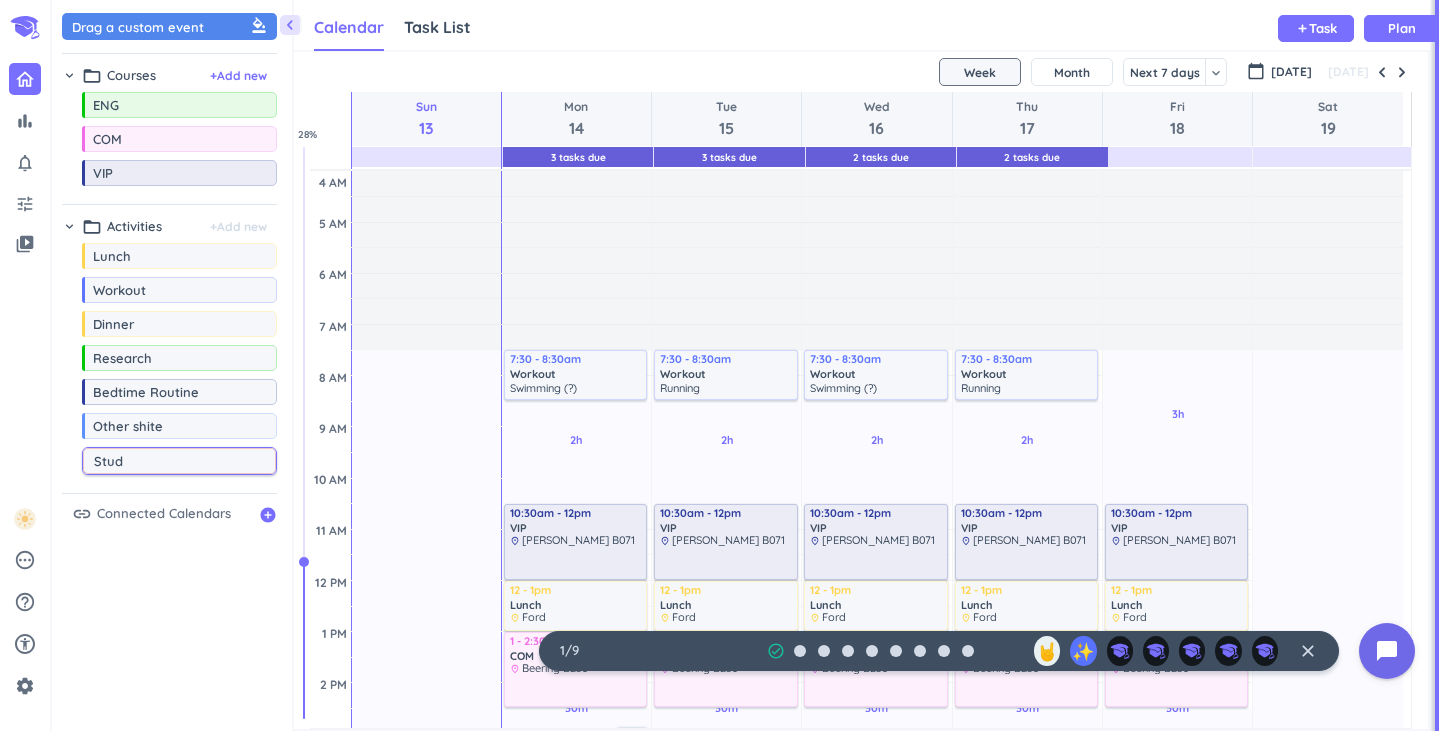 type on "Study" 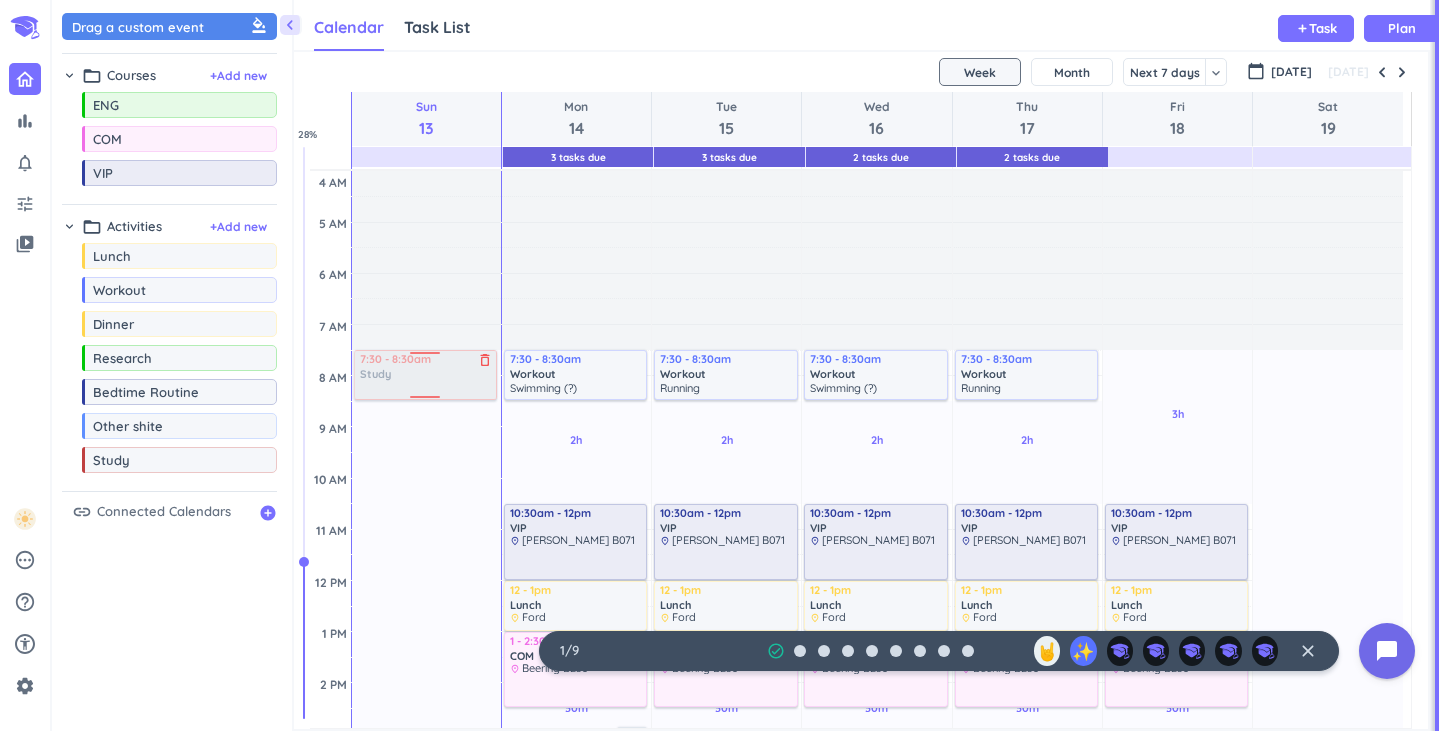 drag, startPoint x: 154, startPoint y: 467, endPoint x: 480, endPoint y: 353, distance: 345.3578 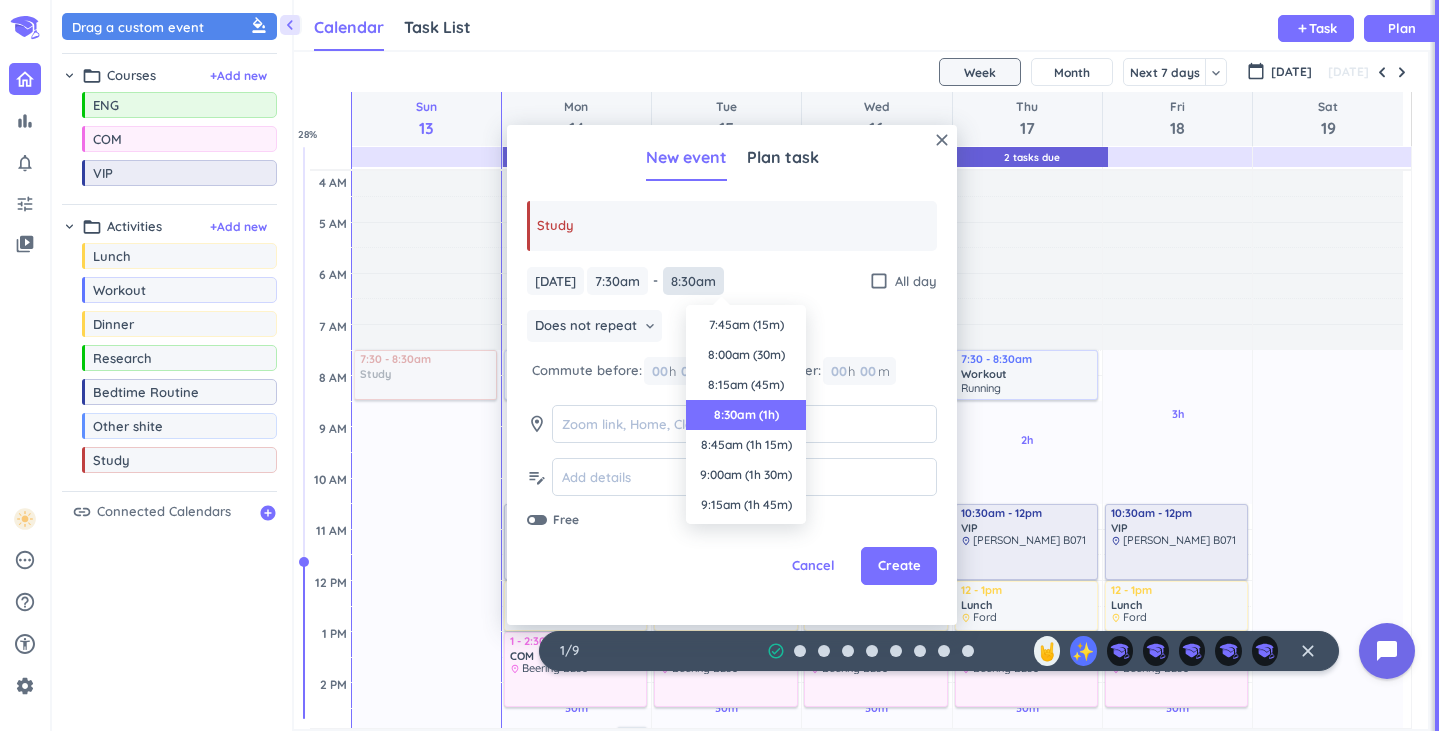 click on "8:30am" at bounding box center (693, 281) 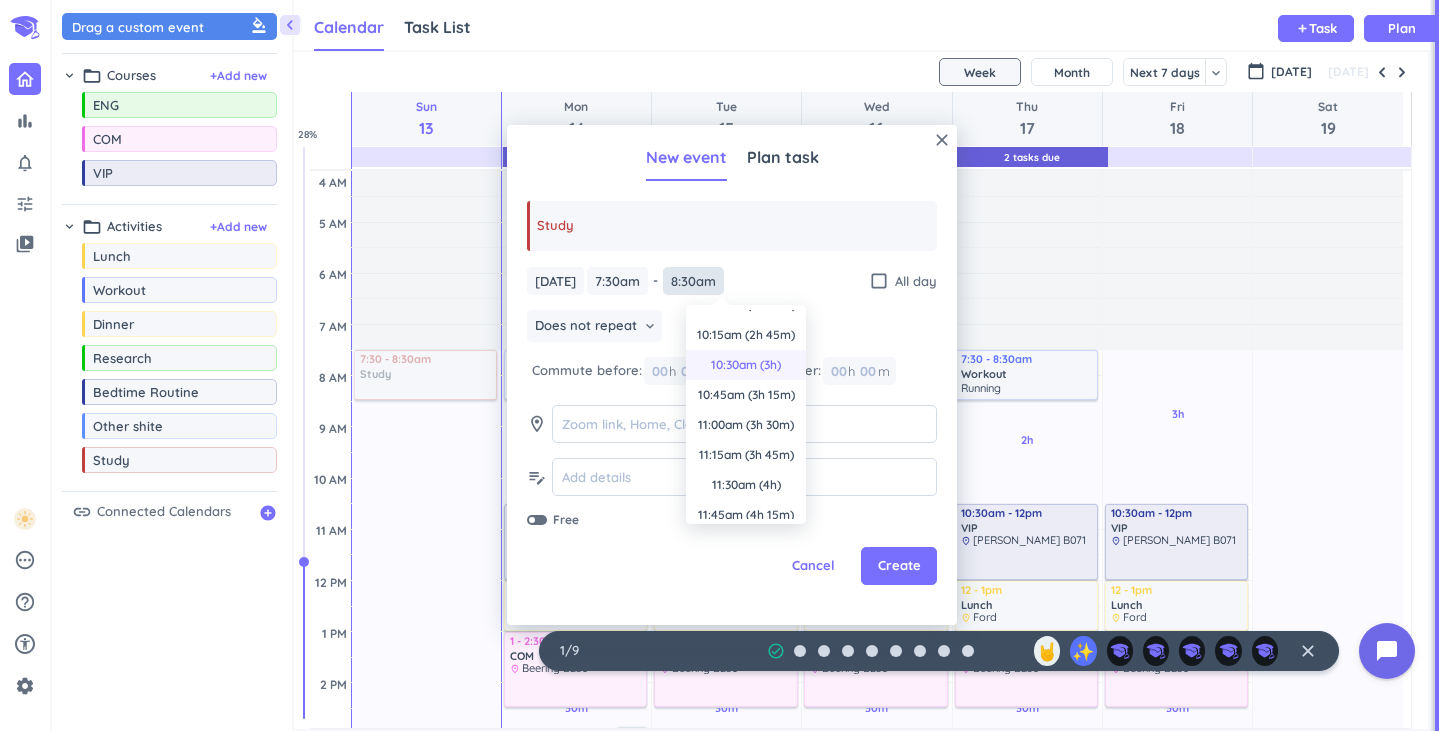 scroll, scrollTop: 190, scrollLeft: 0, axis: vertical 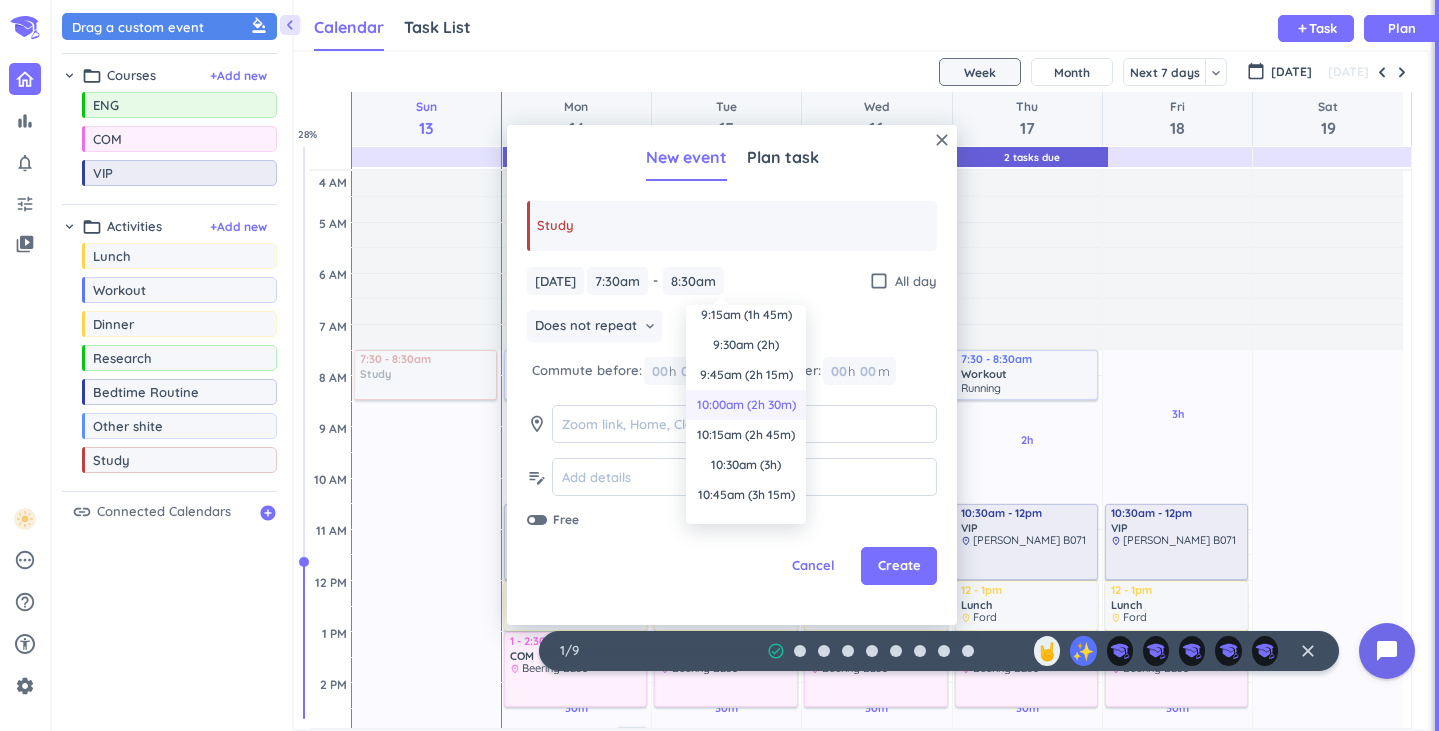 click on "10:00am (2h 30m)" at bounding box center (746, 405) 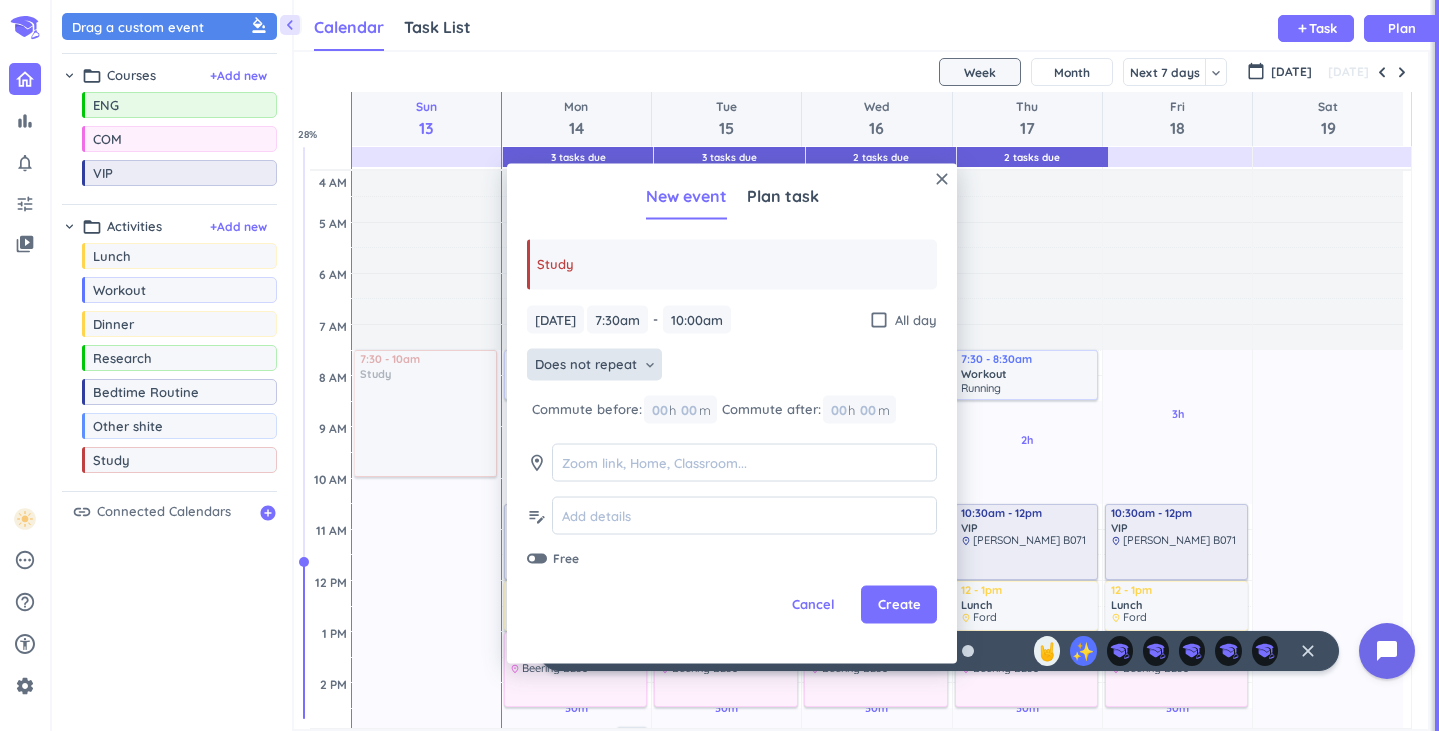 click on "Does not repeat" at bounding box center [586, 365] 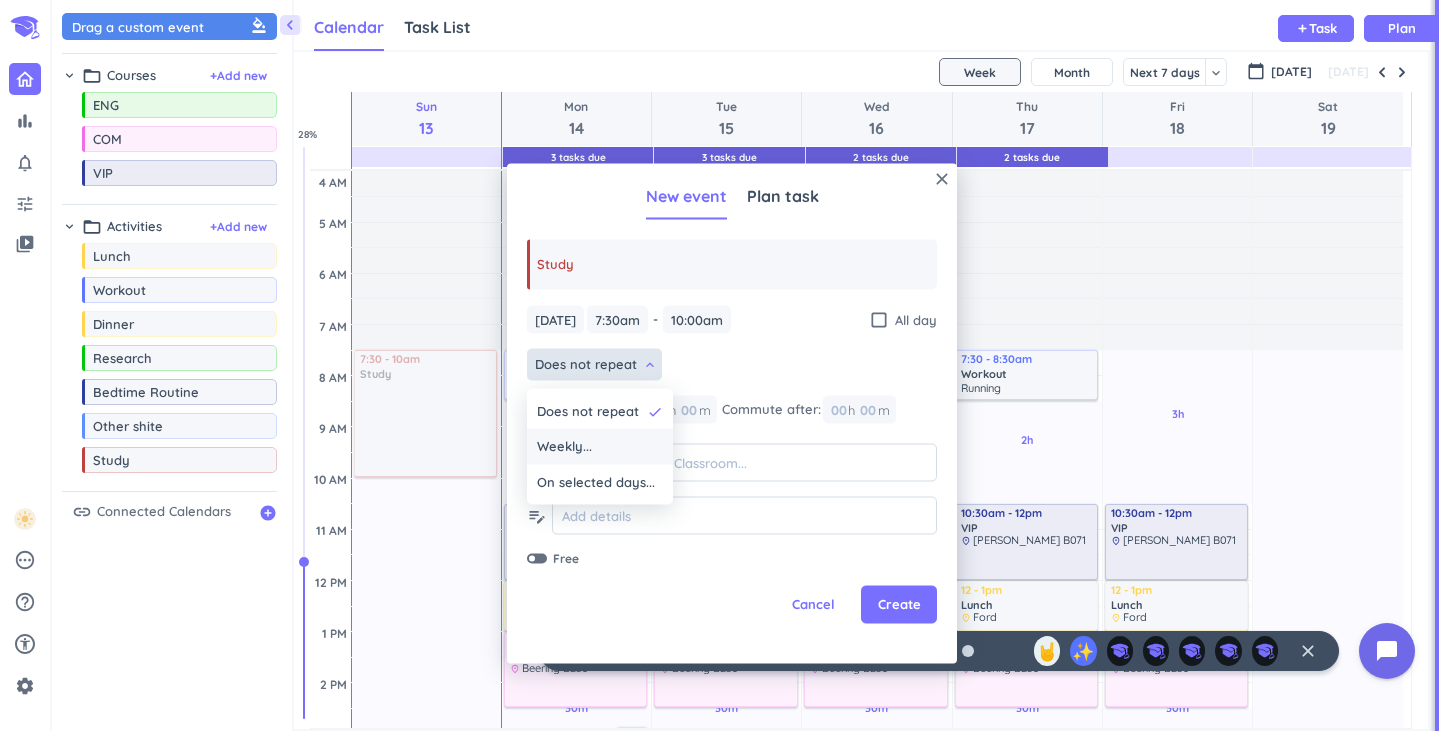 click on "Weekly..." at bounding box center [564, 447] 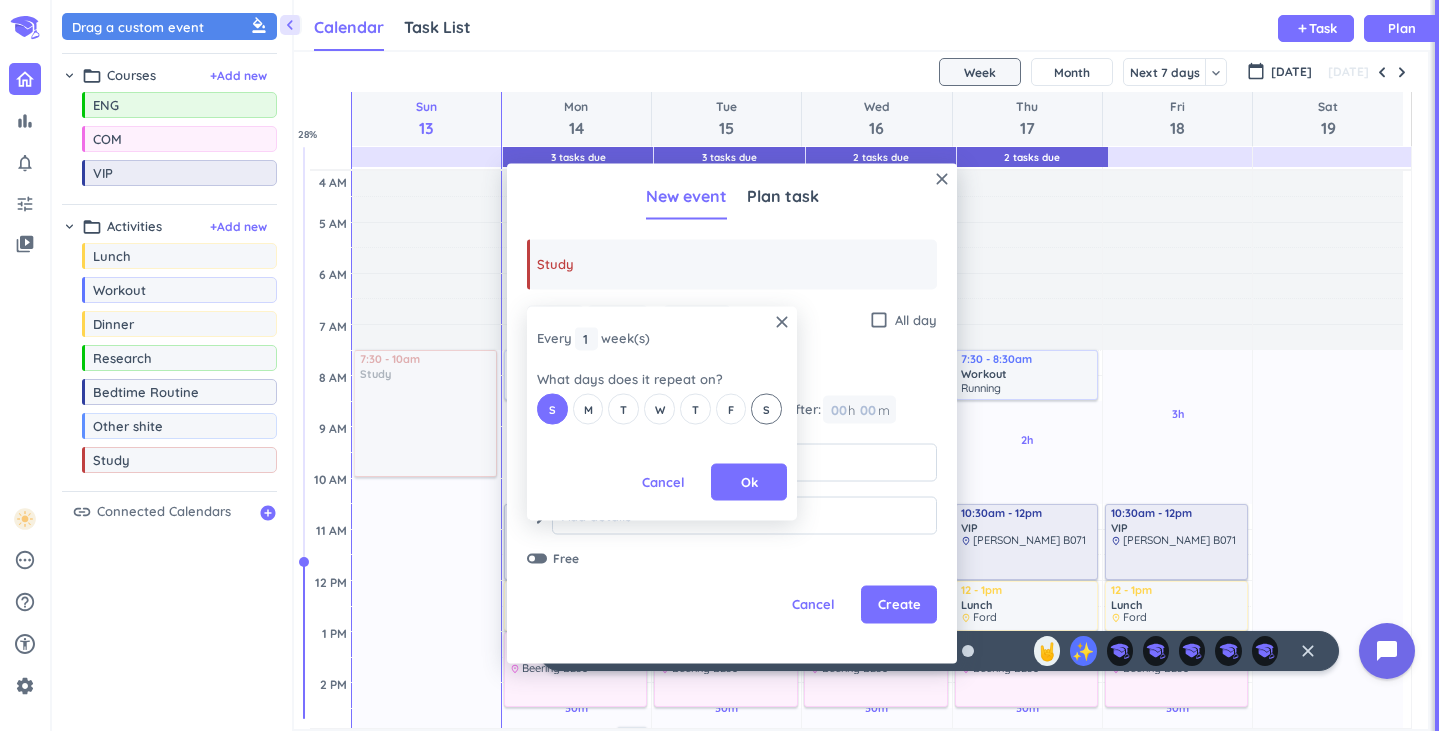 click on "S" at bounding box center (766, 409) 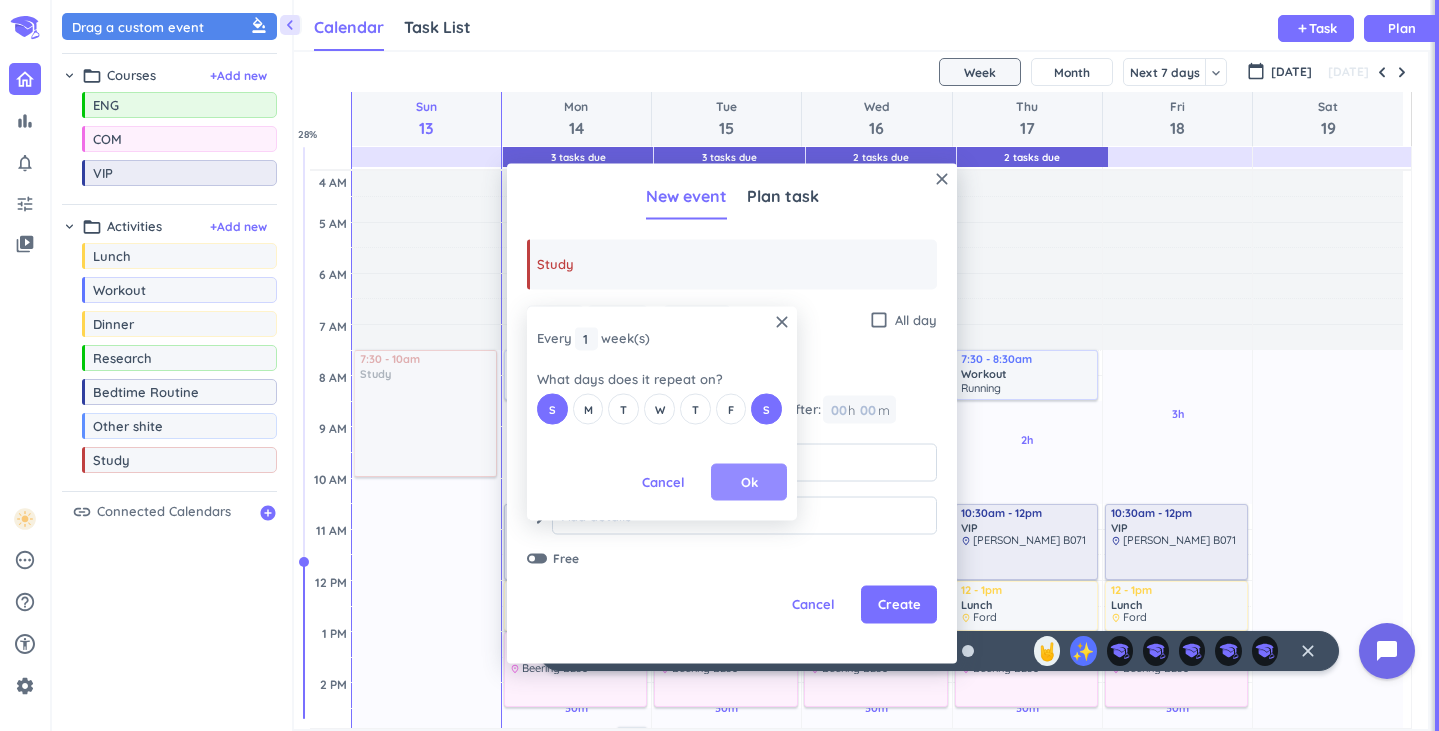 click on "Ok" at bounding box center (749, 482) 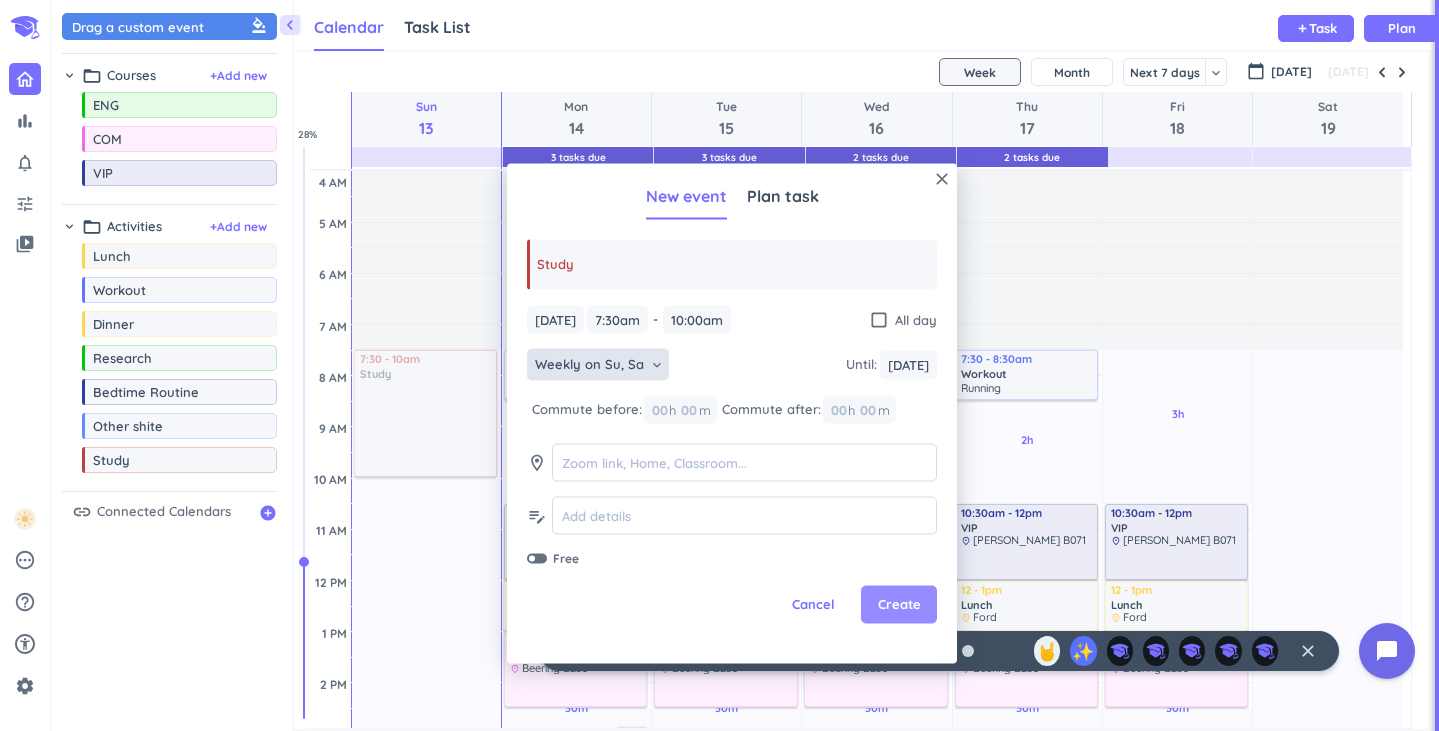 click on "Create" at bounding box center (899, 605) 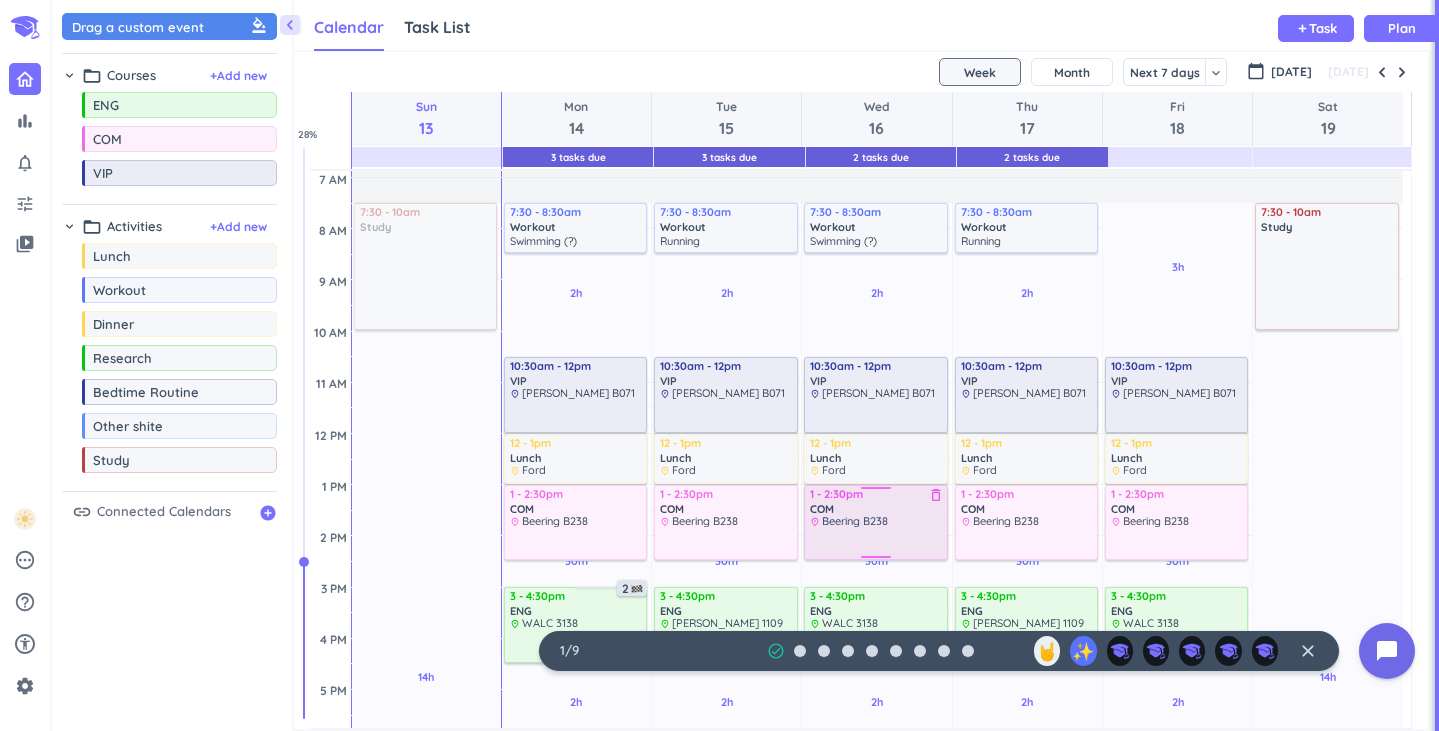 scroll, scrollTop: 100, scrollLeft: 0, axis: vertical 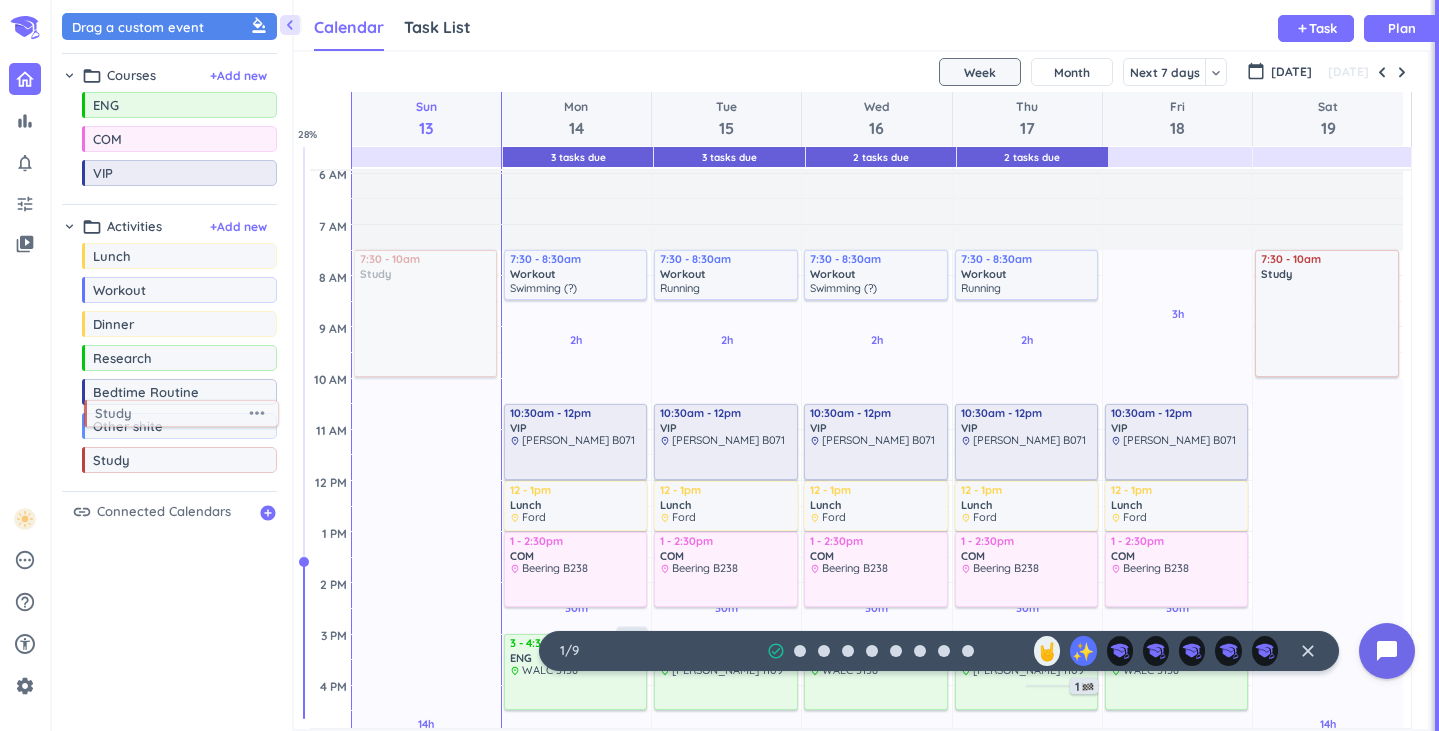 drag, startPoint x: 132, startPoint y: 467, endPoint x: 119, endPoint y: 419, distance: 49.729267 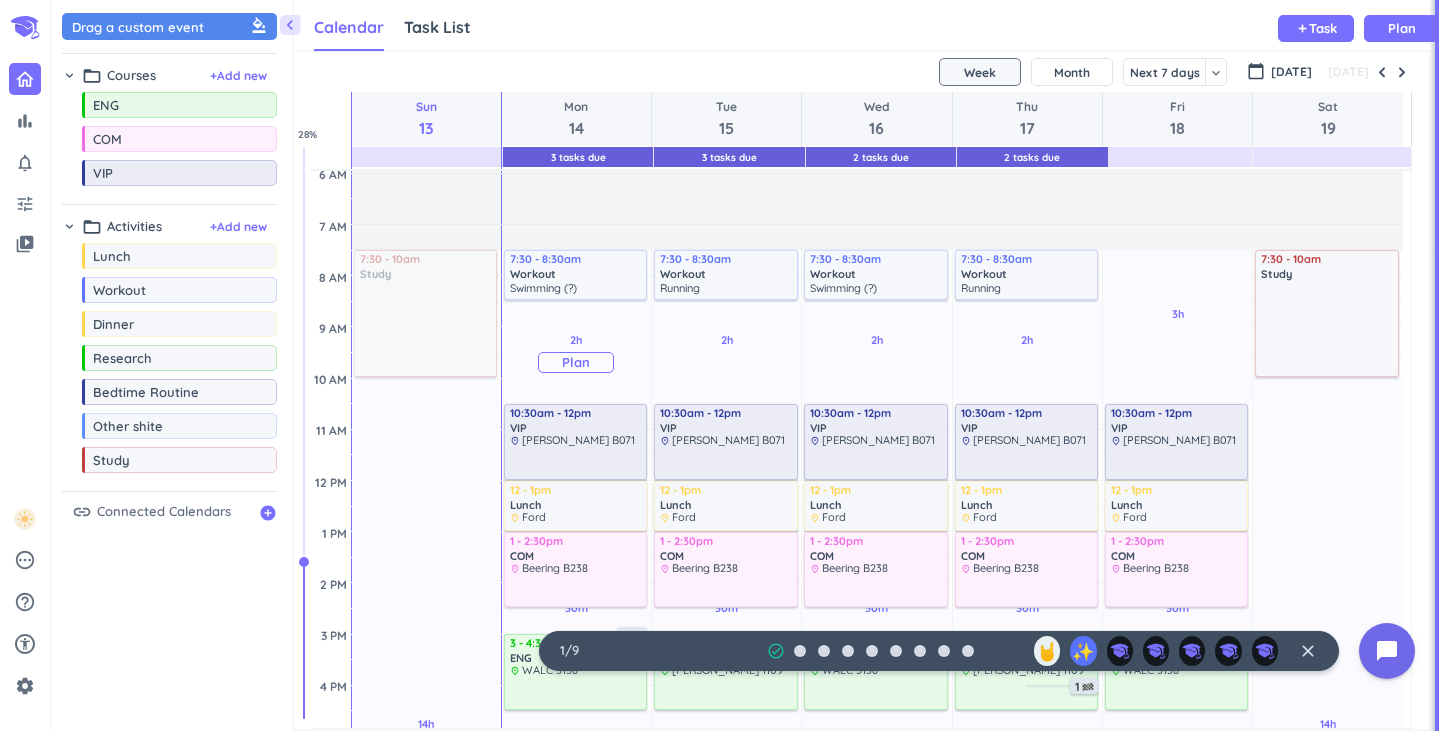 click on "Plan" at bounding box center (576, 362) 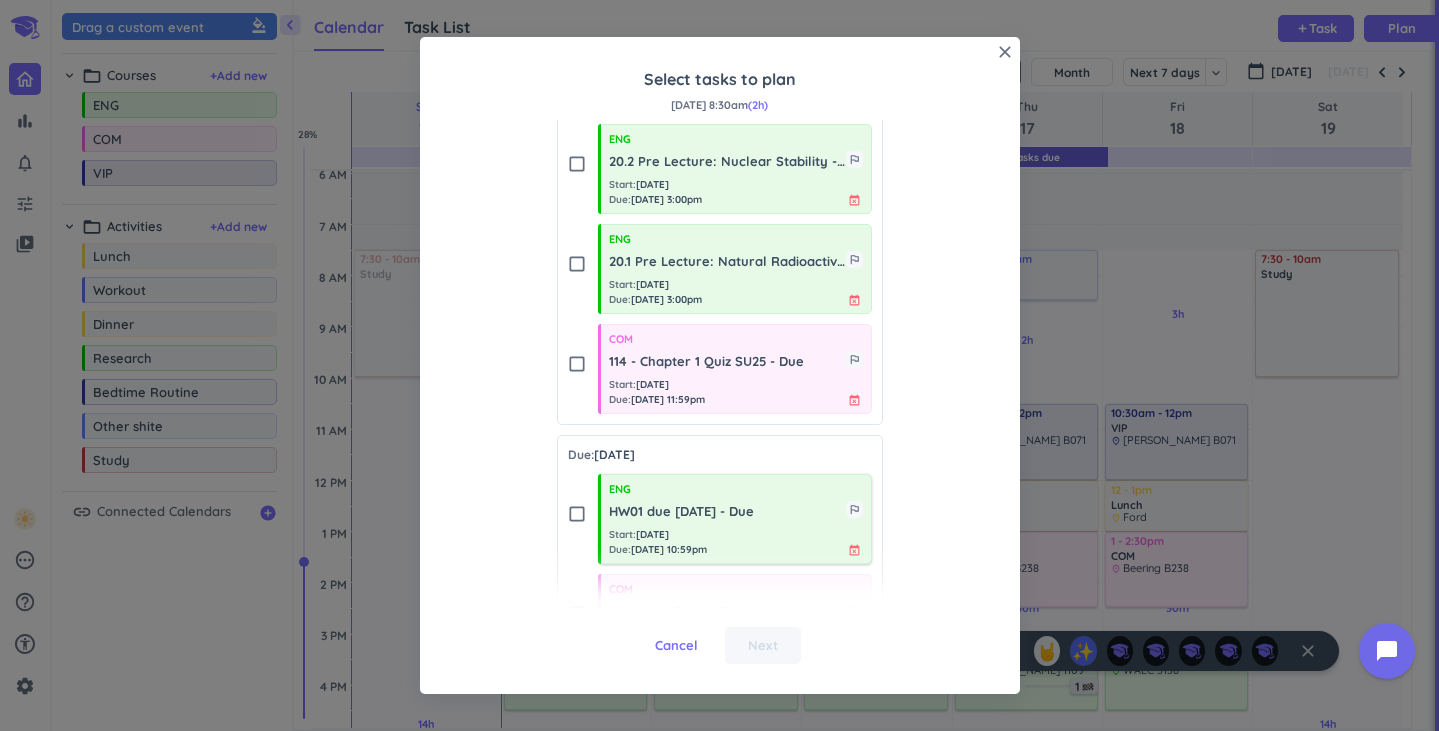 scroll, scrollTop: 0, scrollLeft: 0, axis: both 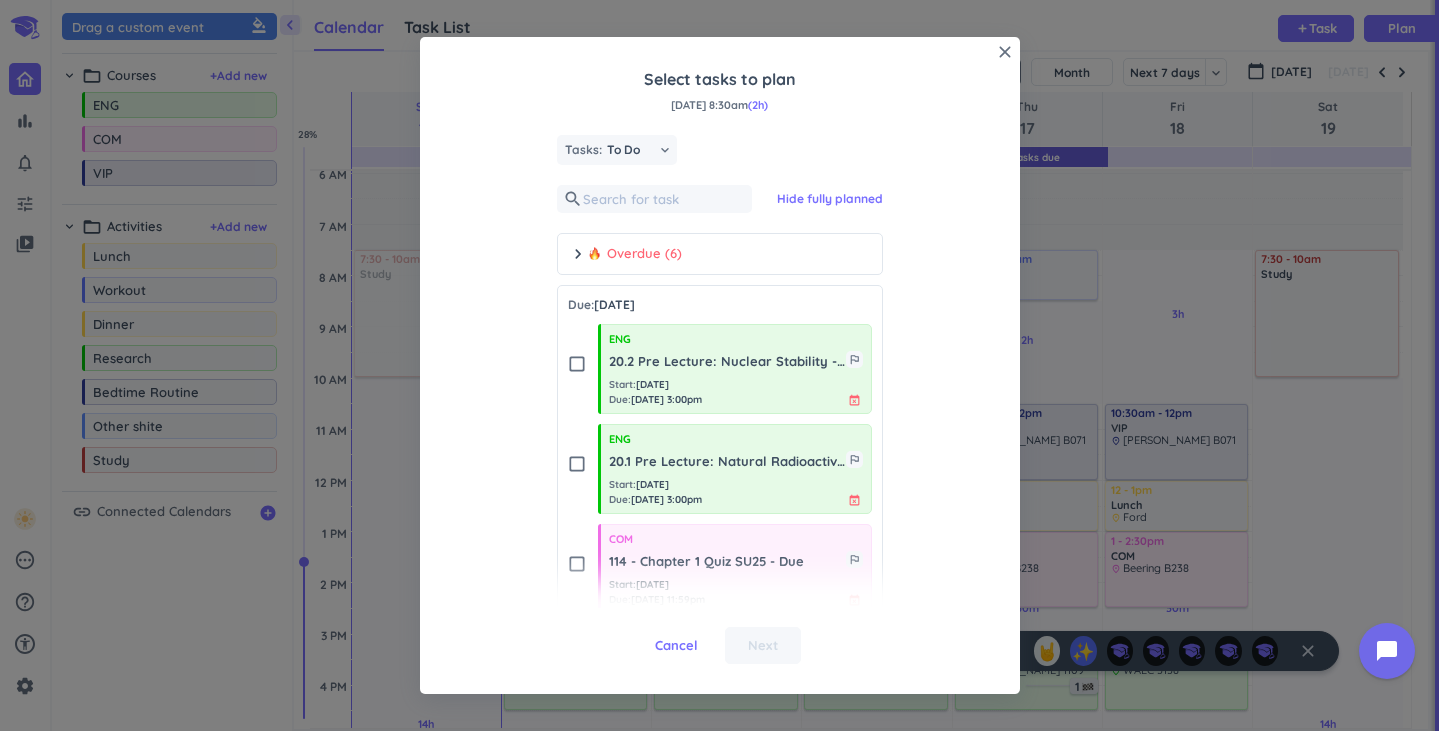 click on "Cancel" at bounding box center (677, 646) 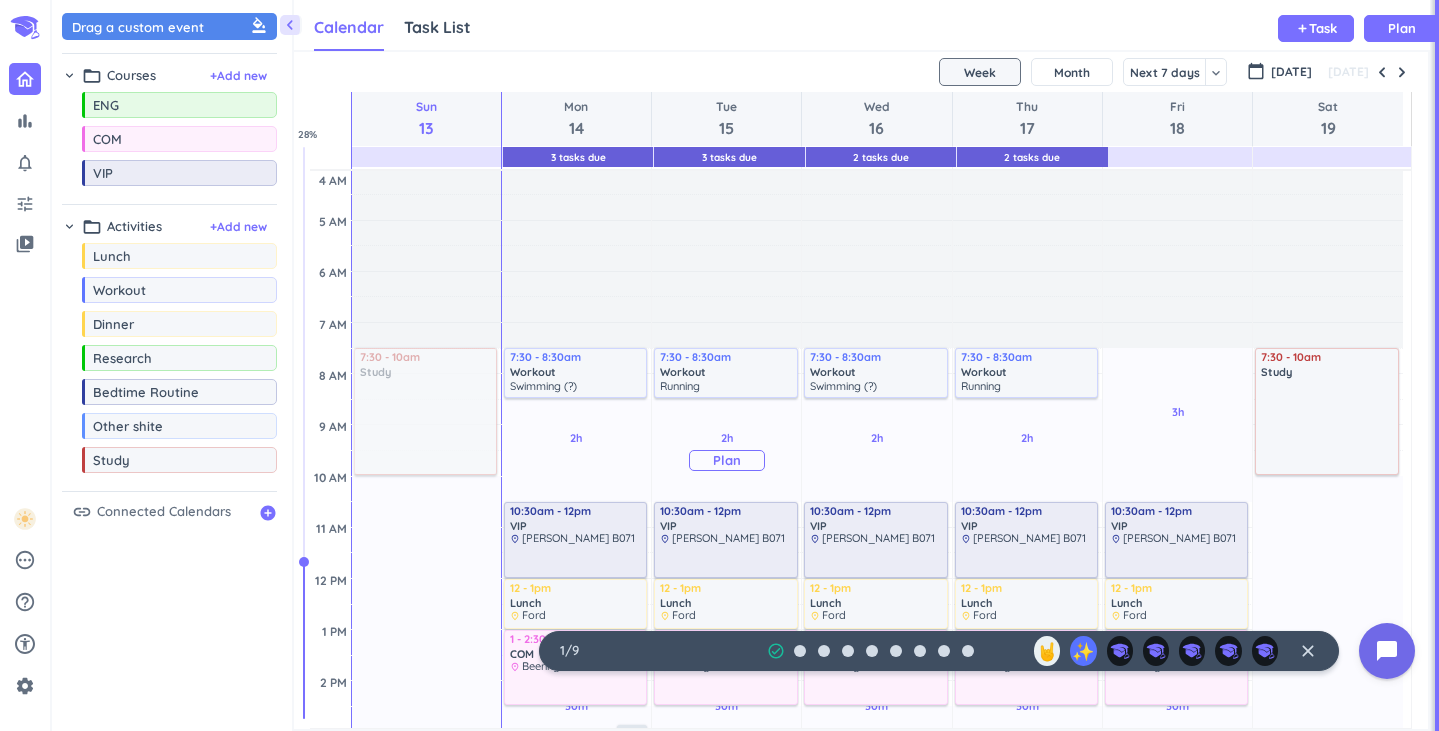 scroll, scrollTop: 0, scrollLeft: 0, axis: both 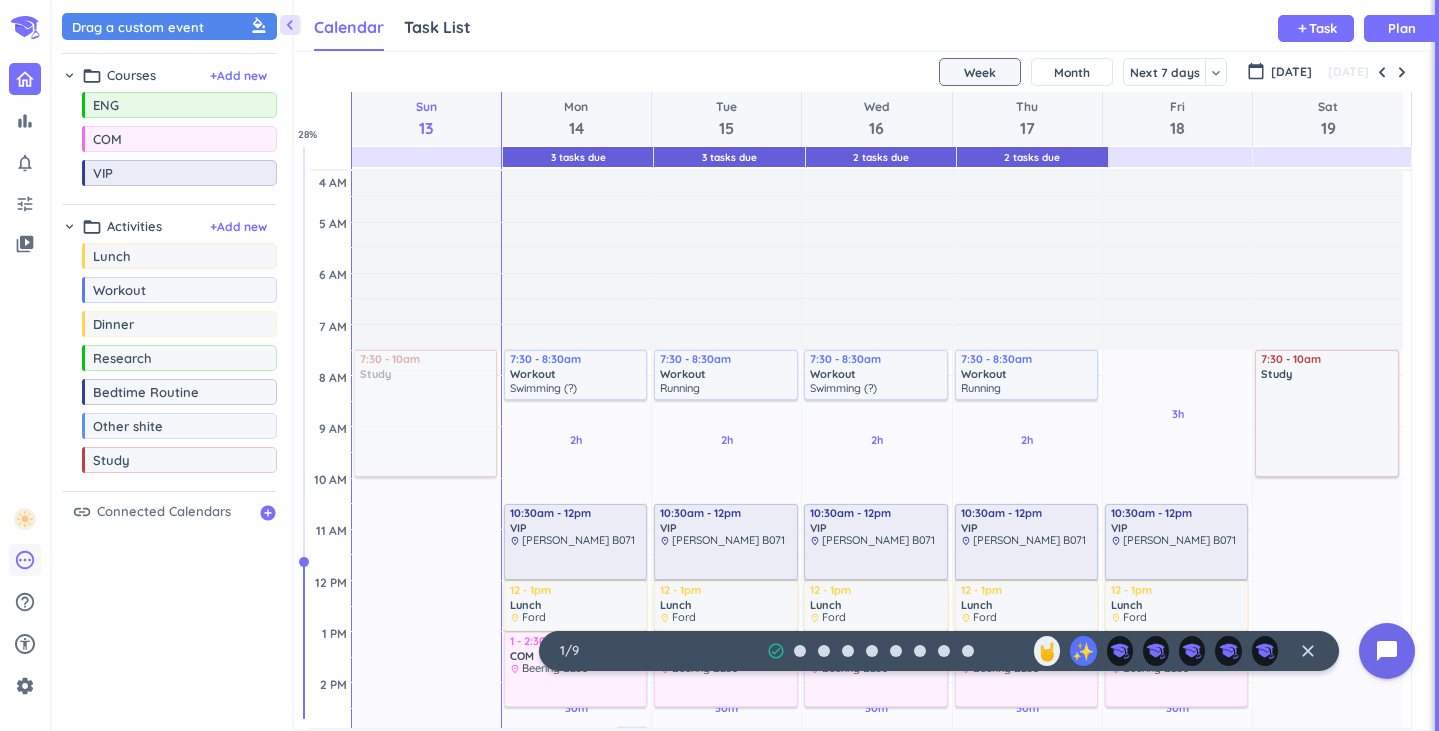 click on "pending" at bounding box center (25, 560) 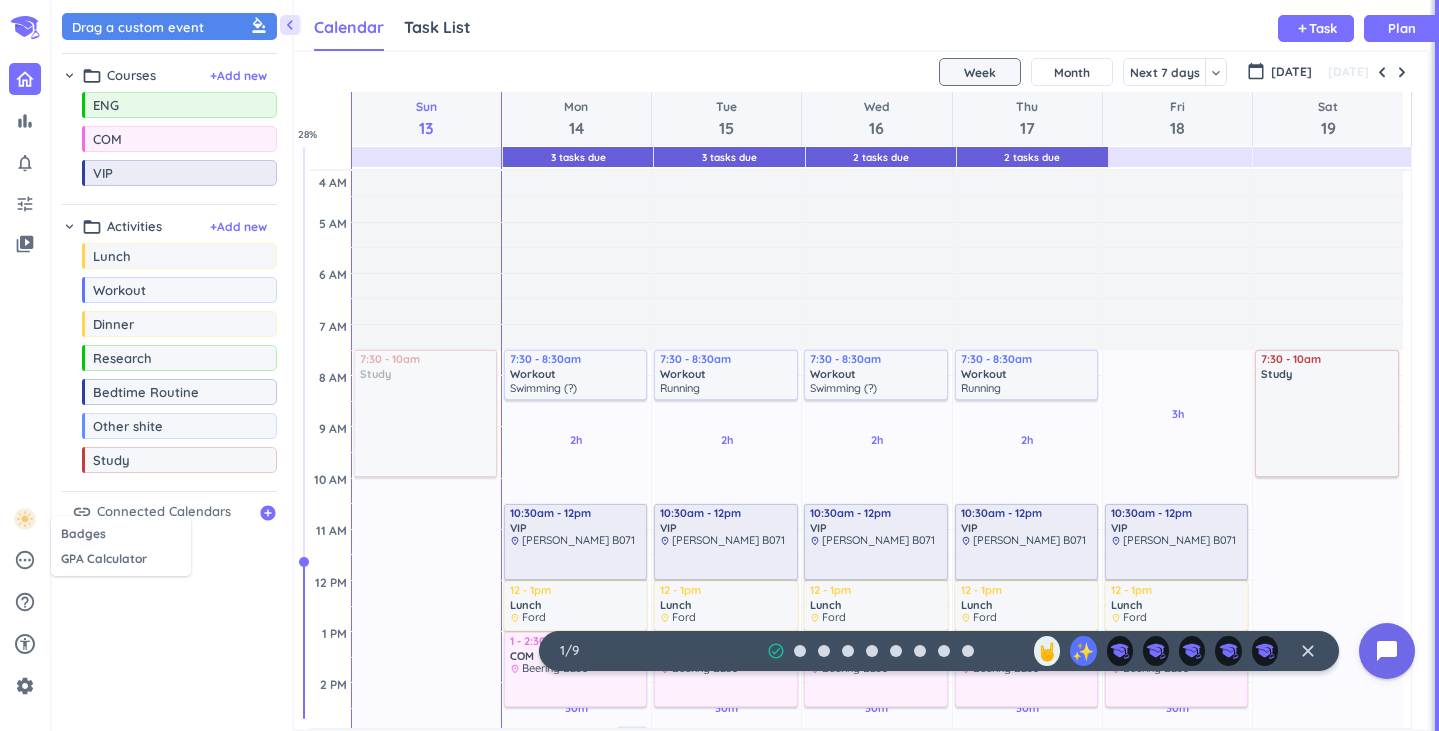 click at bounding box center [719, 365] 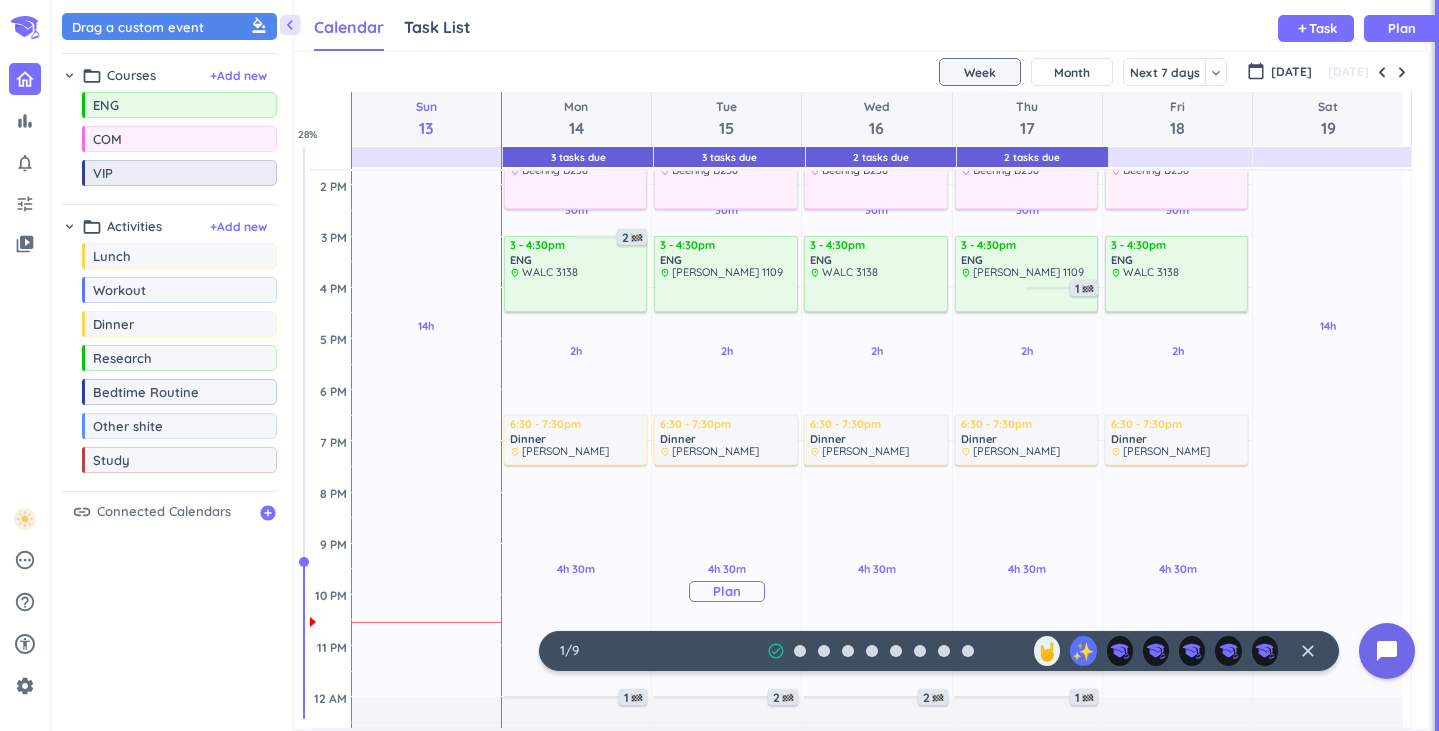 scroll, scrollTop: 500, scrollLeft: 0, axis: vertical 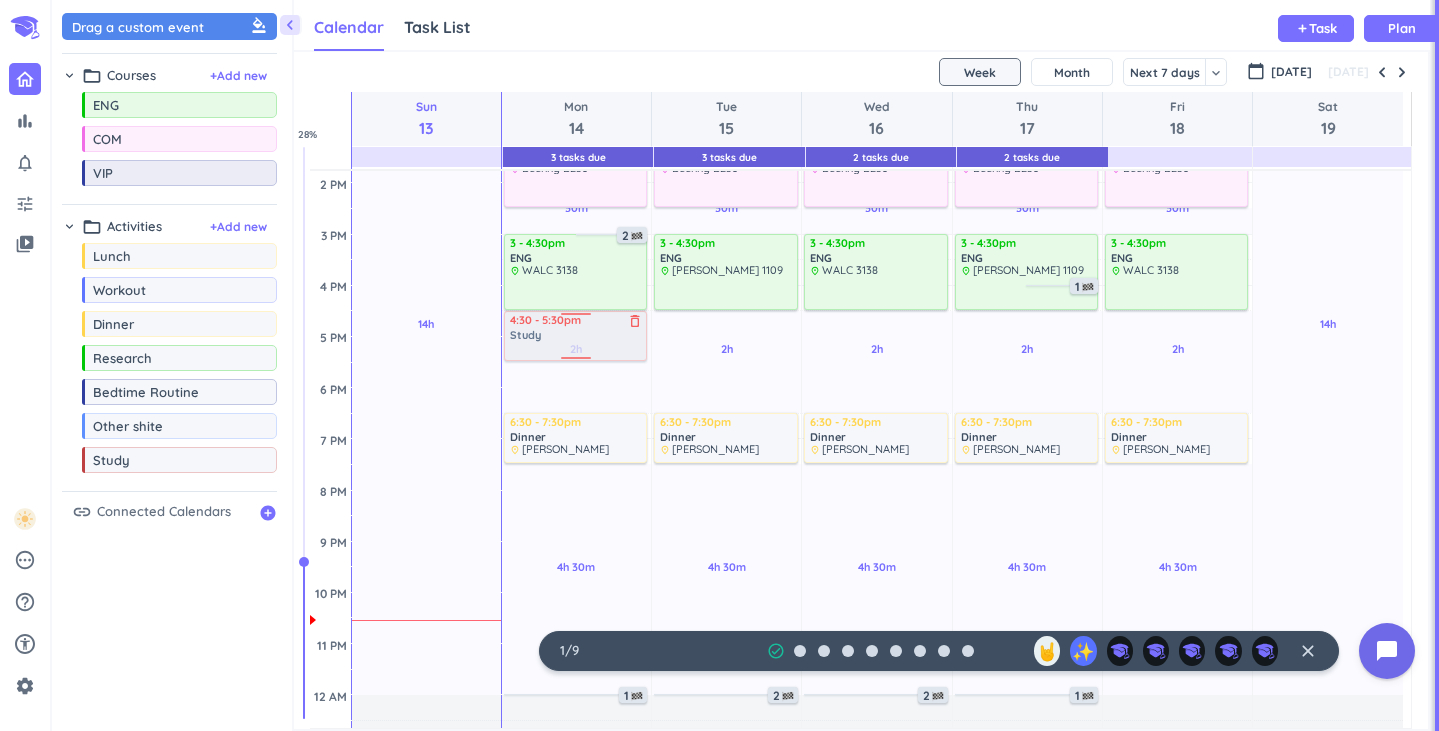 drag, startPoint x: 135, startPoint y: 470, endPoint x: 582, endPoint y: 312, distance: 474.1023 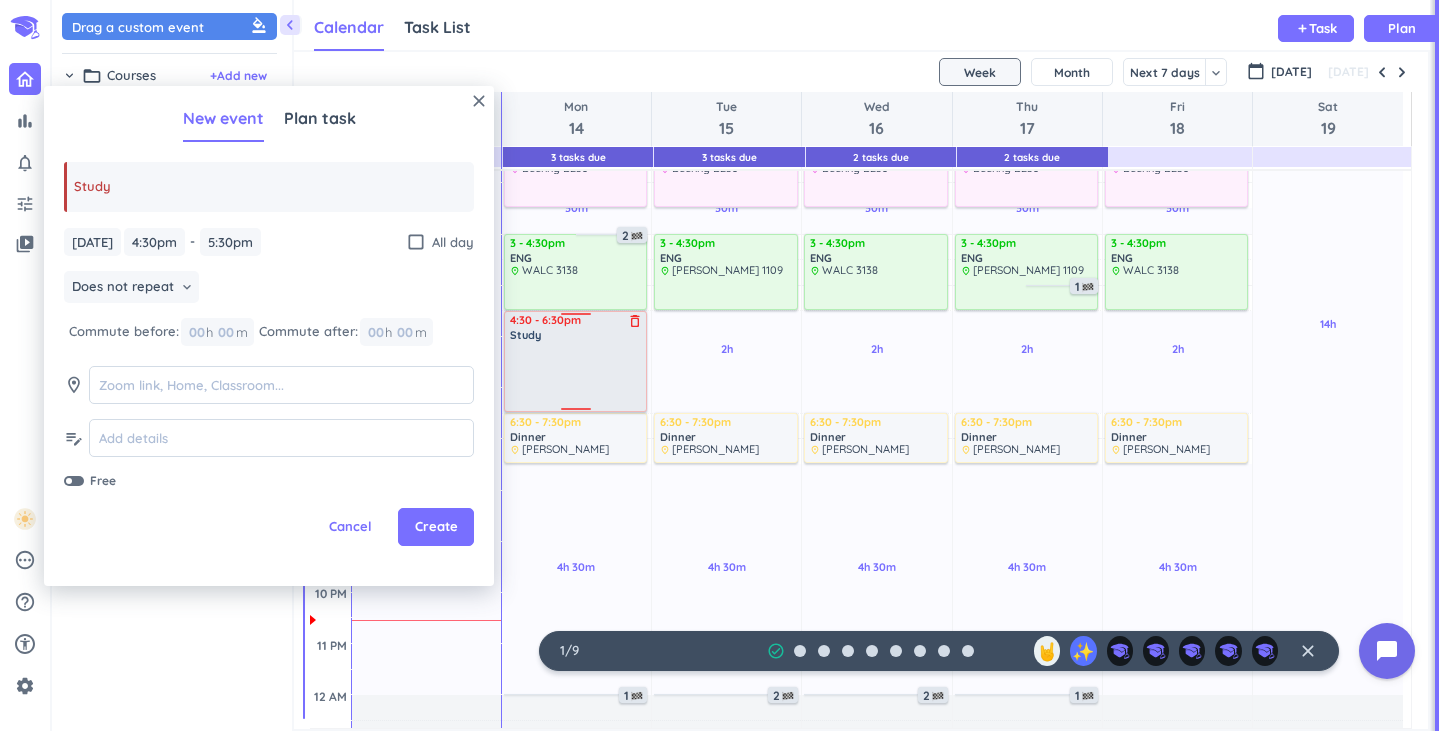 drag, startPoint x: 574, startPoint y: 358, endPoint x: 580, endPoint y: 410, distance: 52.34501 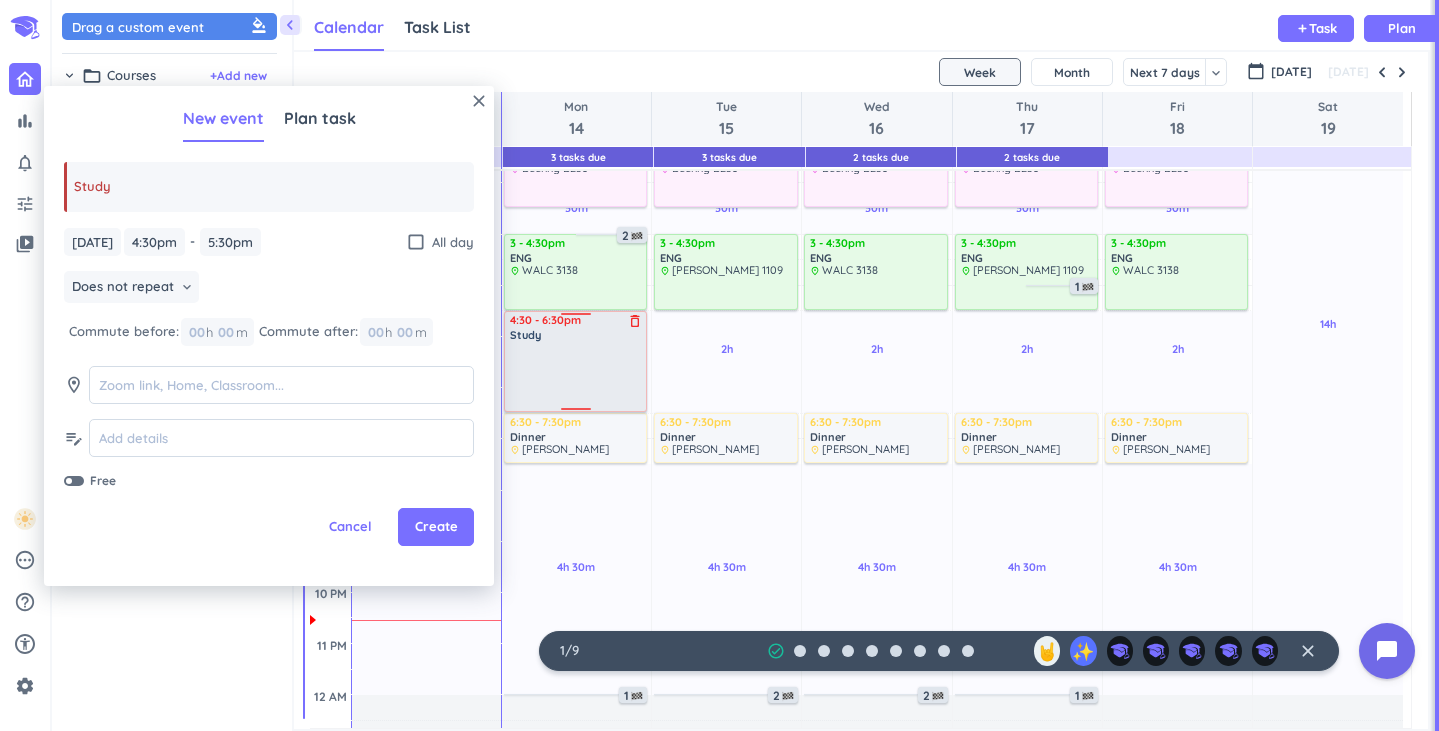 click on "2h  Past due Plan 30m Past due Plan 2h  Past due Plan 4h 30m Past due Plan Adjust Awake Time Adjust Awake Time 3 - 4:30pm ENG delete_outline place WALC 3138 2  7:30 - 8:30am Workout delete_outline Swimming (?) 10:30am - 12pm VIP delete_outline place [PERSON_NAME] B071  12 - 1pm Lunch delete_outline place Ford 1 - 2:30pm COM delete_outline place Beering B238 4:30 - 5:30pm Study delete_outline 6:30 - 7:30pm Dinner delete_outline place [PERSON_NAME] 1  4:30 - 6:30pm Study delete_outline" at bounding box center [576, 285] 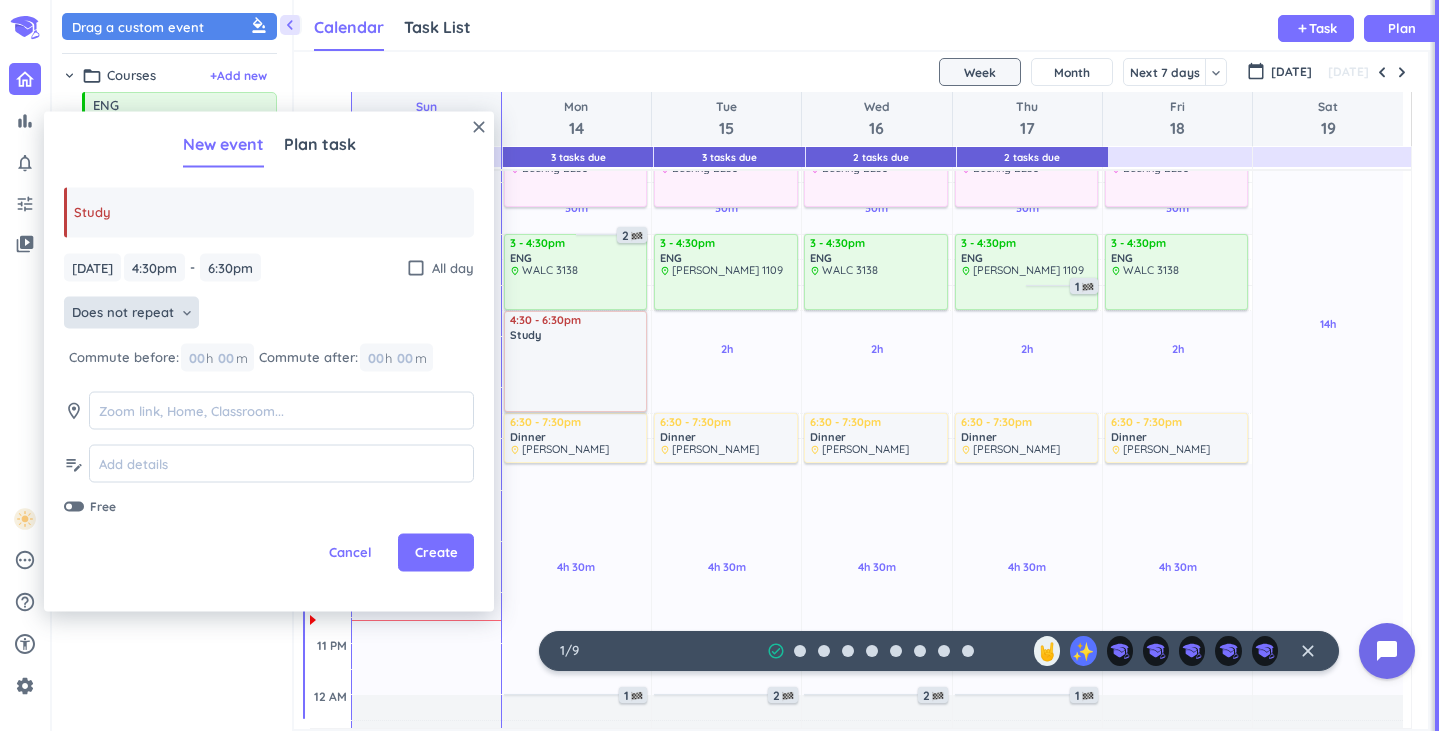 click on "Does not repeat keyboard_arrow_down" at bounding box center [131, 313] 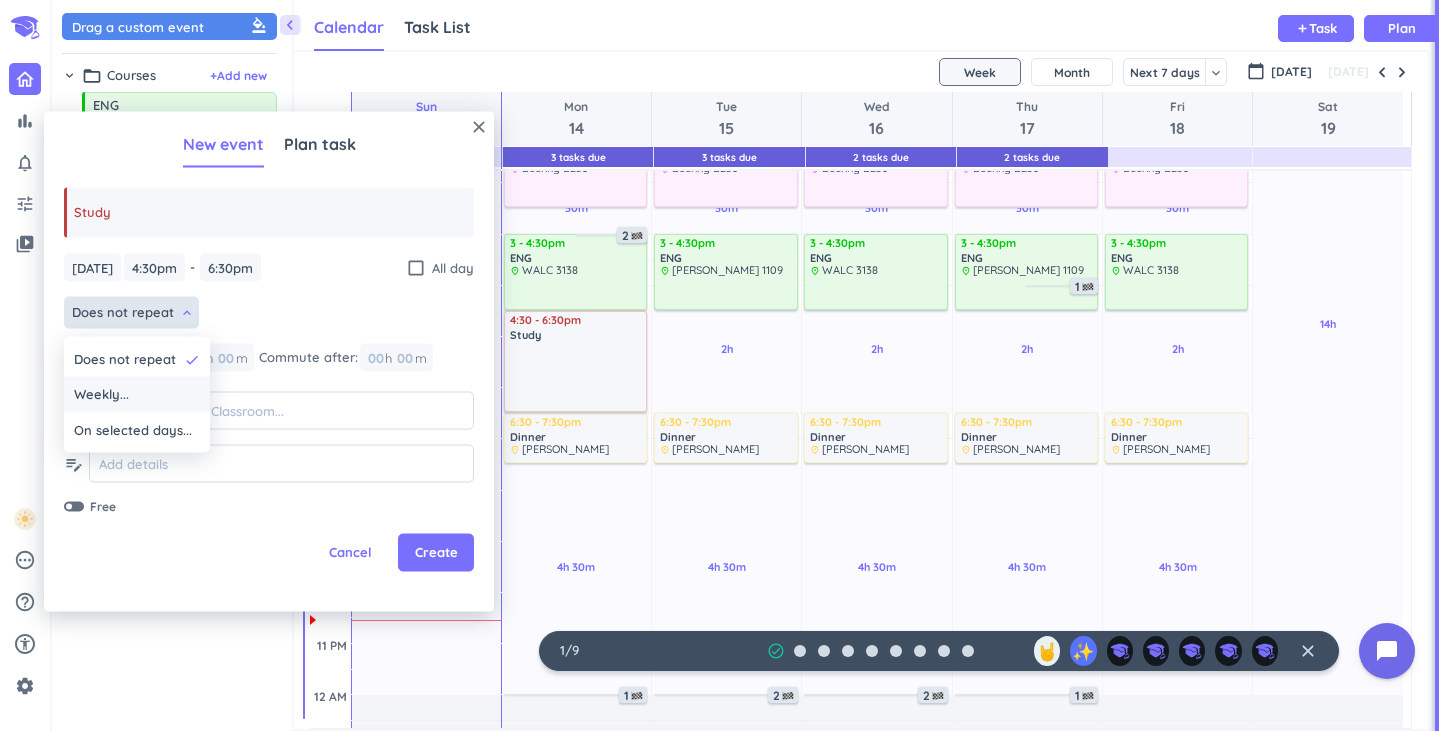 click on "Weekly..." at bounding box center [137, 395] 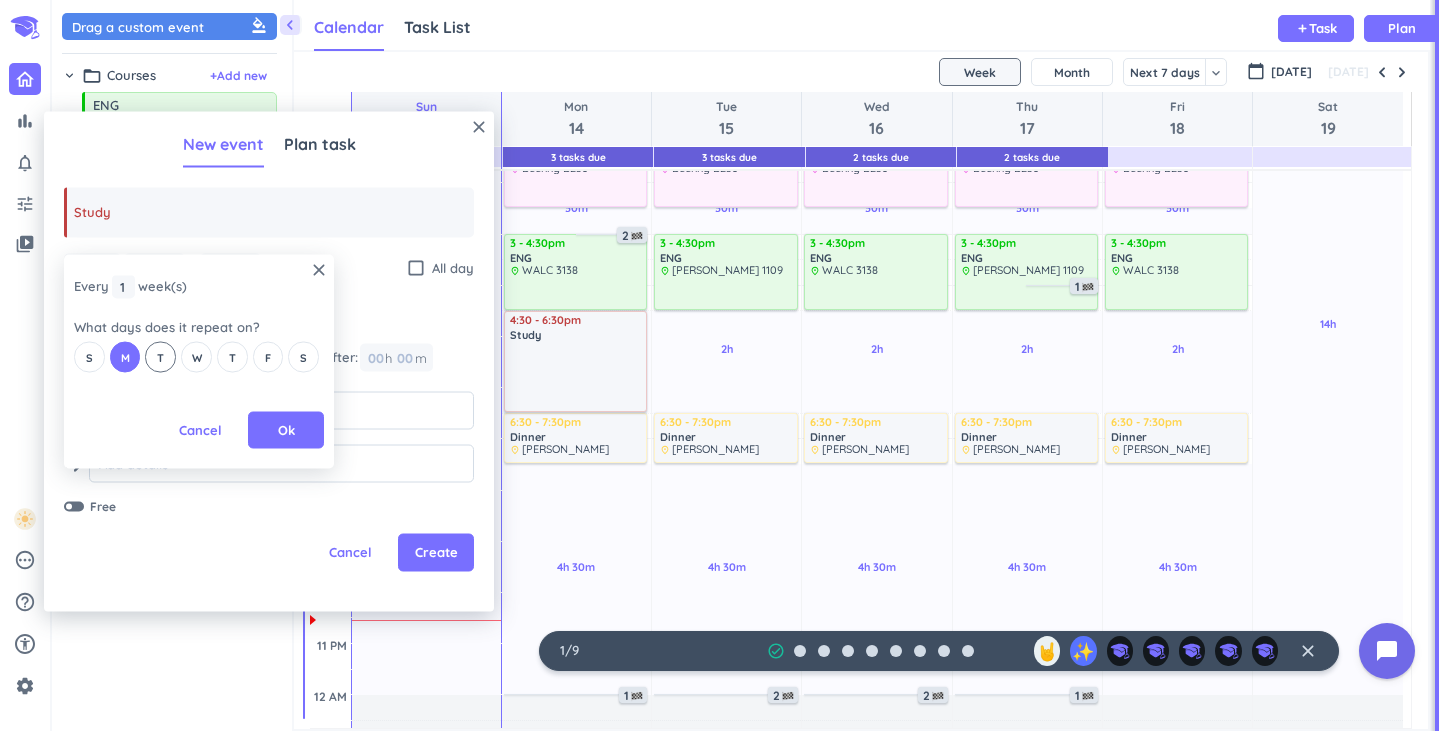 click on "T" at bounding box center (160, 357) 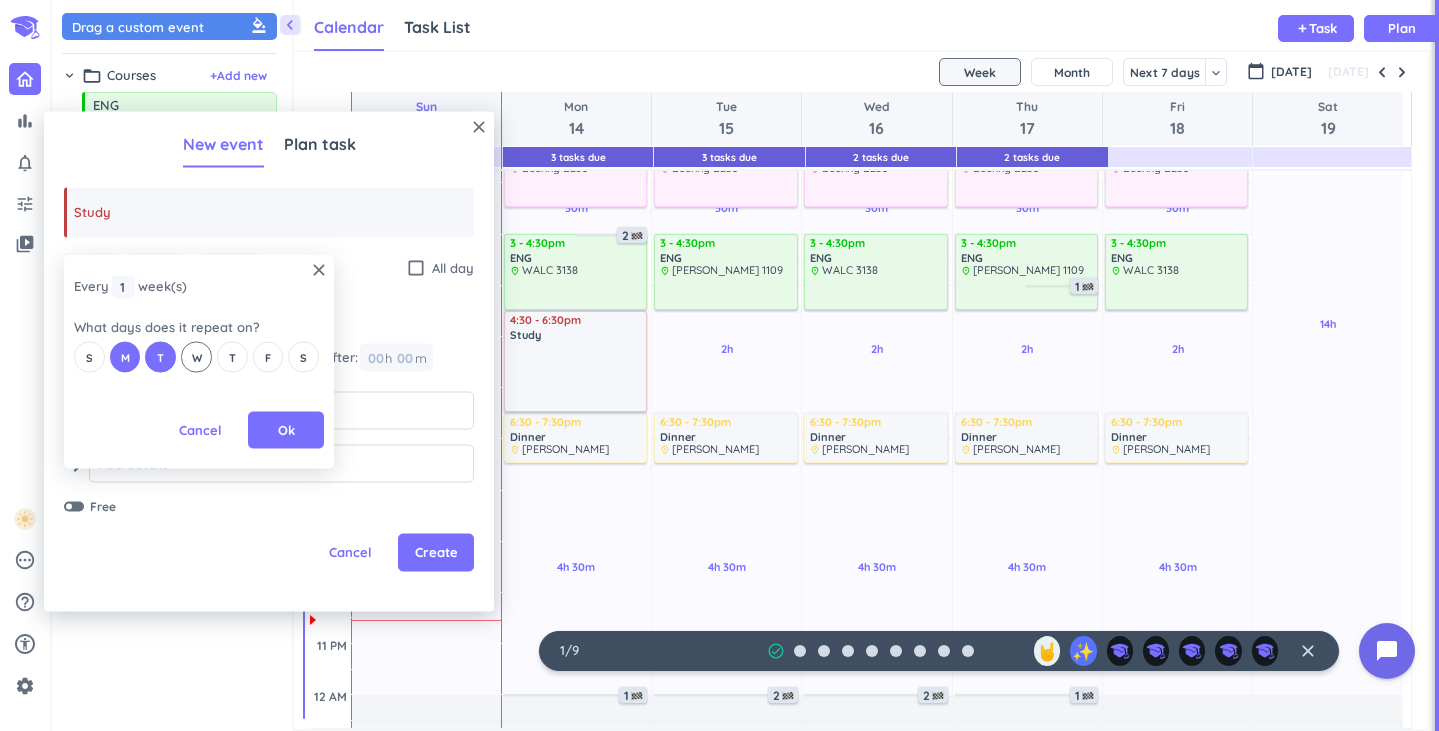 click on "W" at bounding box center (196, 357) 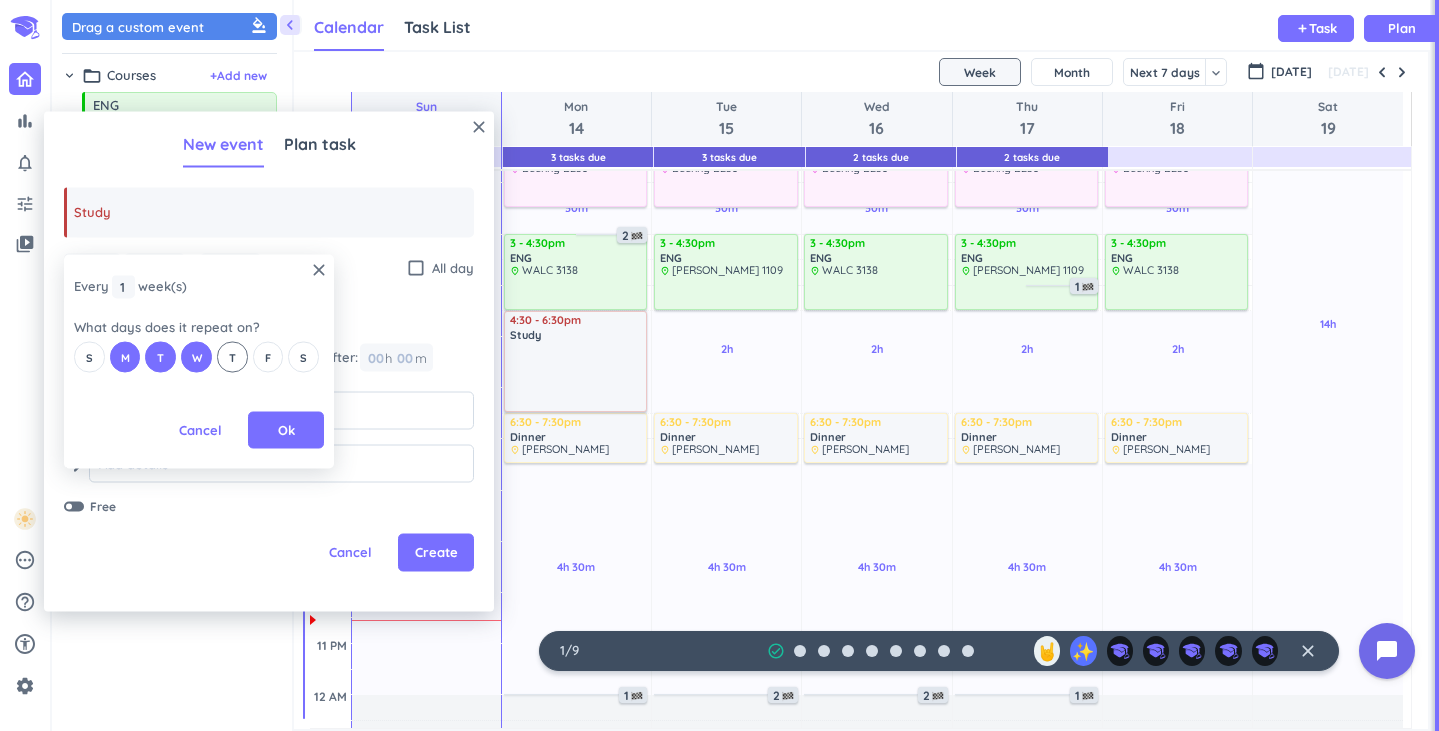 click on "T" at bounding box center (232, 357) 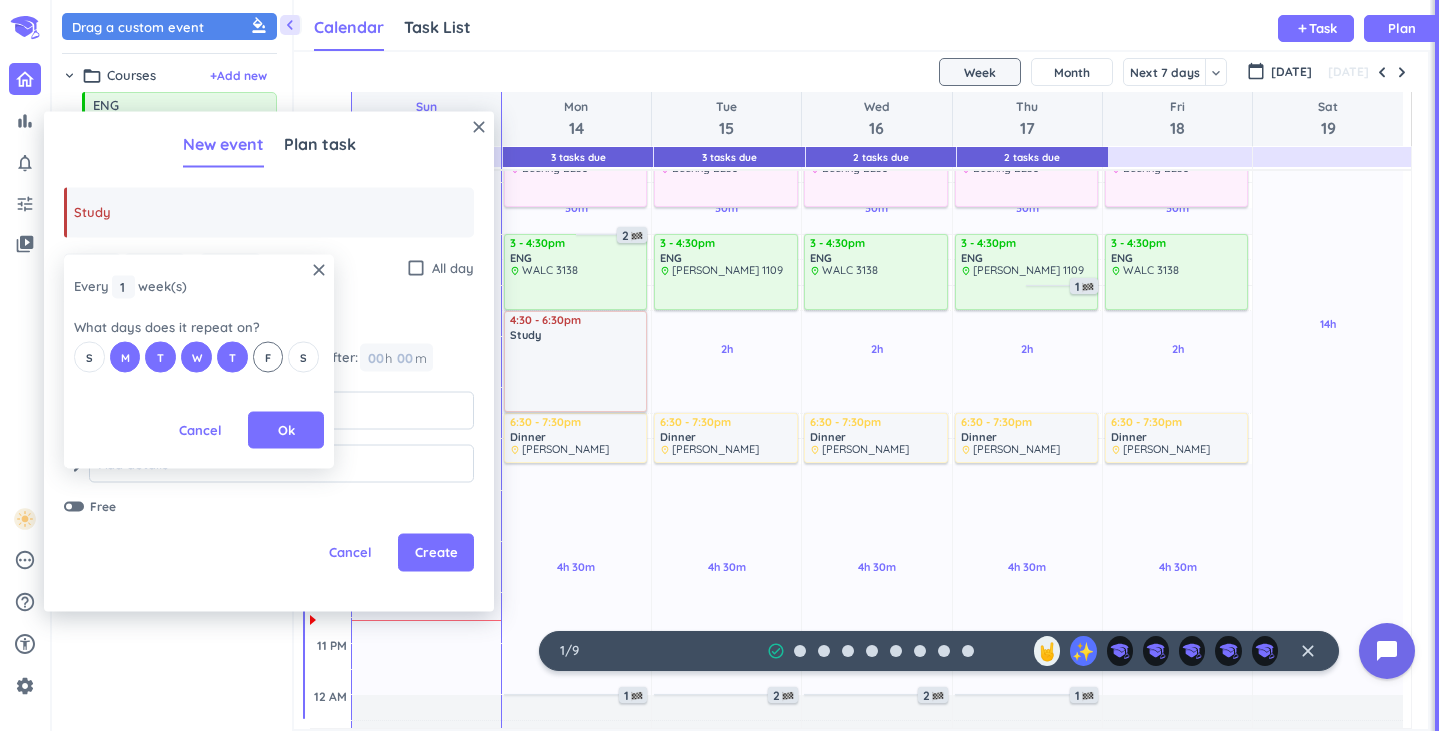 click on "F" at bounding box center (268, 357) 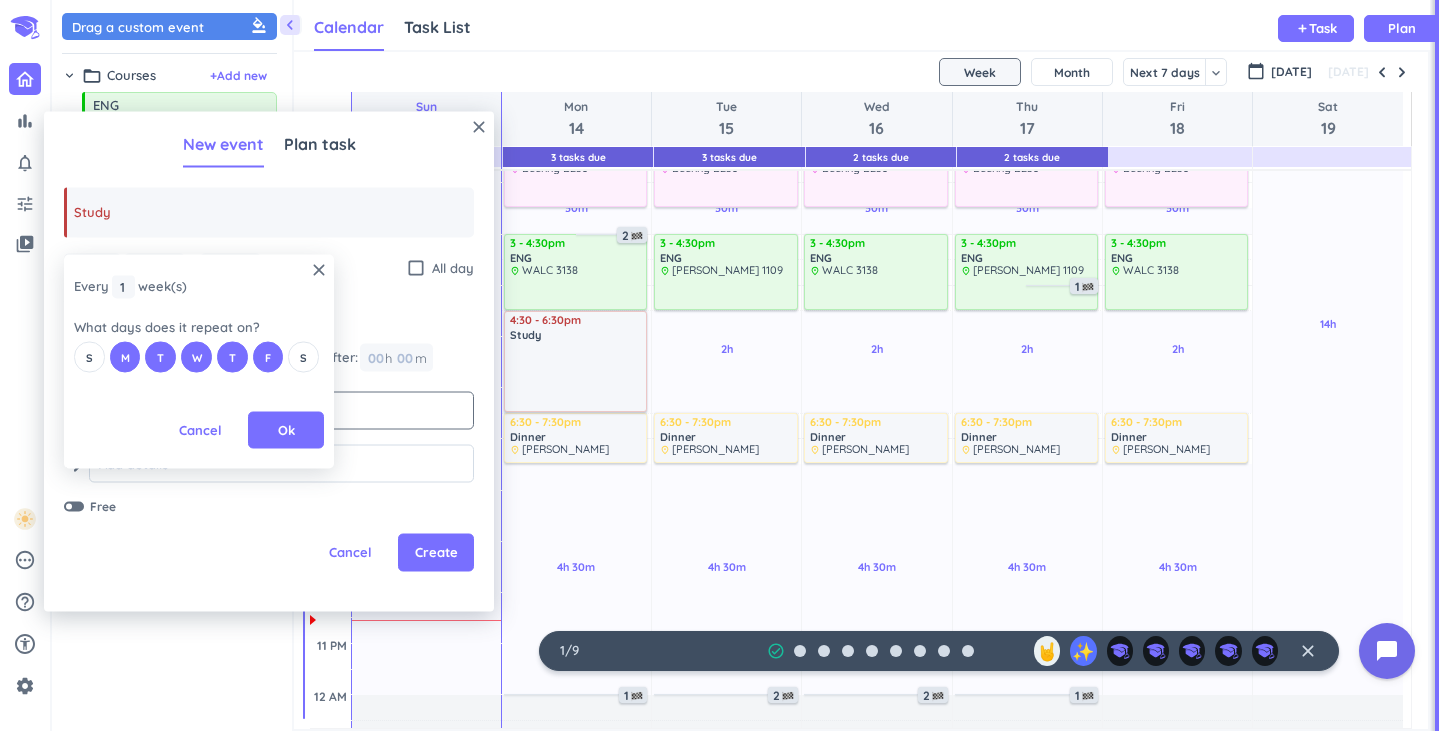 click on "Ok" at bounding box center [286, 430] 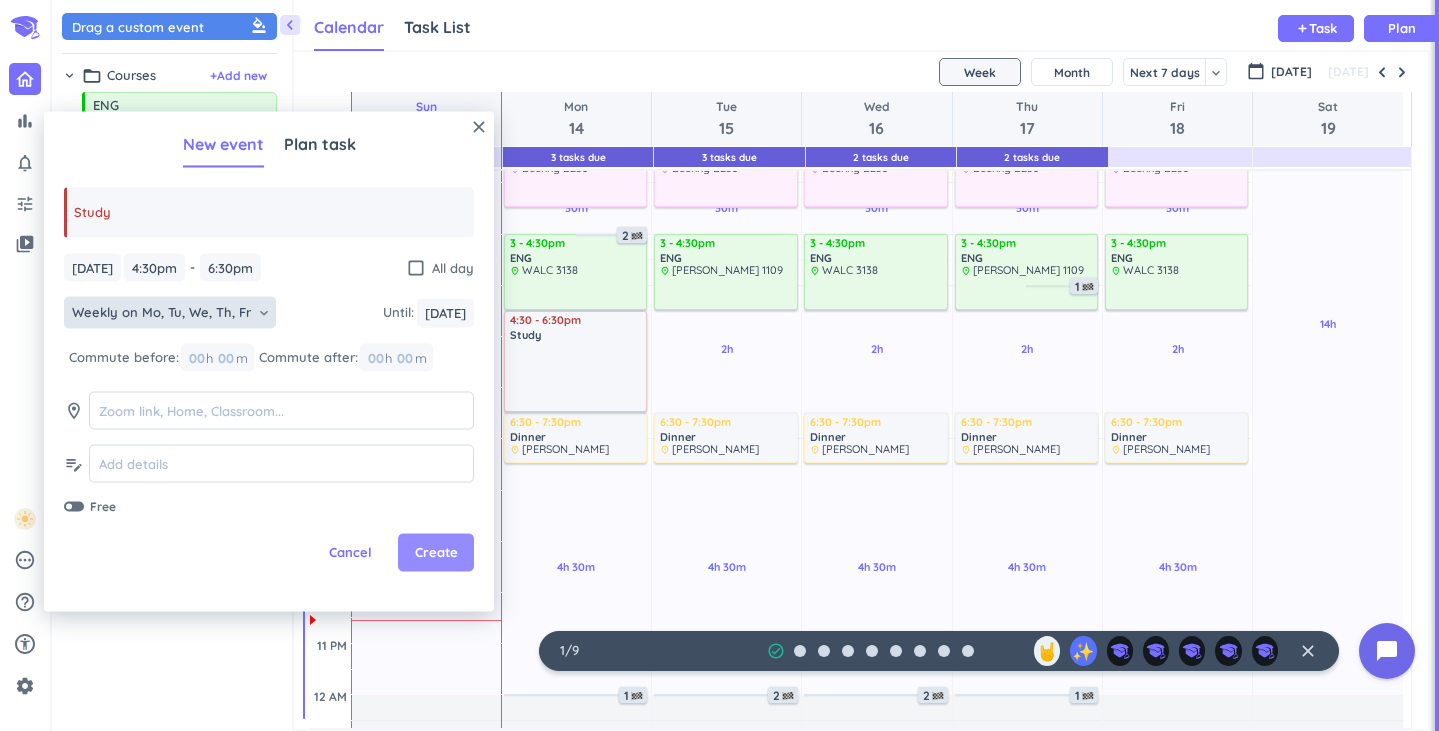 click on "Create" at bounding box center (436, 553) 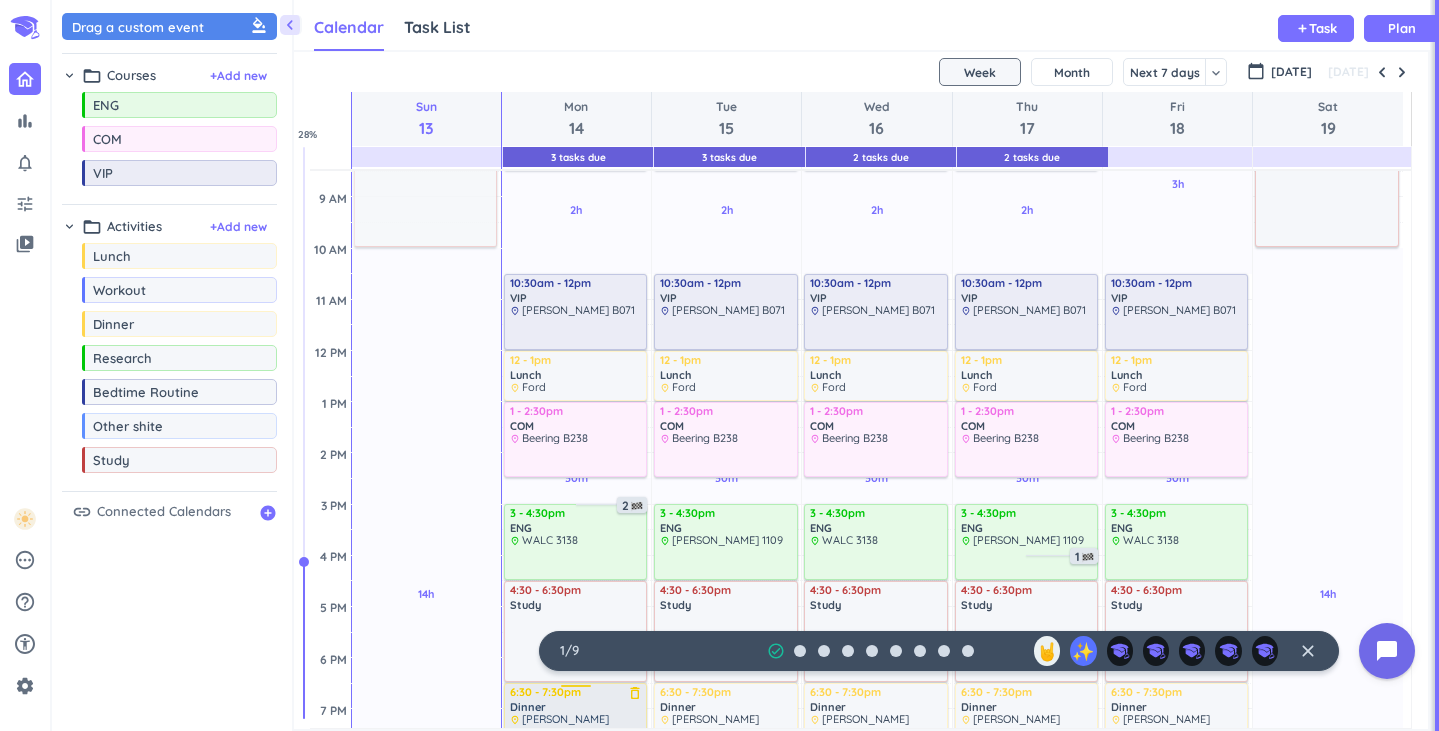 scroll, scrollTop: 72, scrollLeft: 0, axis: vertical 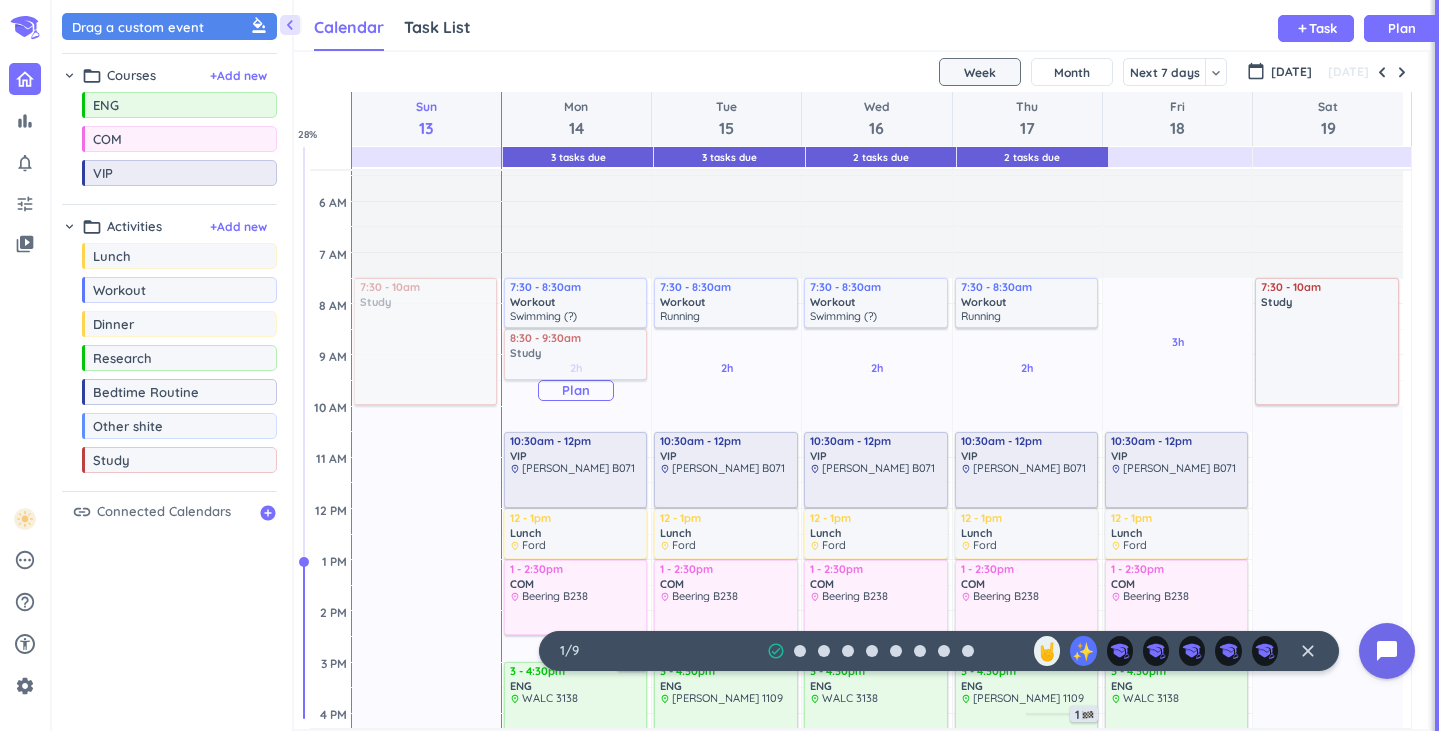 drag, startPoint x: 181, startPoint y: 468, endPoint x: 575, endPoint y: 333, distance: 416.48648 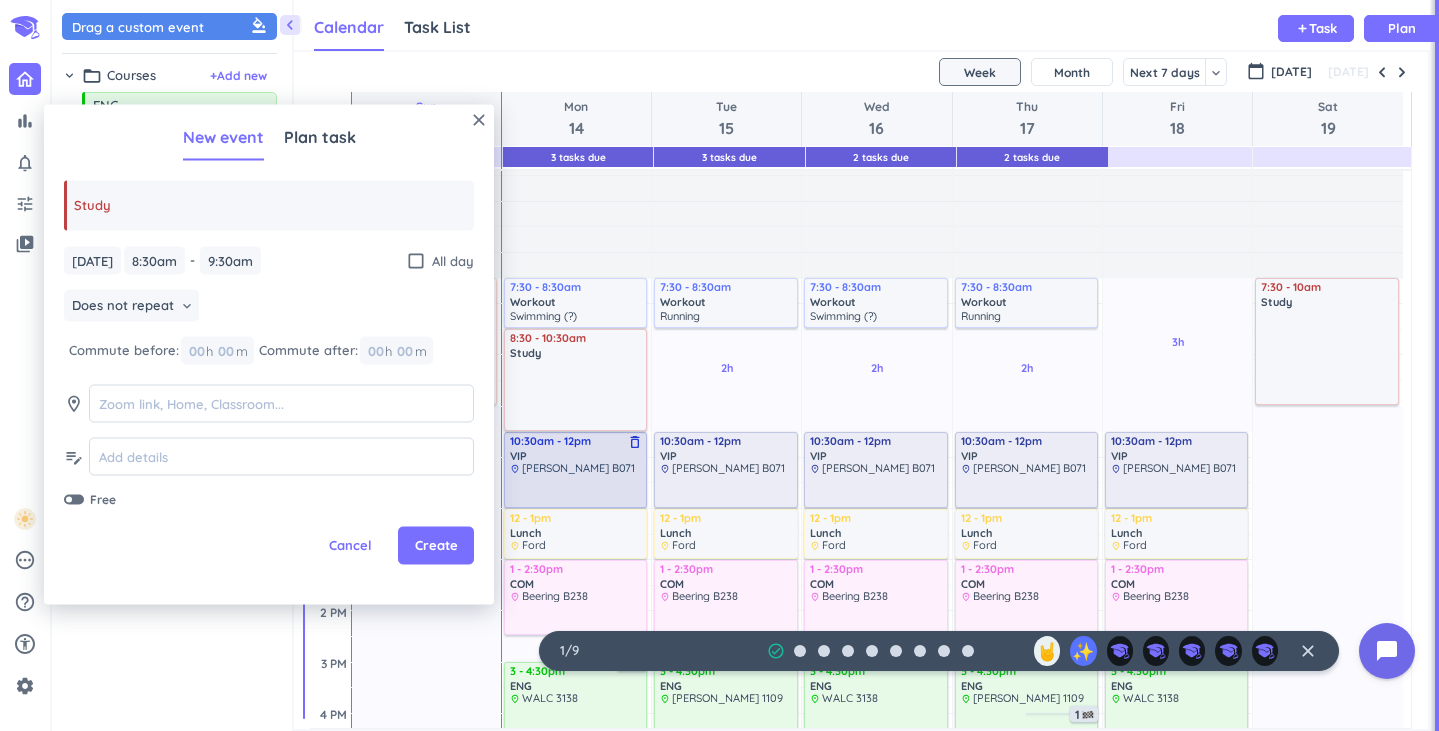 drag, startPoint x: 575, startPoint y: 381, endPoint x: 580, endPoint y: 435, distance: 54.230988 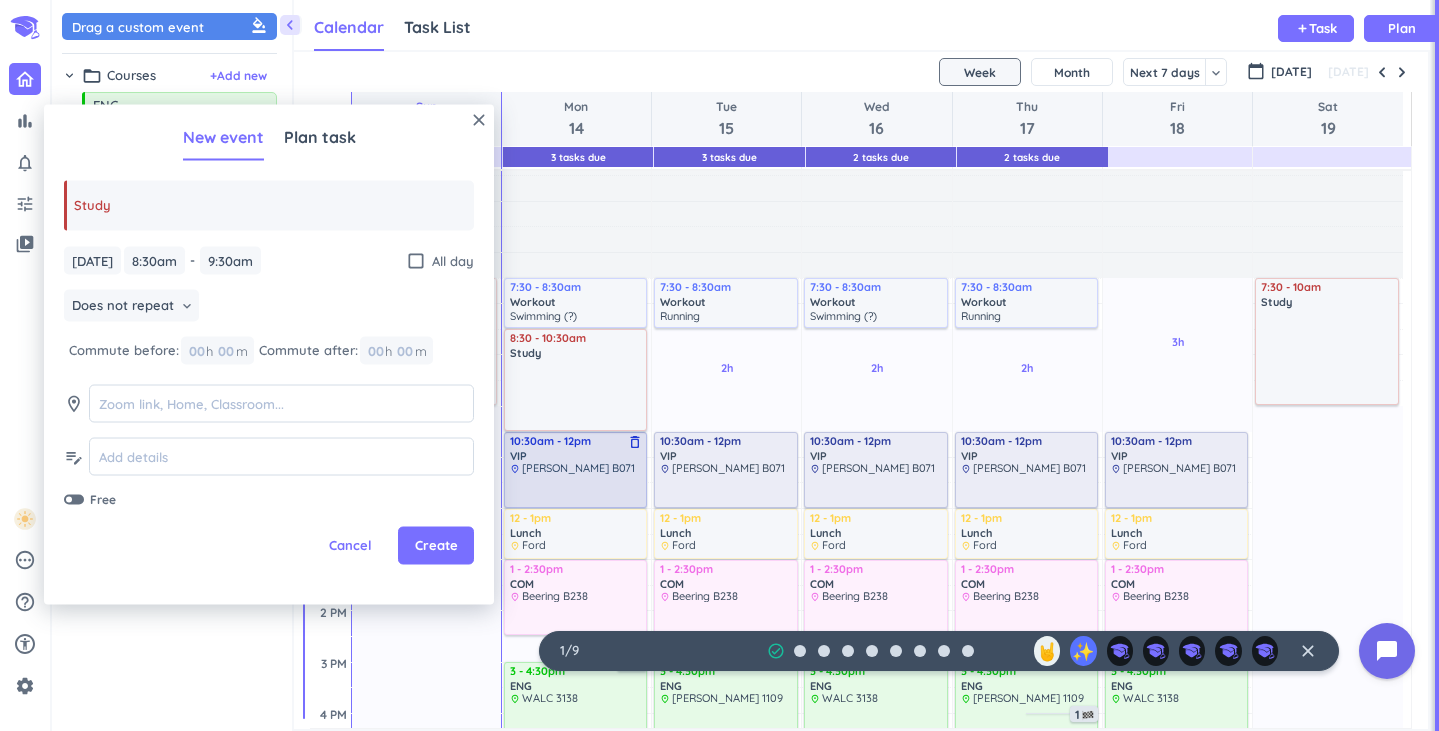 click on "3 - 4:30pm ENG delete_outline place WALC 3138 2  7:30 - 8:30am Workout delete_outline Swimming (?) 8:30 - 9:30am Study delete_outline 10:30am - 12pm VIP delete_outline place [PERSON_NAME] B071  12 - 1pm Lunch delete_outline place Ford 1 - 2:30pm COM delete_outline place Beering B238 4:30 - 6:30pm Study delete_outline 6:30 - 7:30pm Dinner delete_outline place [PERSON_NAME] 1" at bounding box center (576, 99) 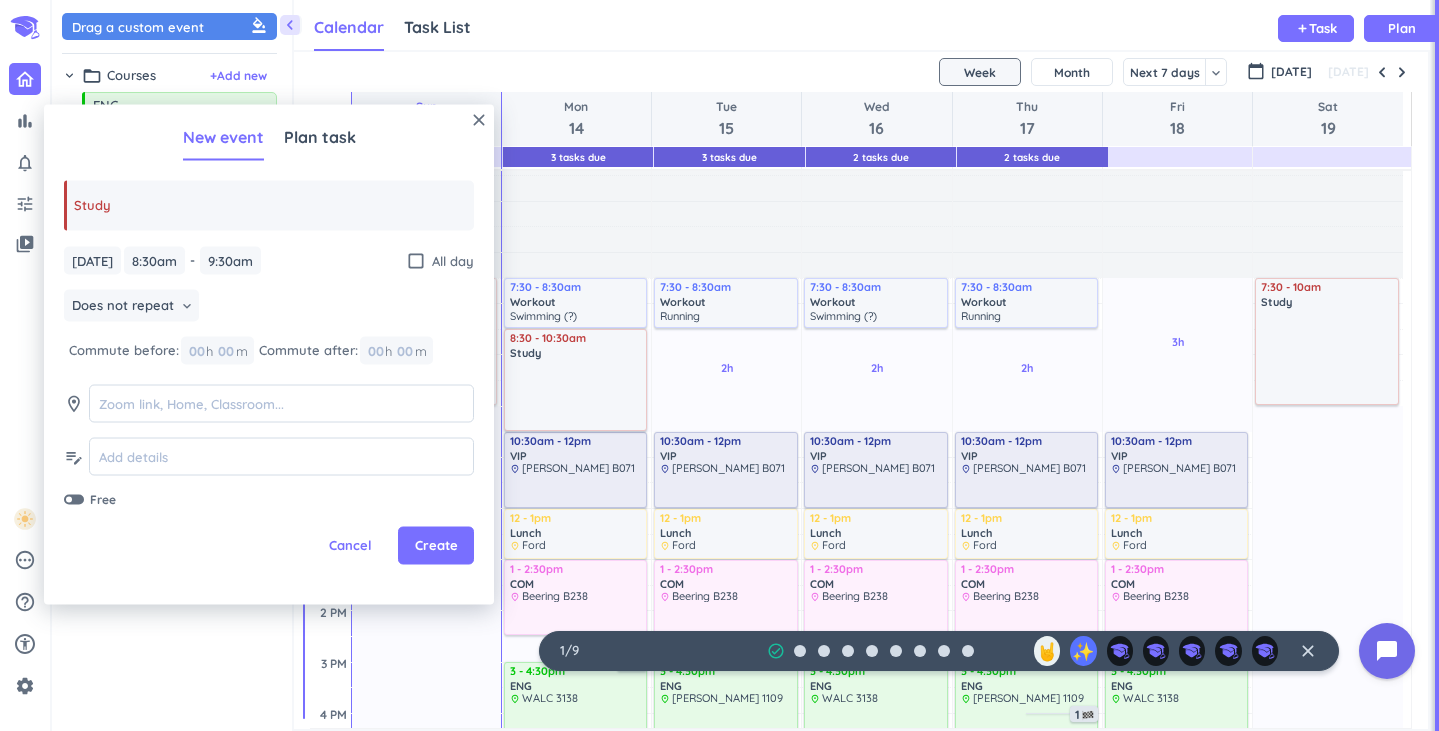 type on "10:30am" 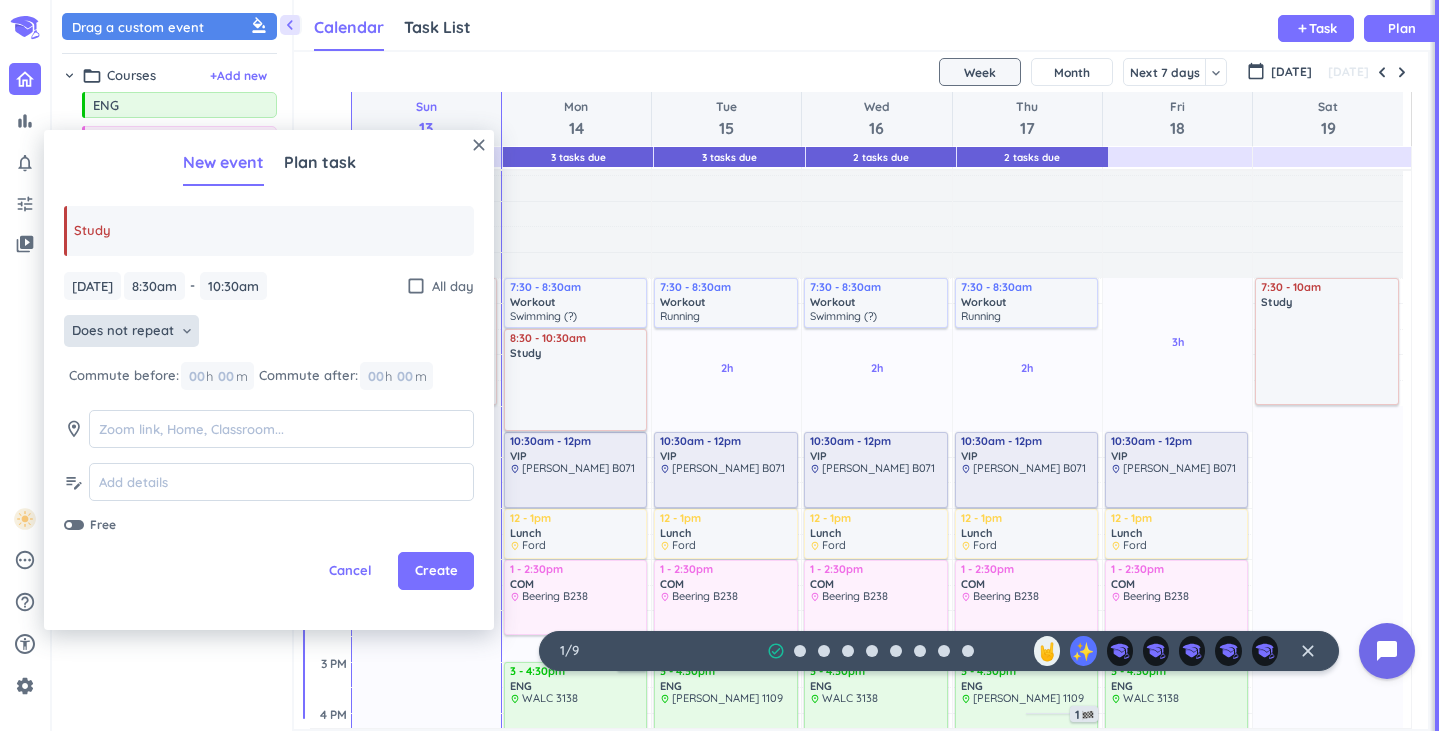 click on "Does not repeat" at bounding box center [123, 331] 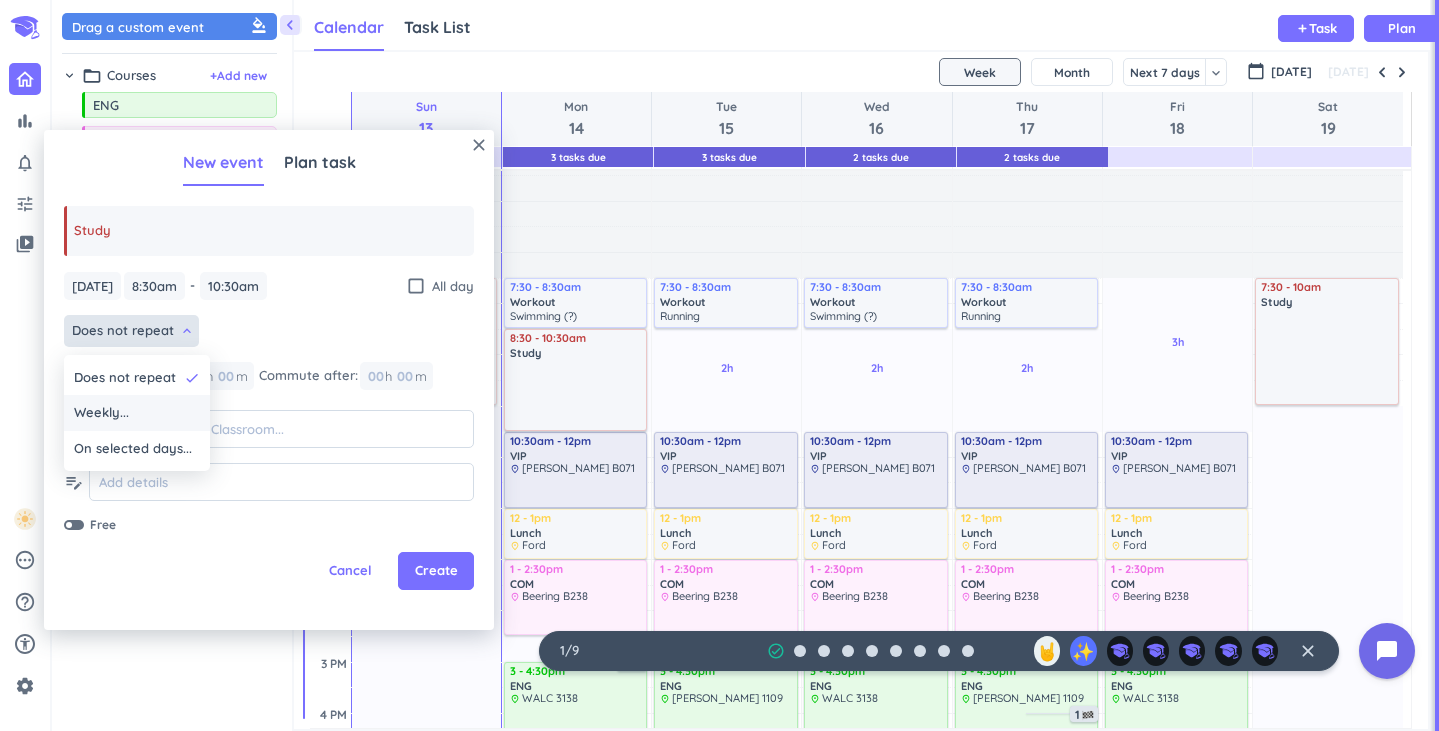 click on "Weekly..." at bounding box center (137, 413) 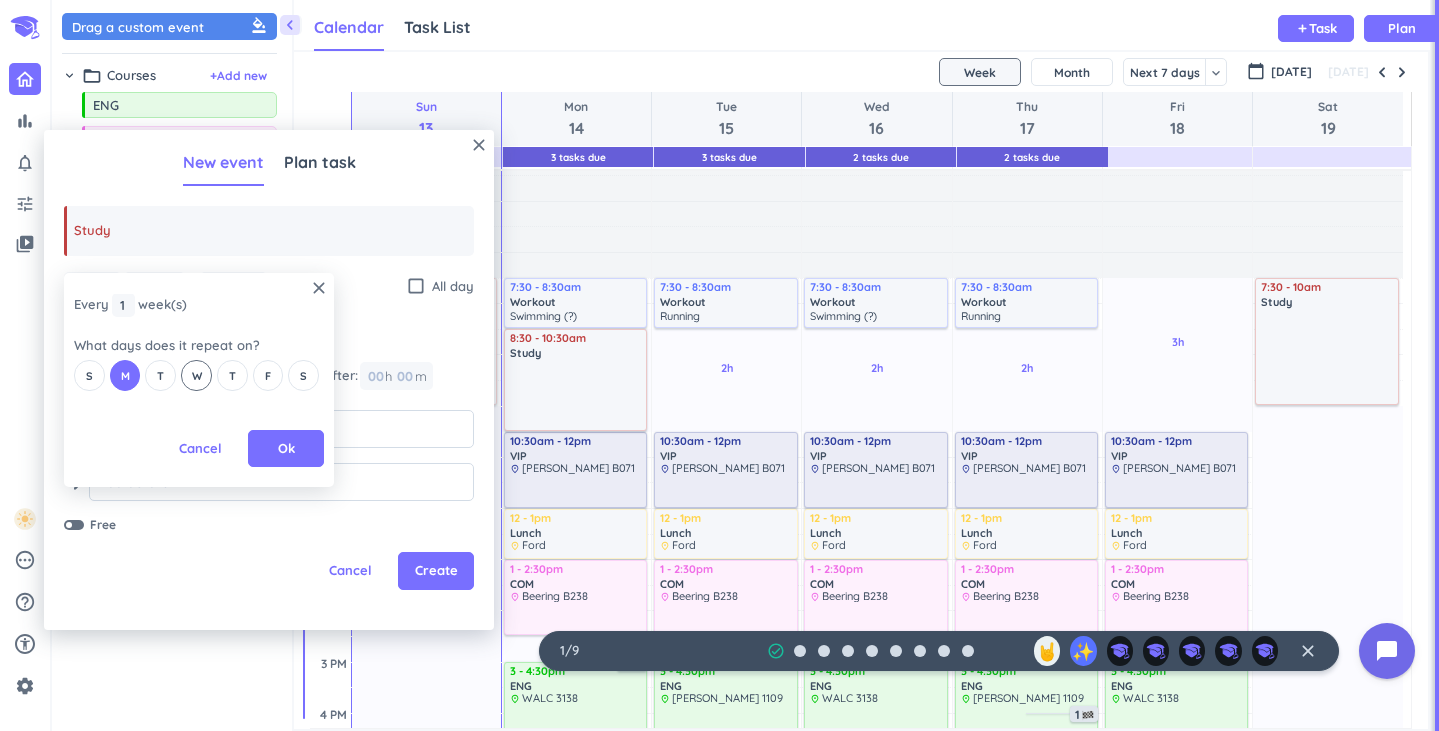 click on "W" at bounding box center (196, 375) 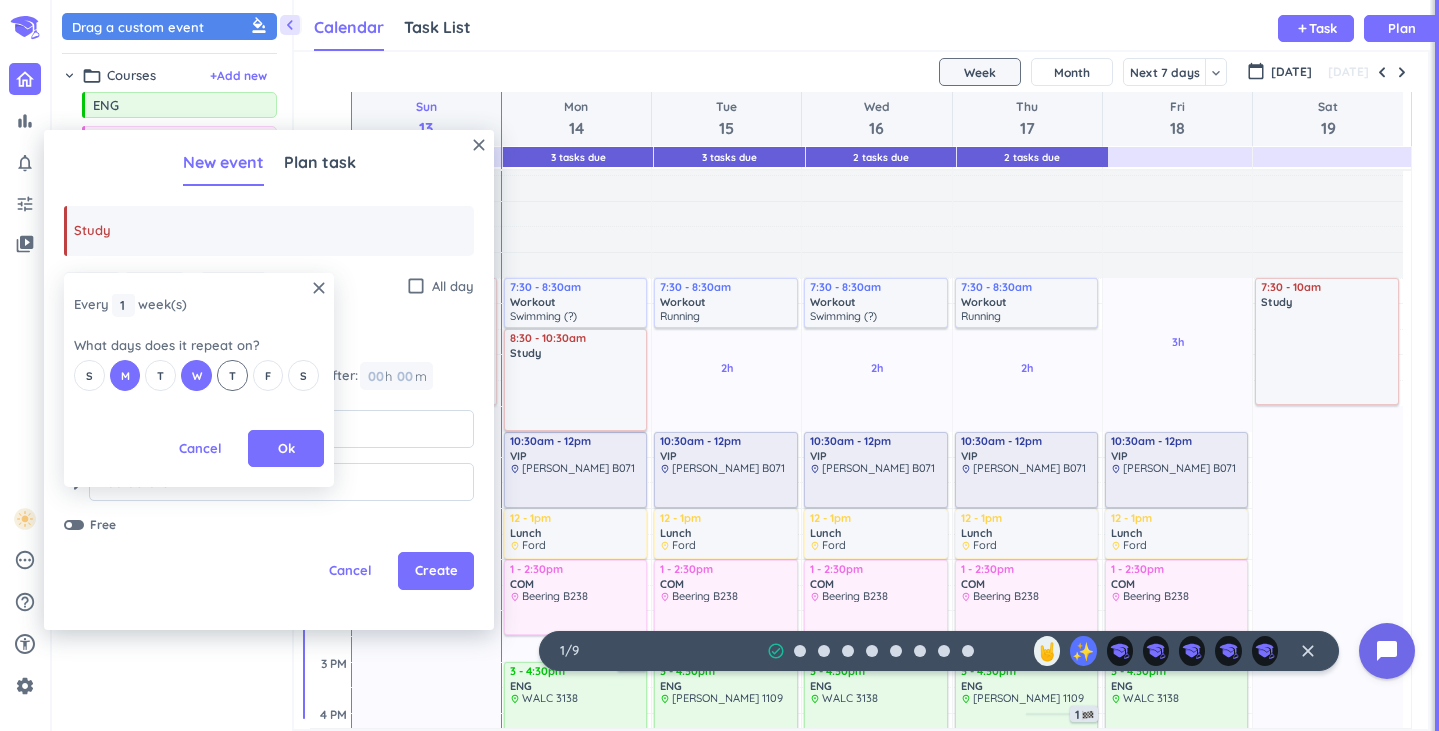 drag, startPoint x: 160, startPoint y: 375, endPoint x: 234, endPoint y: 357, distance: 76.15773 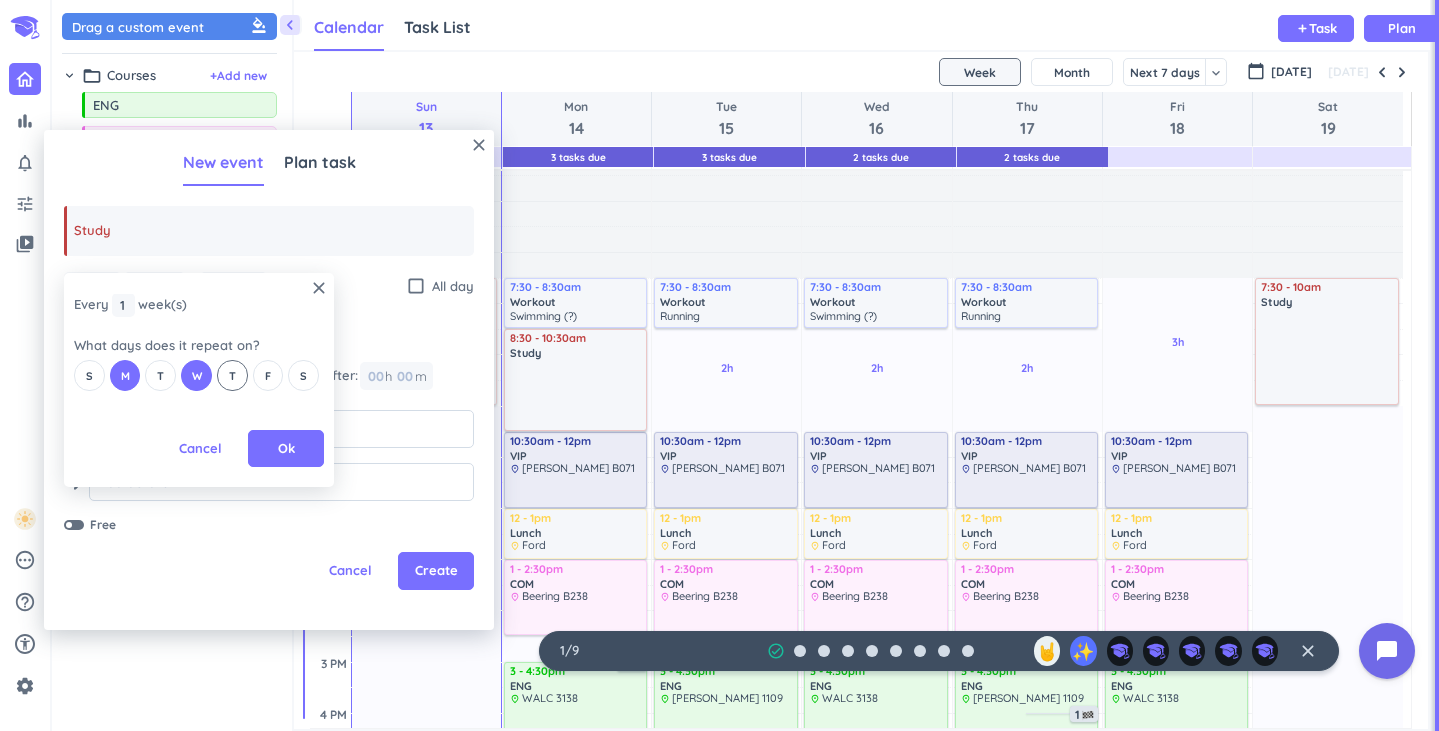 click on "T" at bounding box center [160, 375] 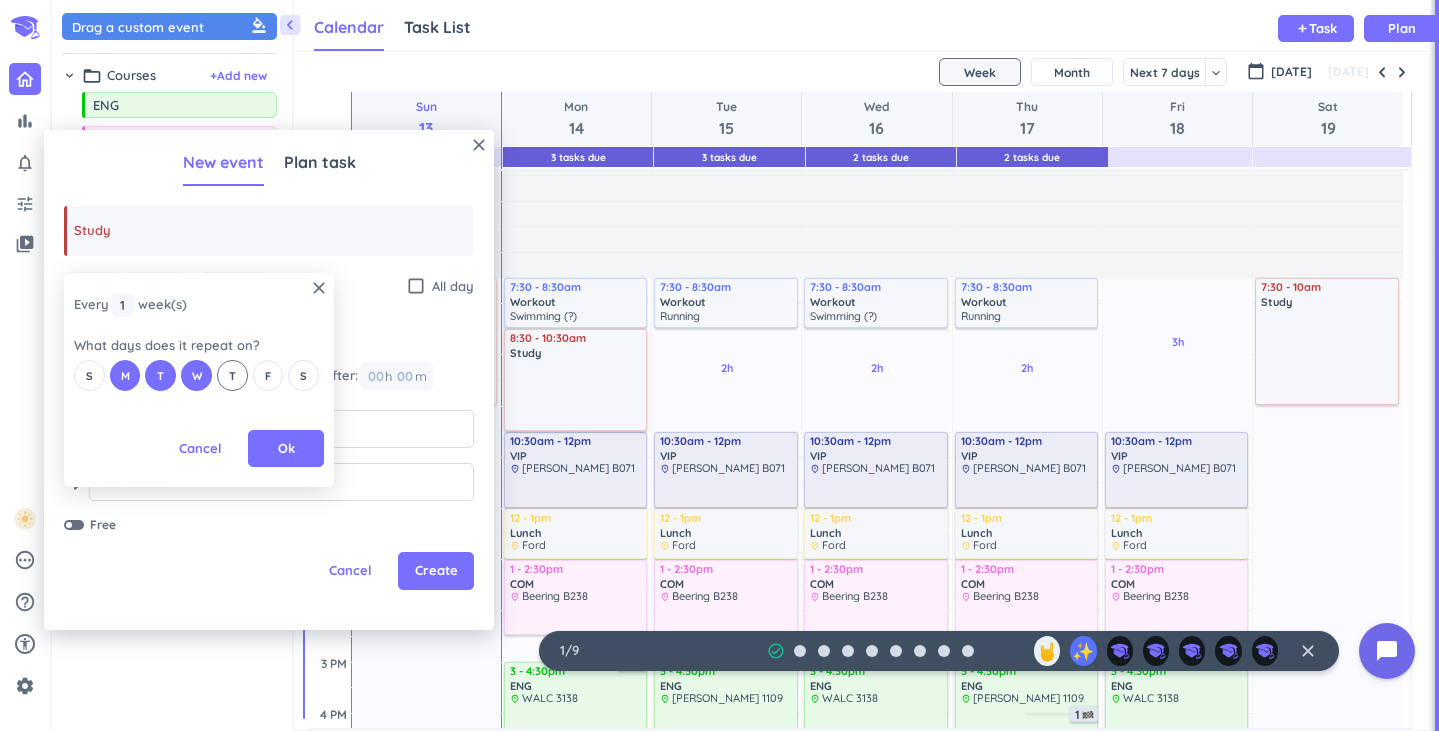 click on "T" at bounding box center (232, 375) 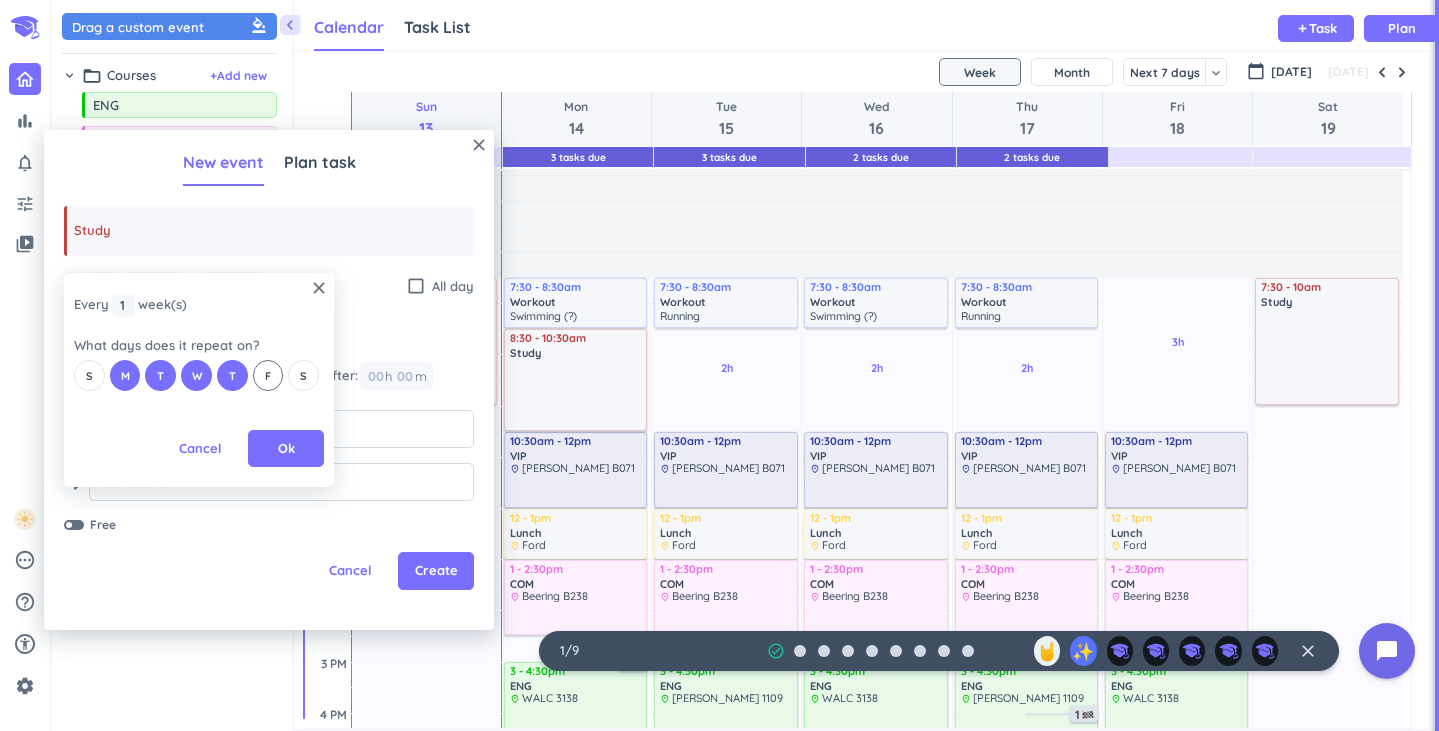click on "F" at bounding box center [268, 375] 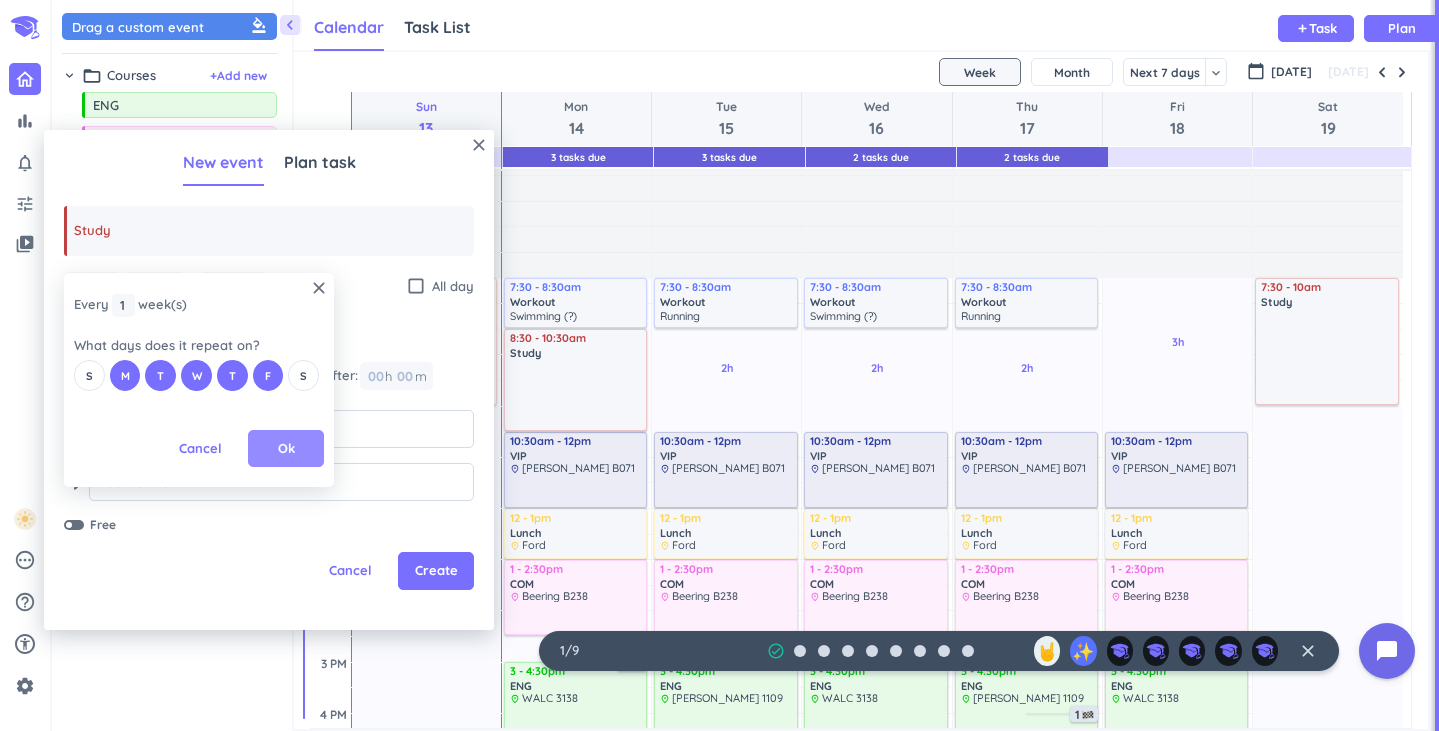 click on "Ok" at bounding box center [286, 449] 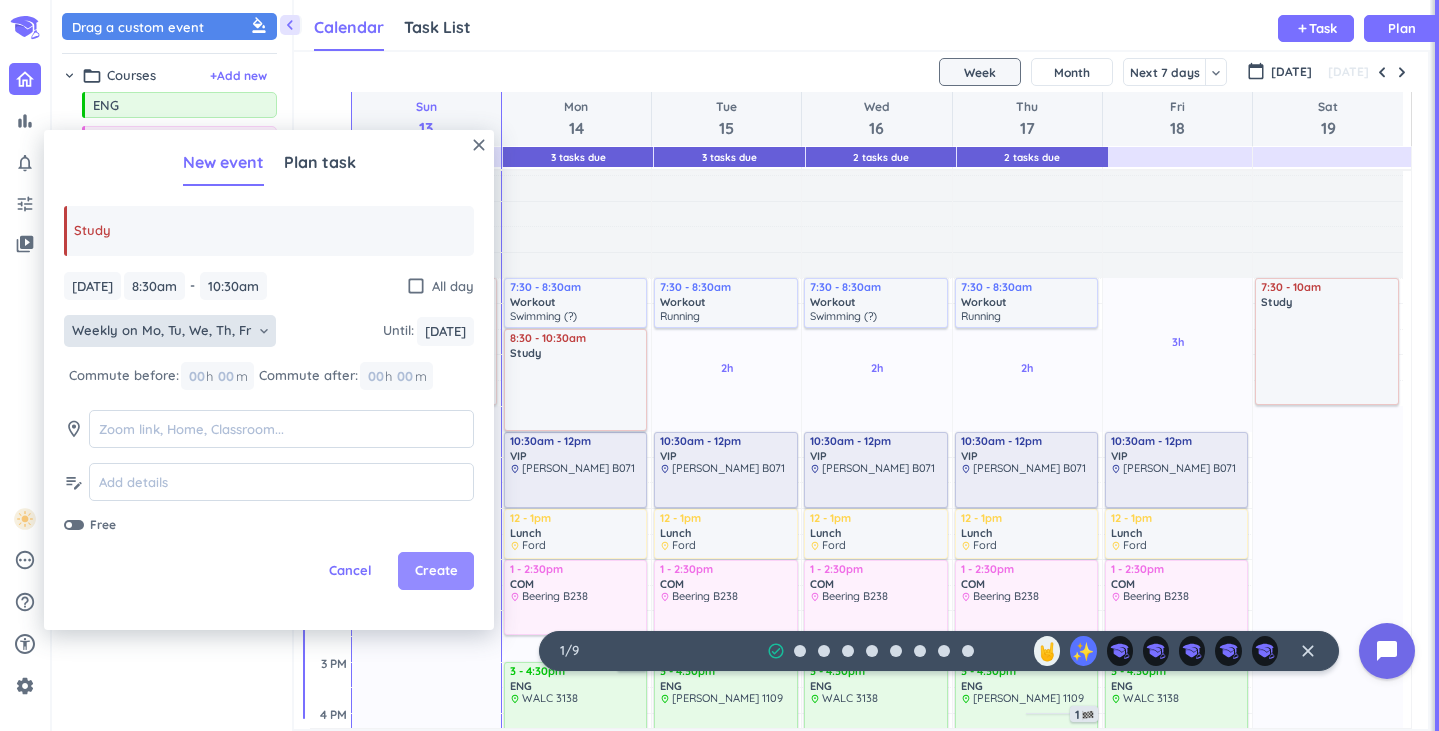 click on "Create" at bounding box center (436, 571) 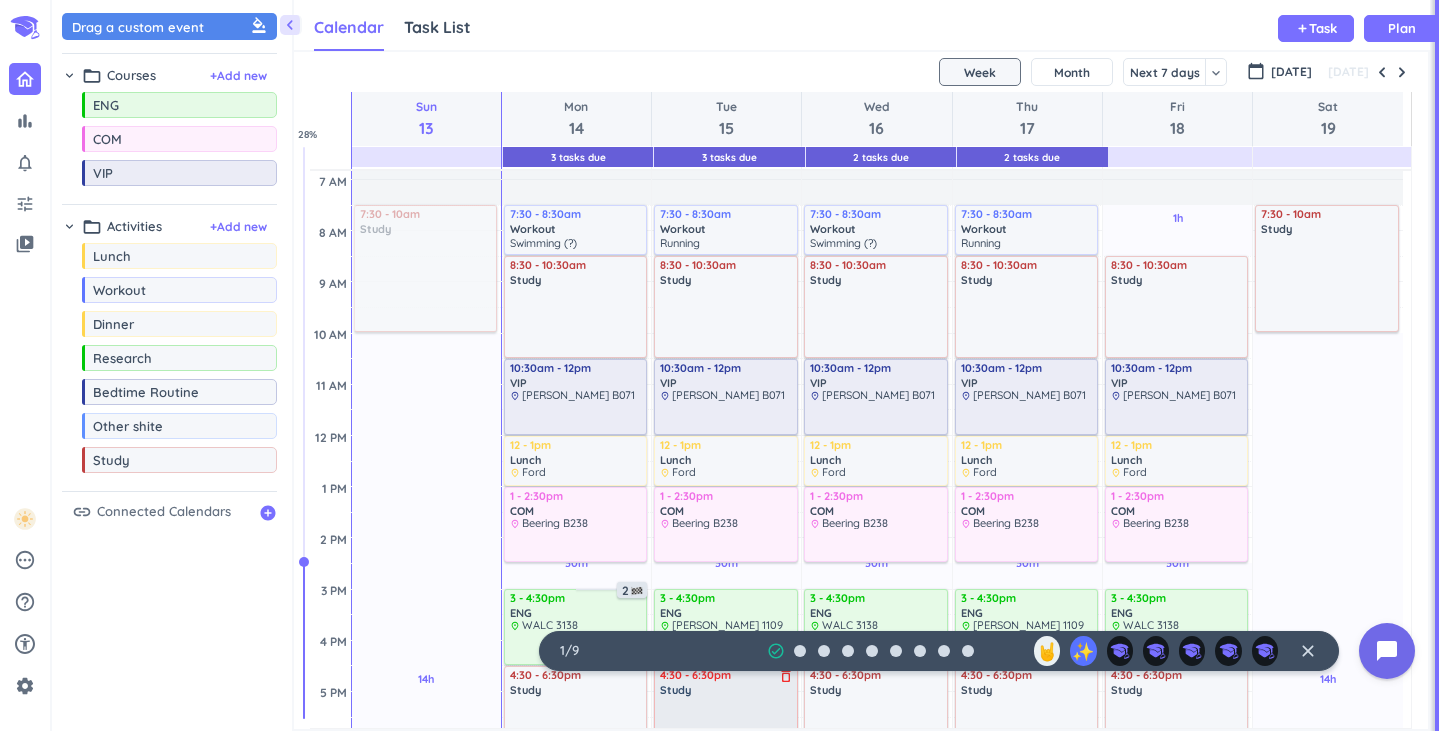 scroll, scrollTop: 72, scrollLeft: 0, axis: vertical 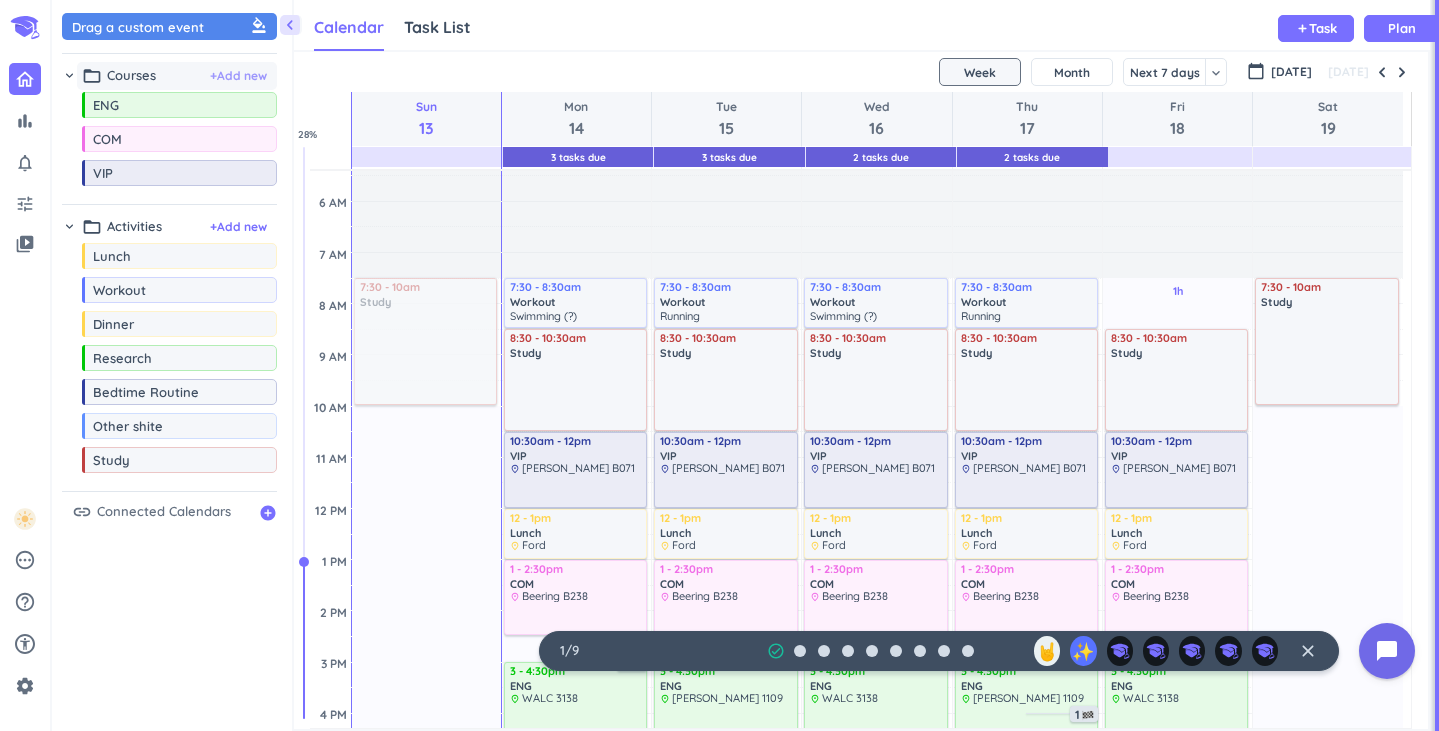 click on "+  Add new" at bounding box center [238, 76] 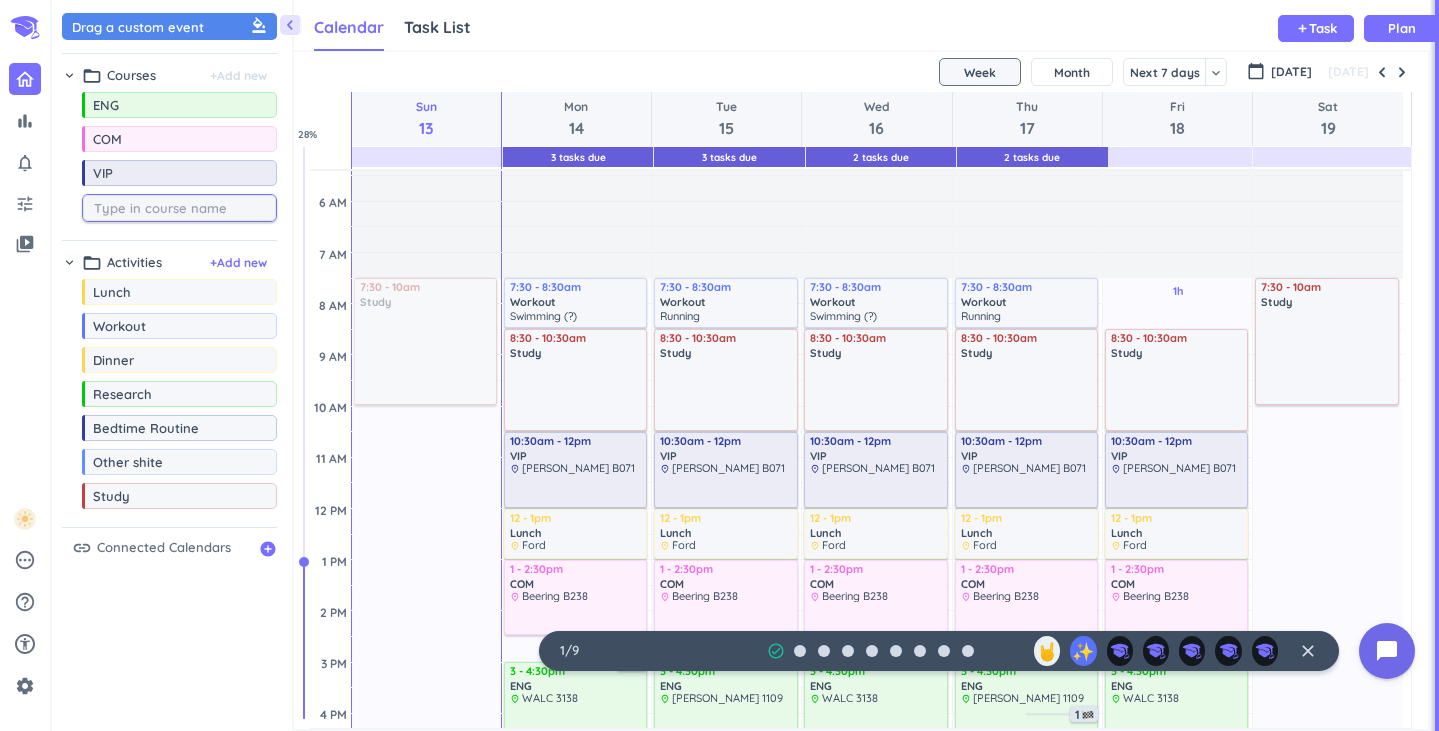 drag, startPoint x: 256, startPoint y: 209, endPoint x: 324, endPoint y: 63, distance: 161.05899 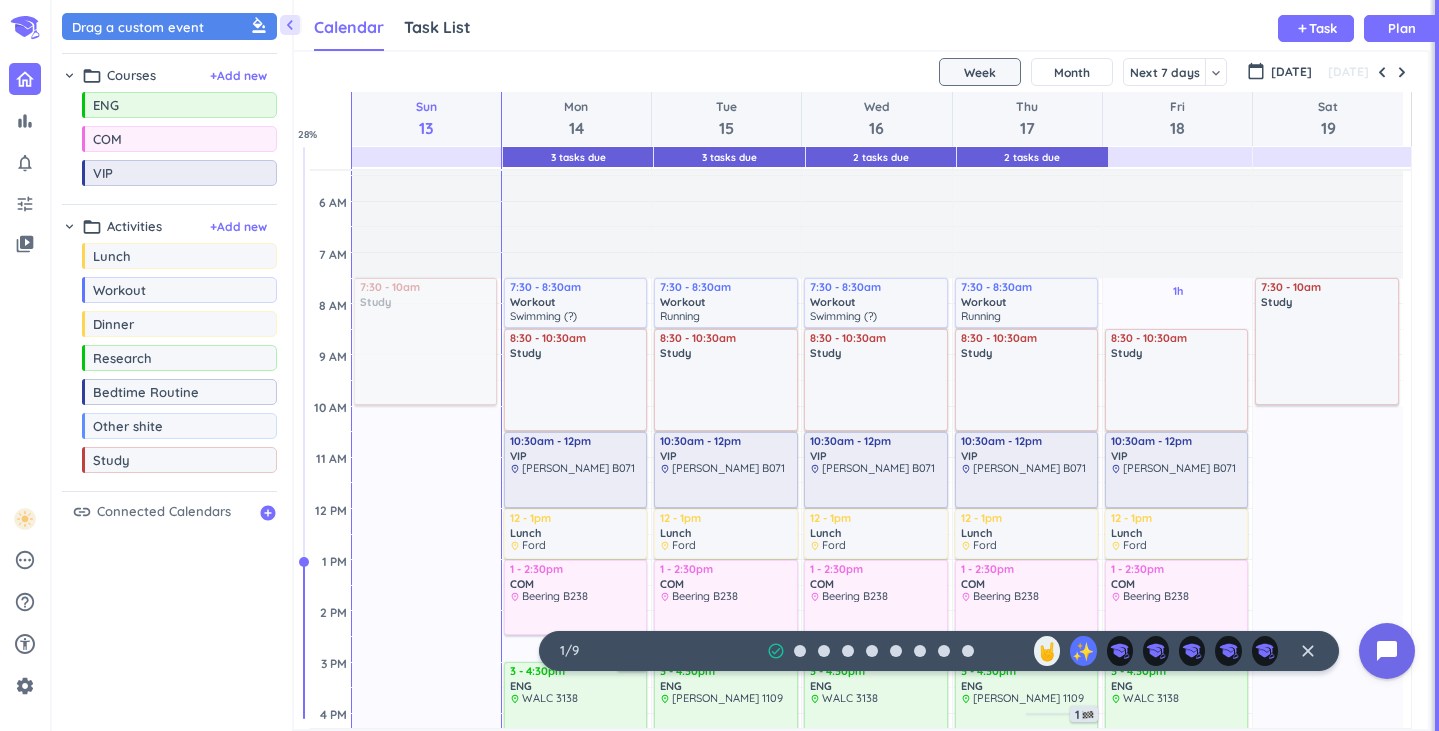 click on "Task List" at bounding box center [437, 27] 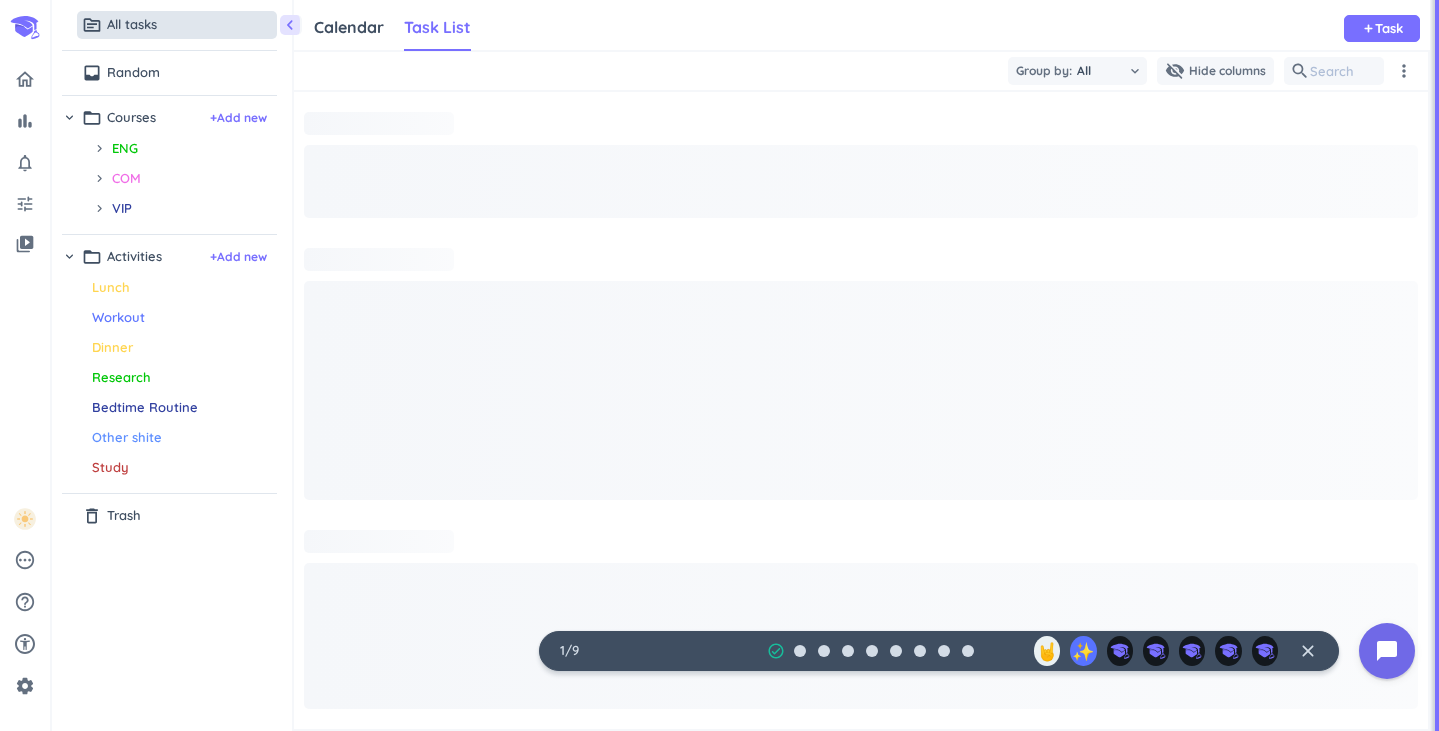 scroll, scrollTop: 9, scrollLeft: 9, axis: both 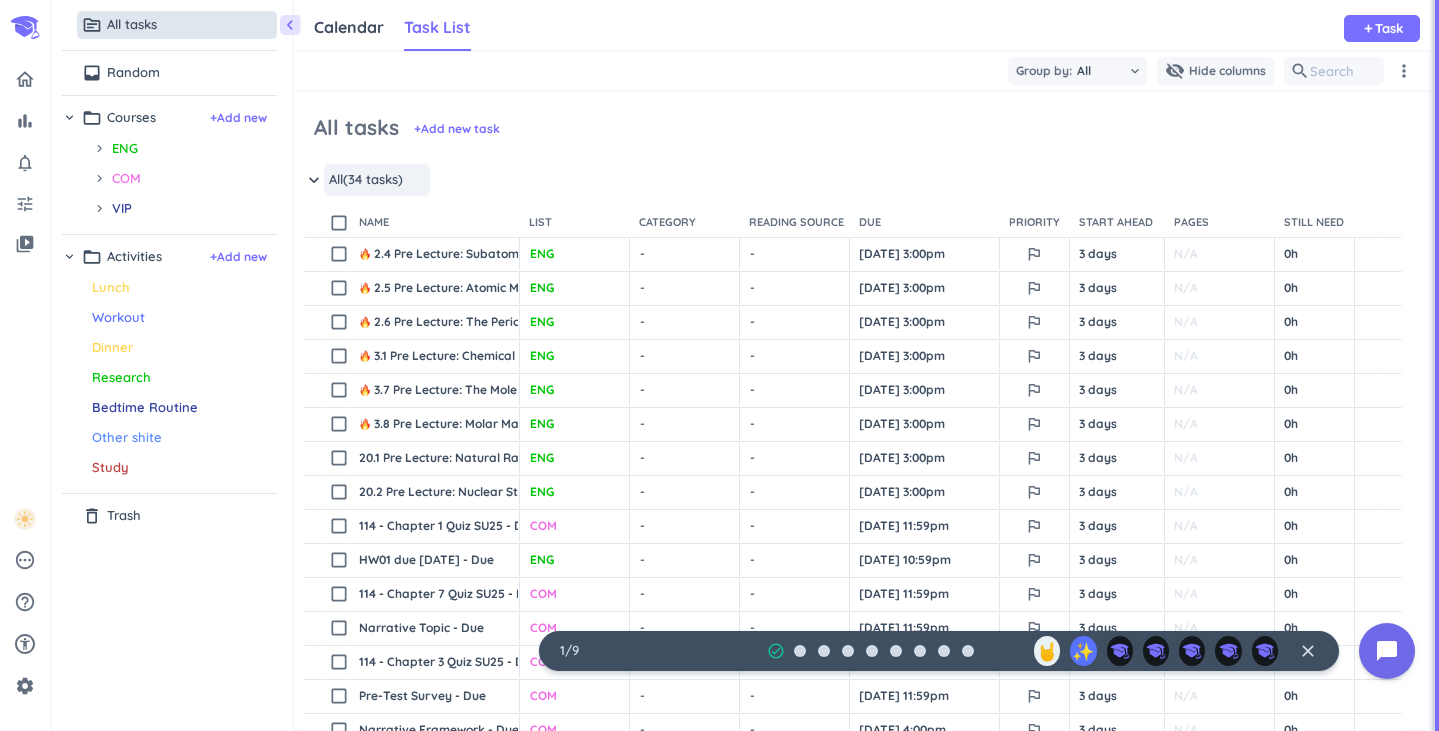 click on "Calendar Task List" at bounding box center [392, 28] 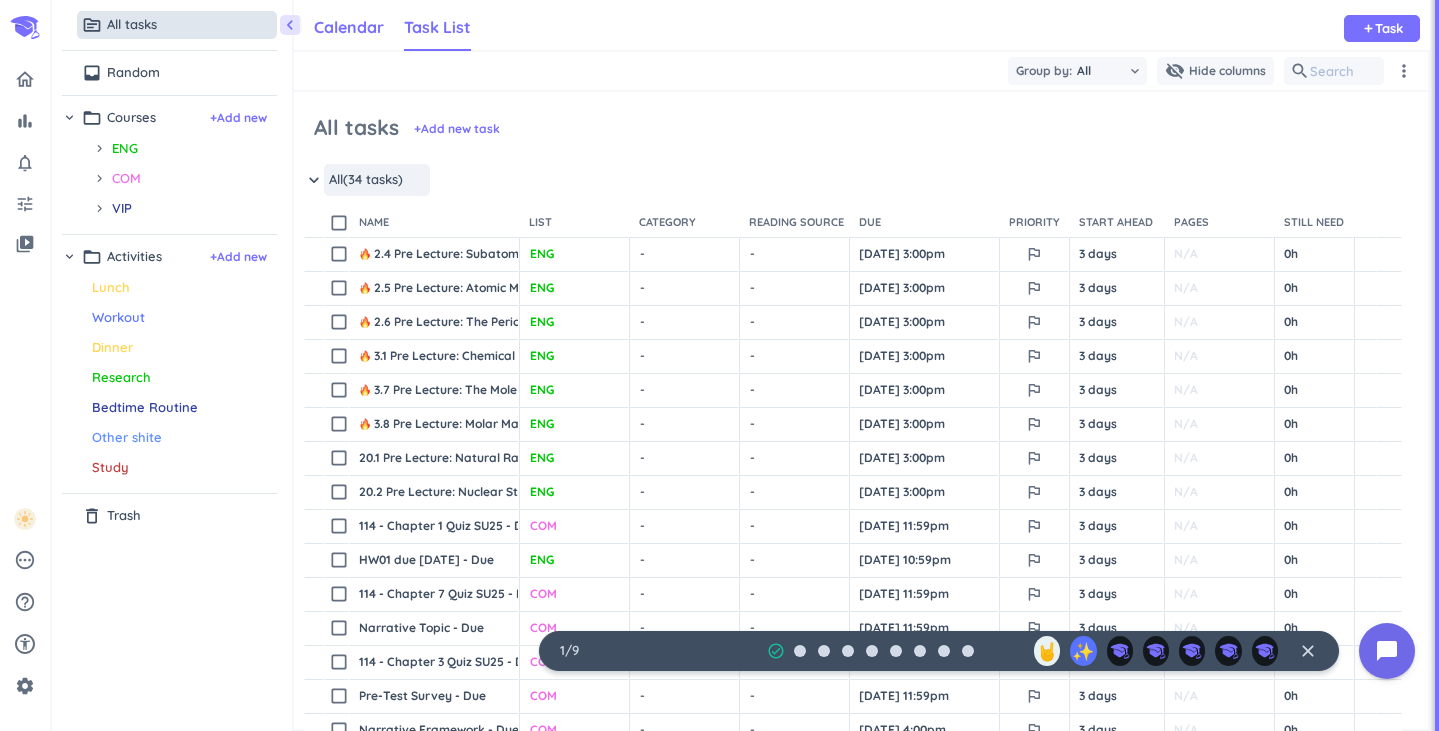 click on "Calendar" at bounding box center [349, 27] 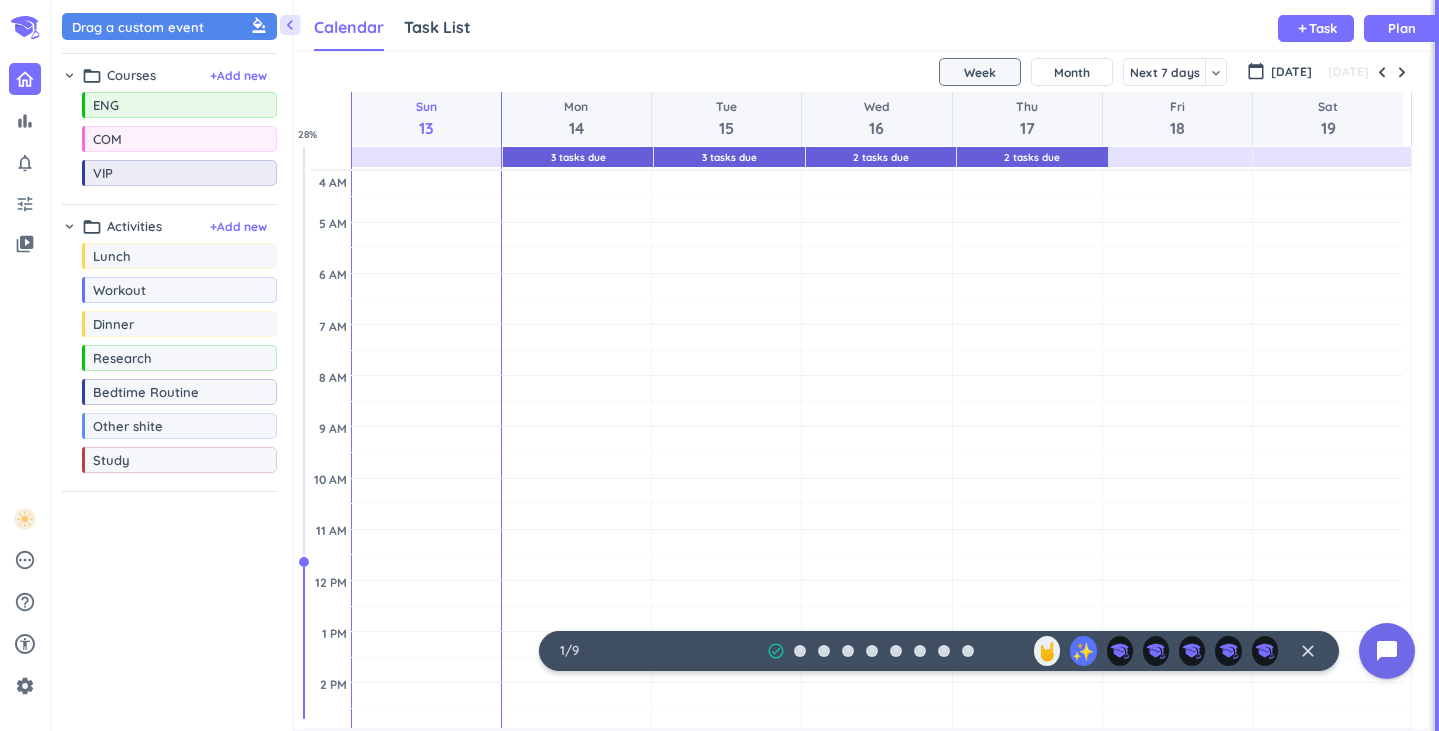 scroll, scrollTop: 9, scrollLeft: 9, axis: both 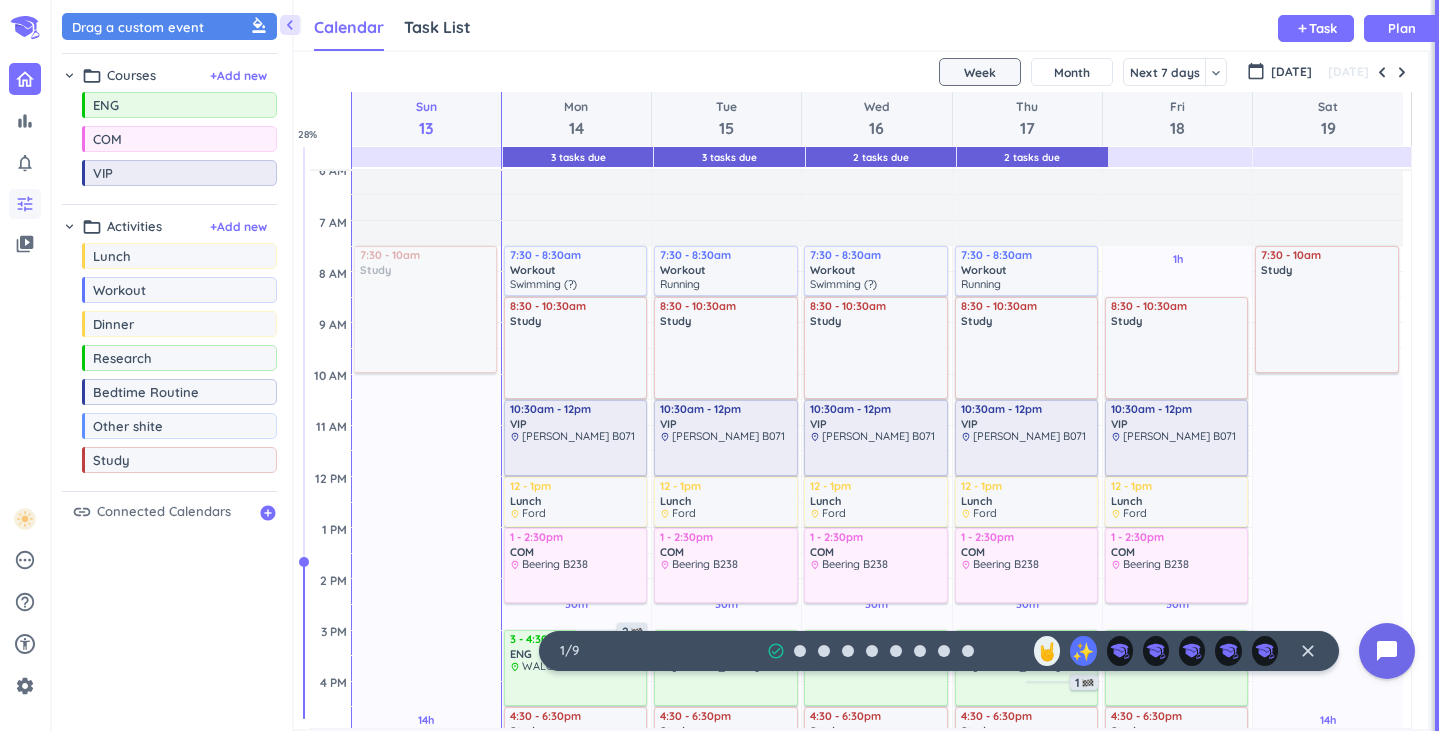 click on "tune" at bounding box center (25, 204) 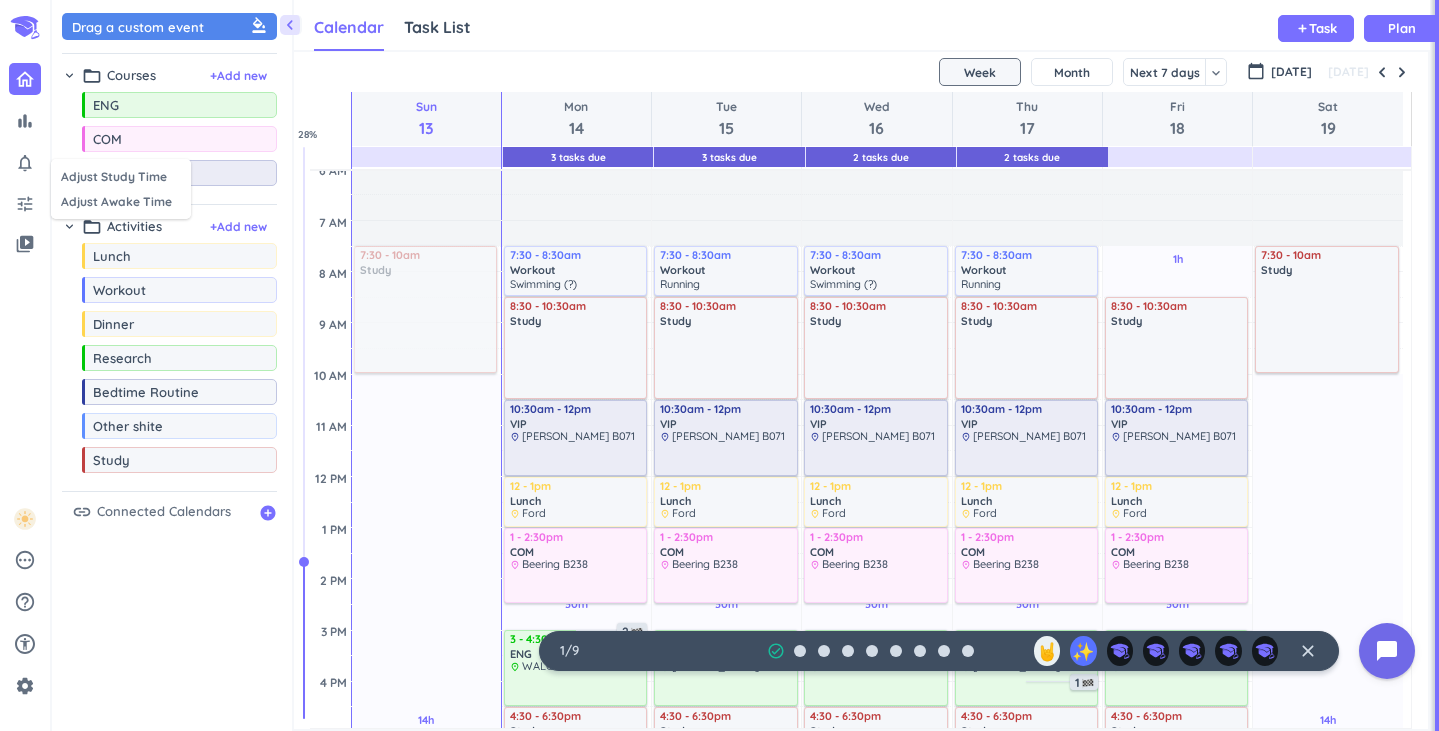 click at bounding box center [719, 365] 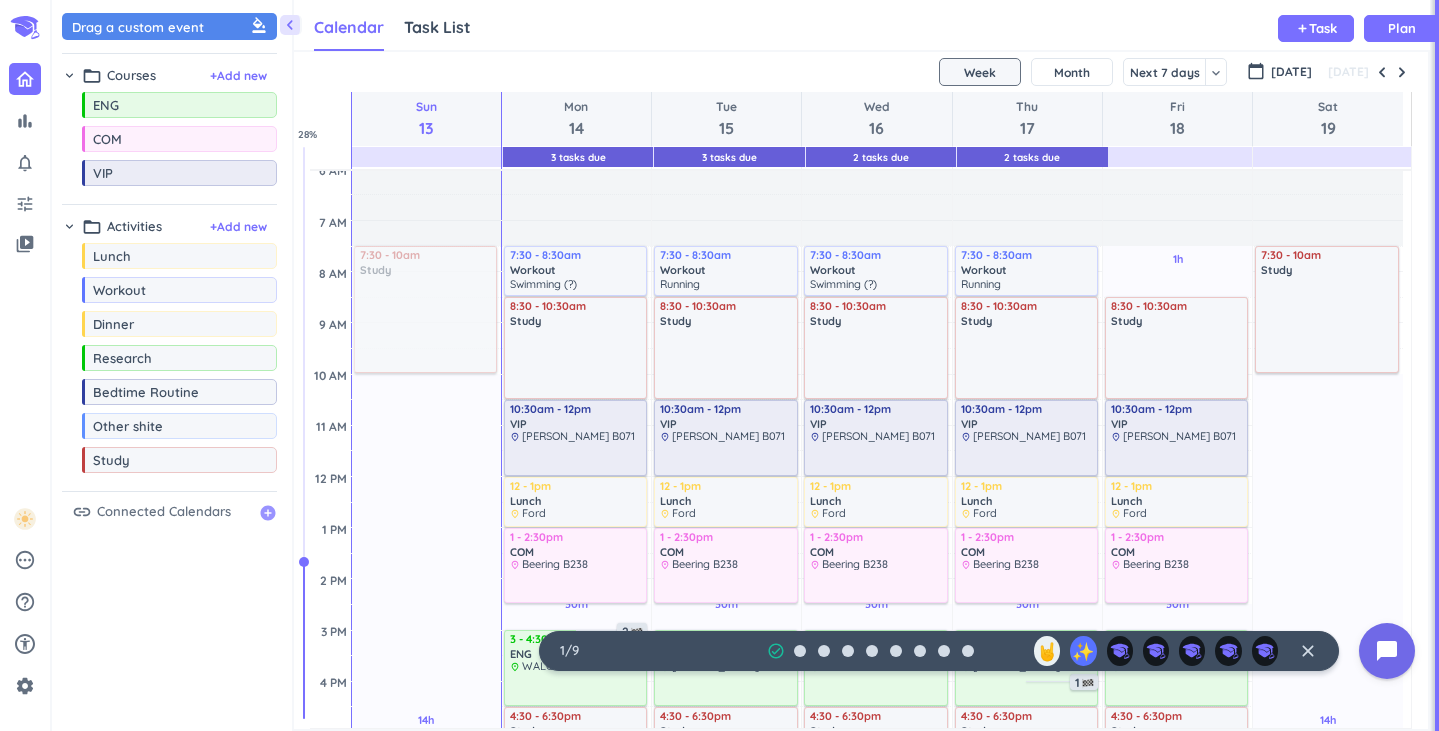 click on "add_circle" at bounding box center (268, 513) 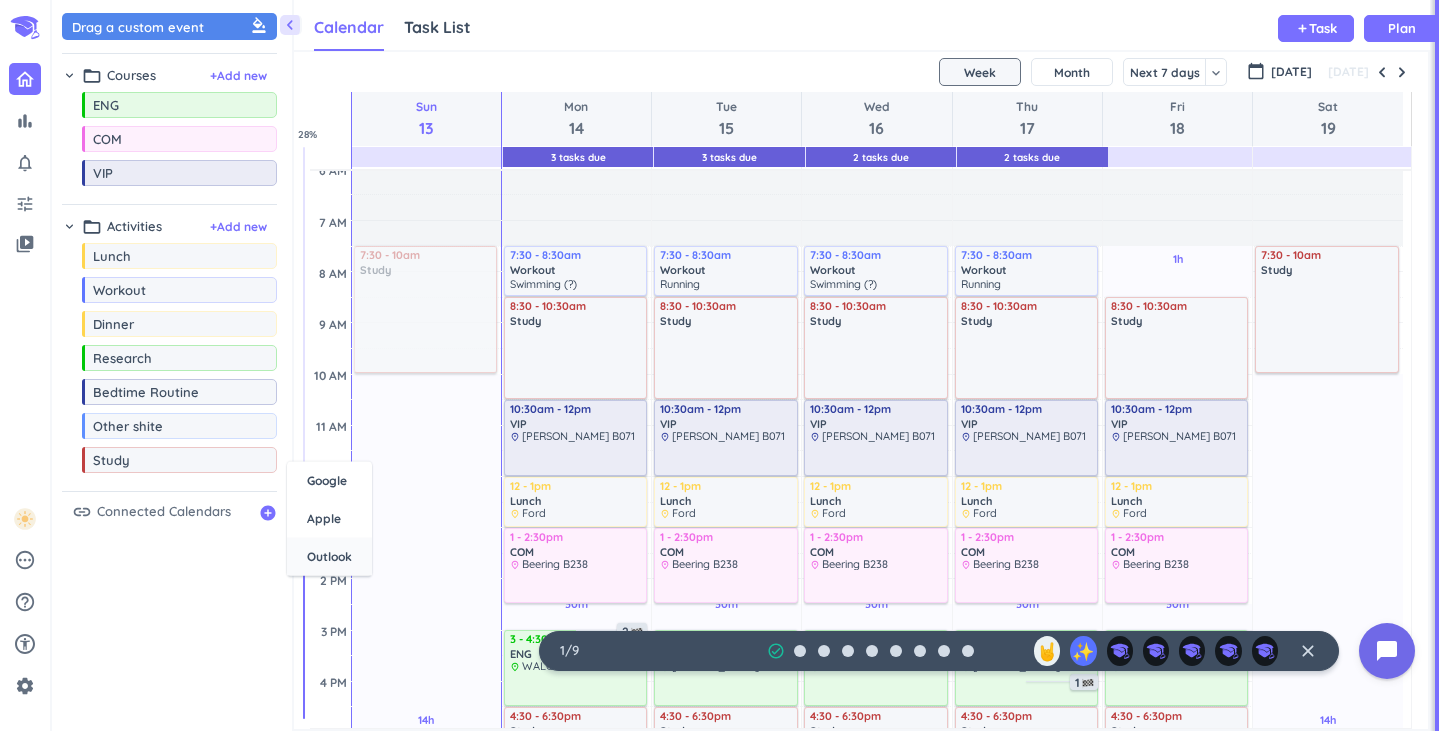 click on "Outlook" at bounding box center (329, 557) 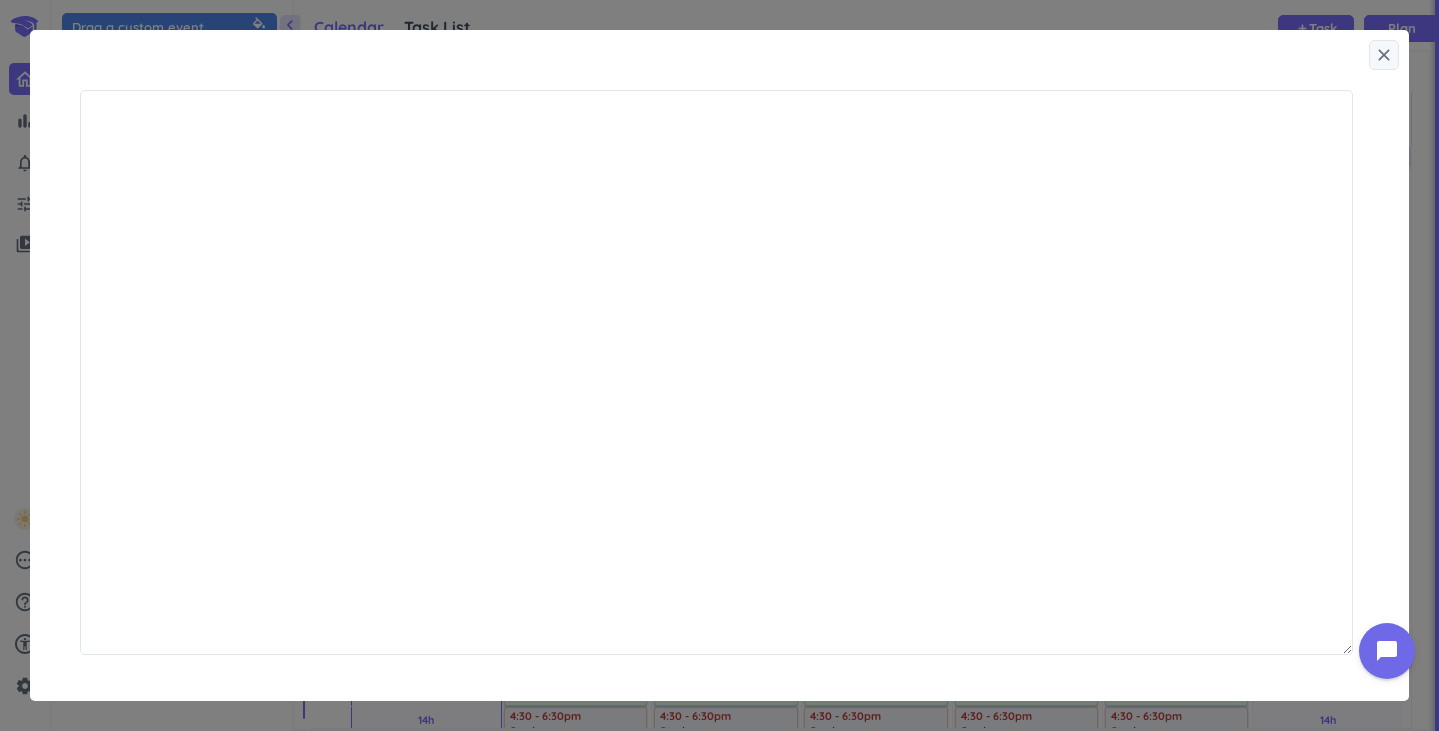 scroll, scrollTop: 9, scrollLeft: 9, axis: both 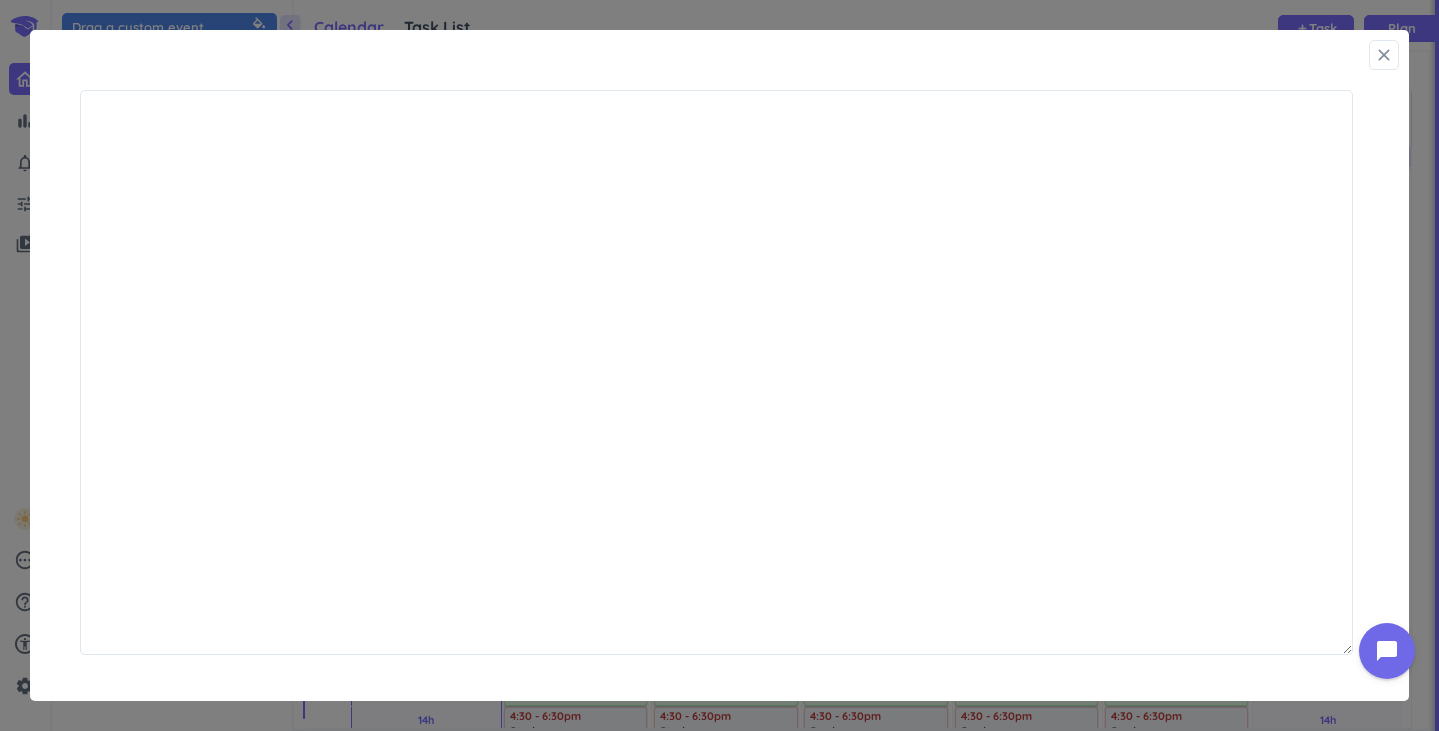 click on "close" at bounding box center (1384, 55) 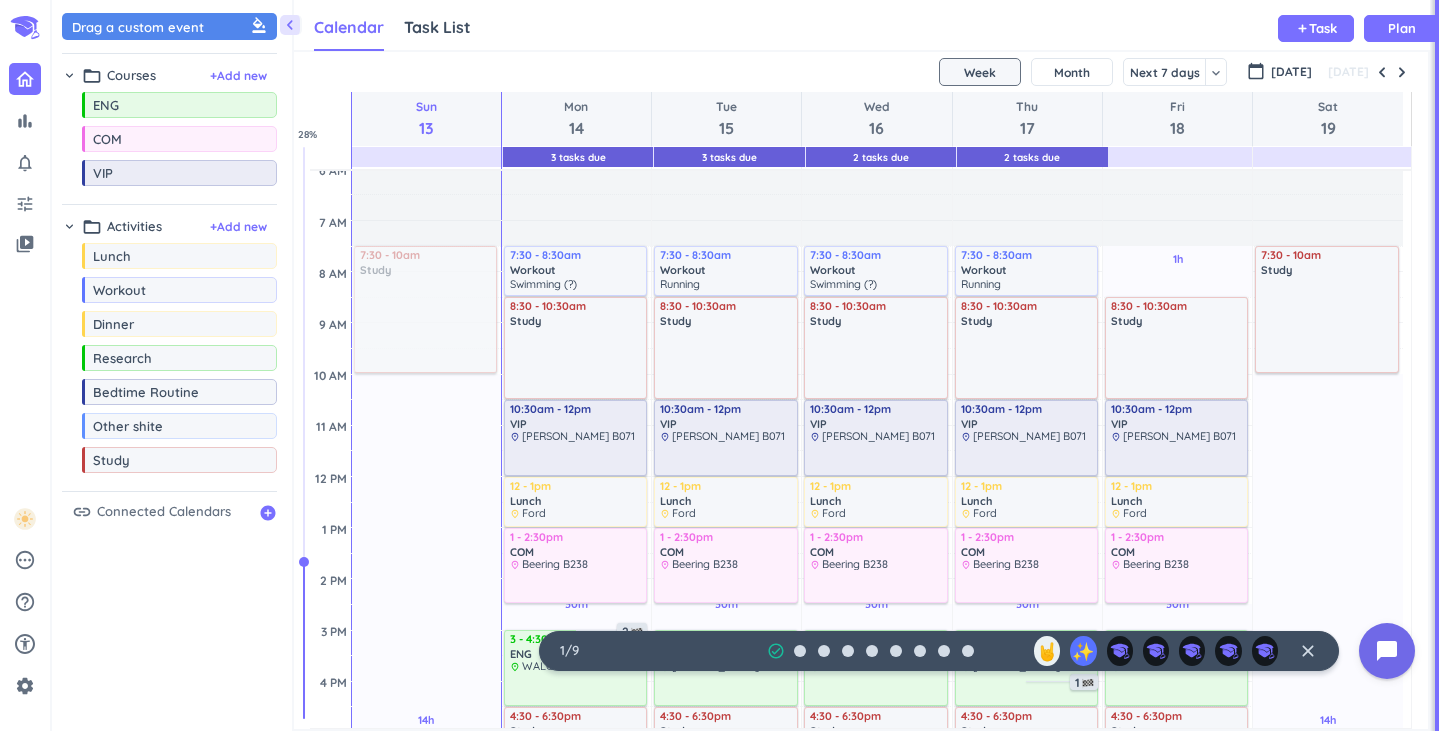 click on "link Connected Calendars add_circle" at bounding box center [174, 512] 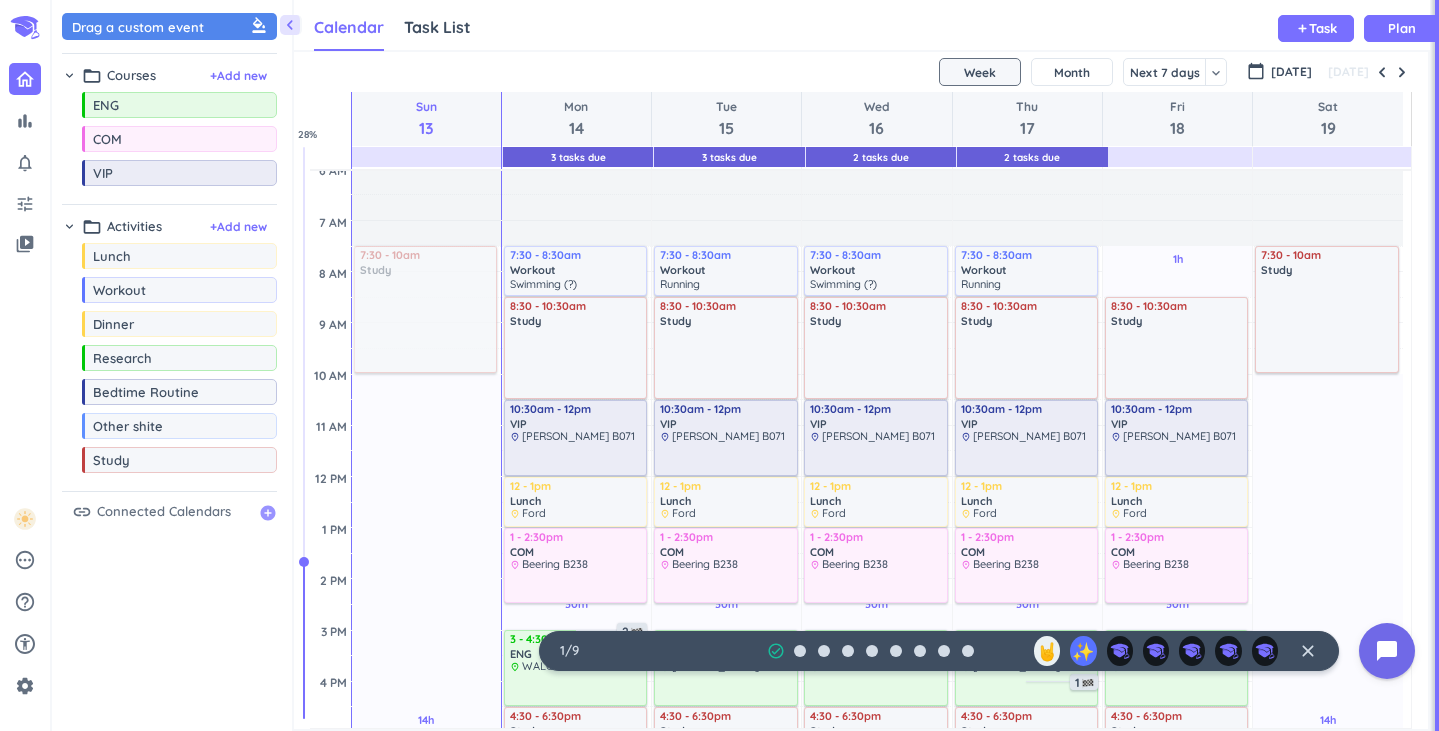 click on "add_circle" at bounding box center [268, 513] 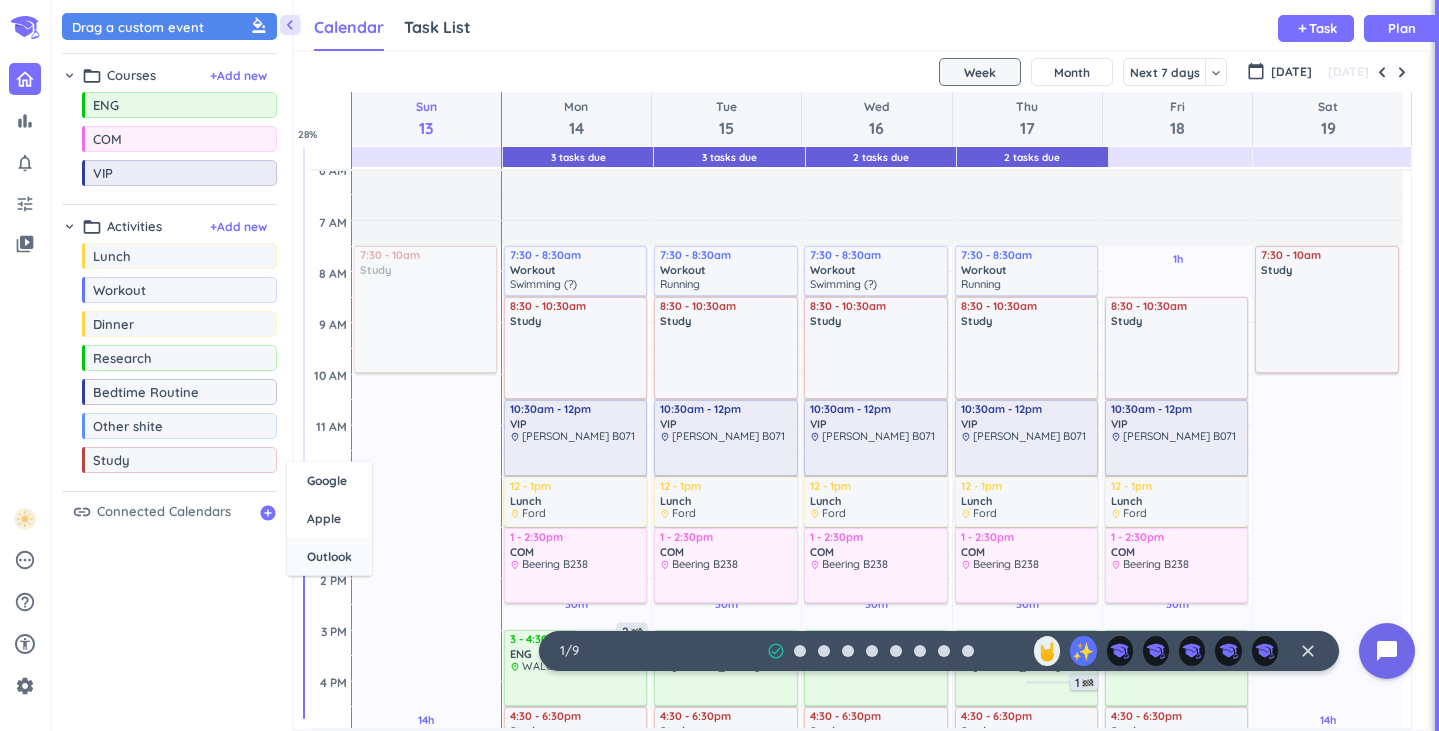 click on "Outlook" at bounding box center [329, 557] 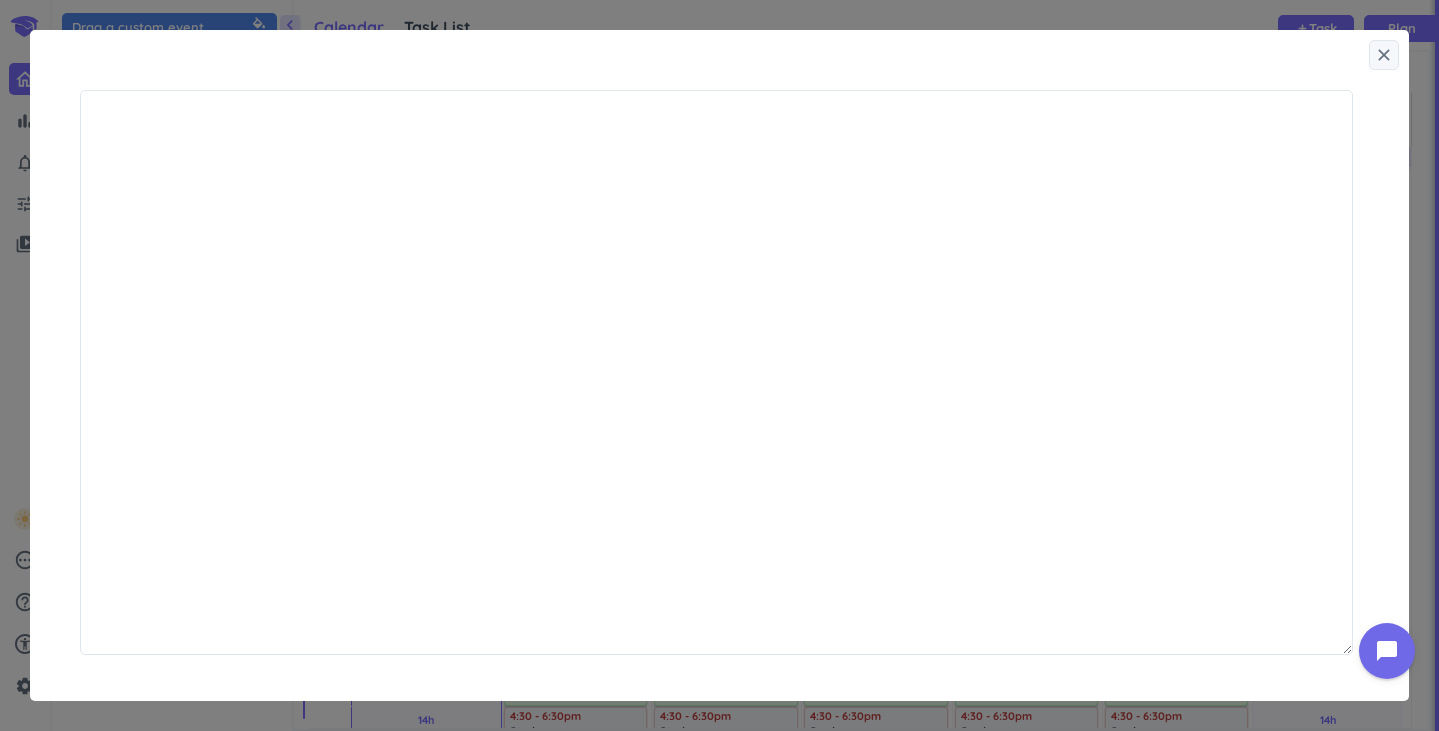 scroll, scrollTop: 9, scrollLeft: 9, axis: both 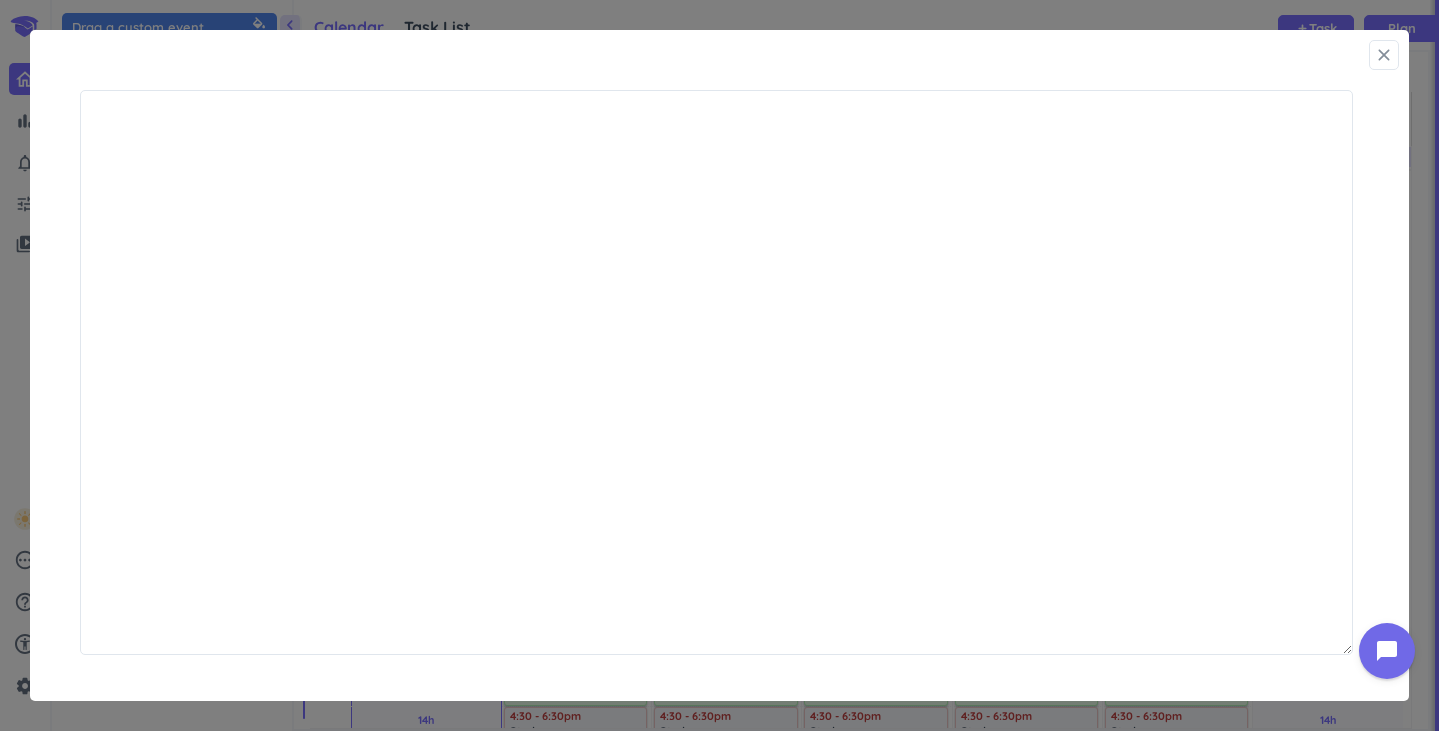 click on "close" at bounding box center [1384, 55] 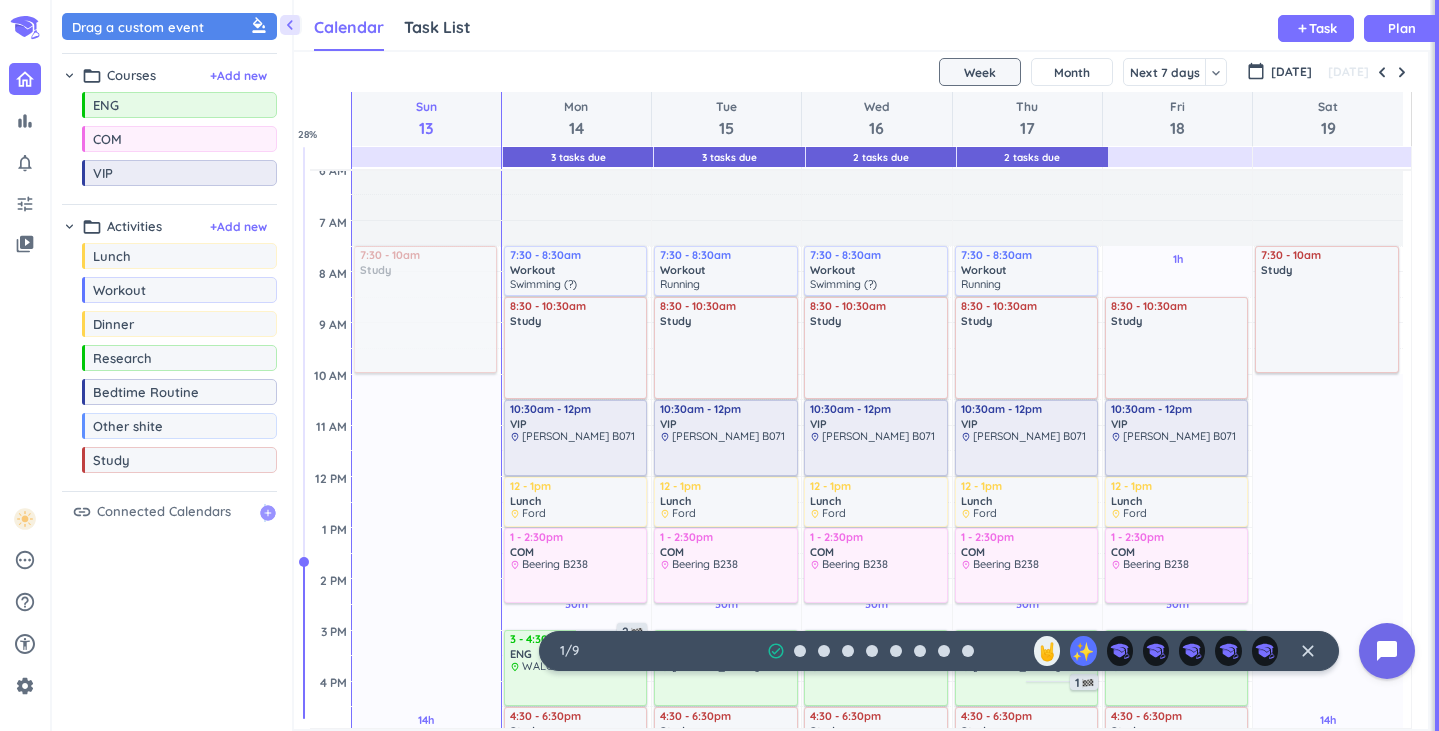 click on "add_circle" at bounding box center (268, 513) 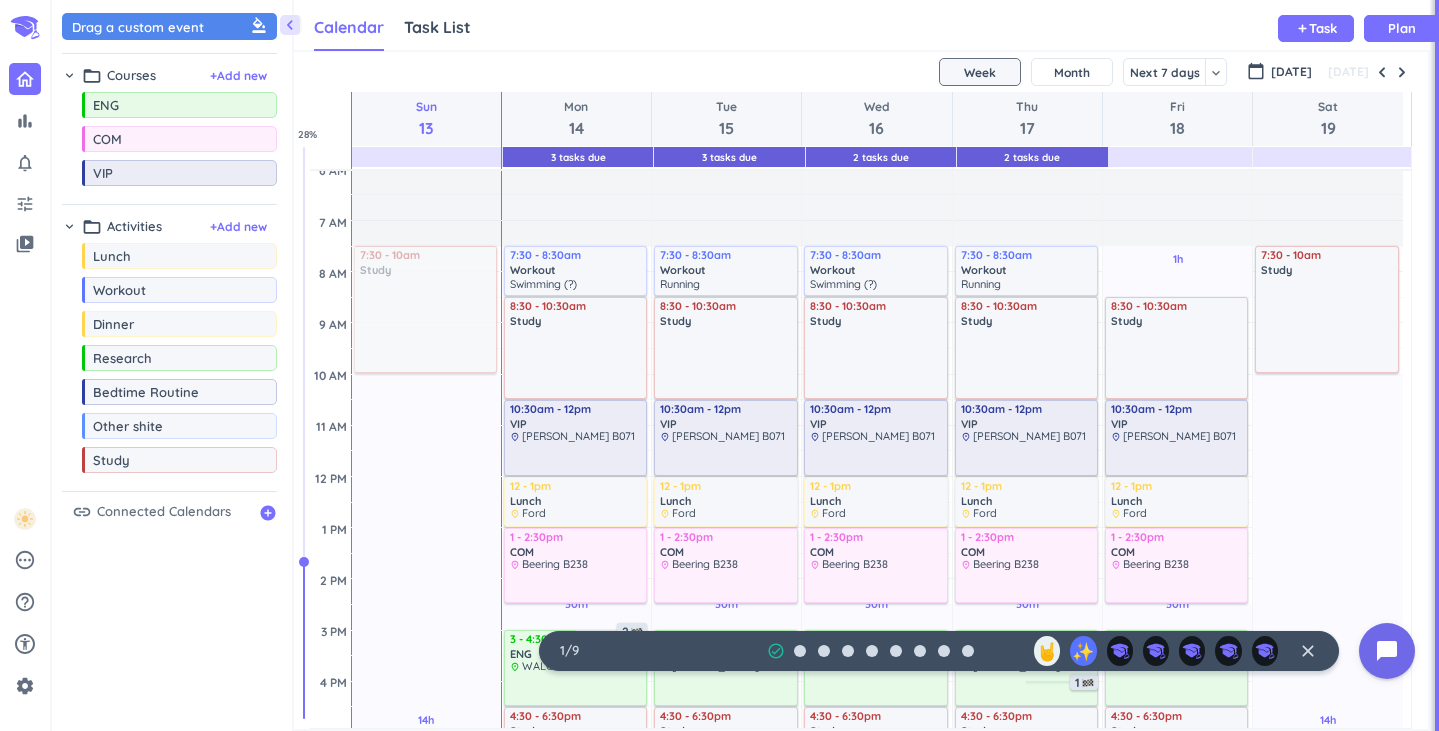 click on "Connected Calendars" at bounding box center (164, 512) 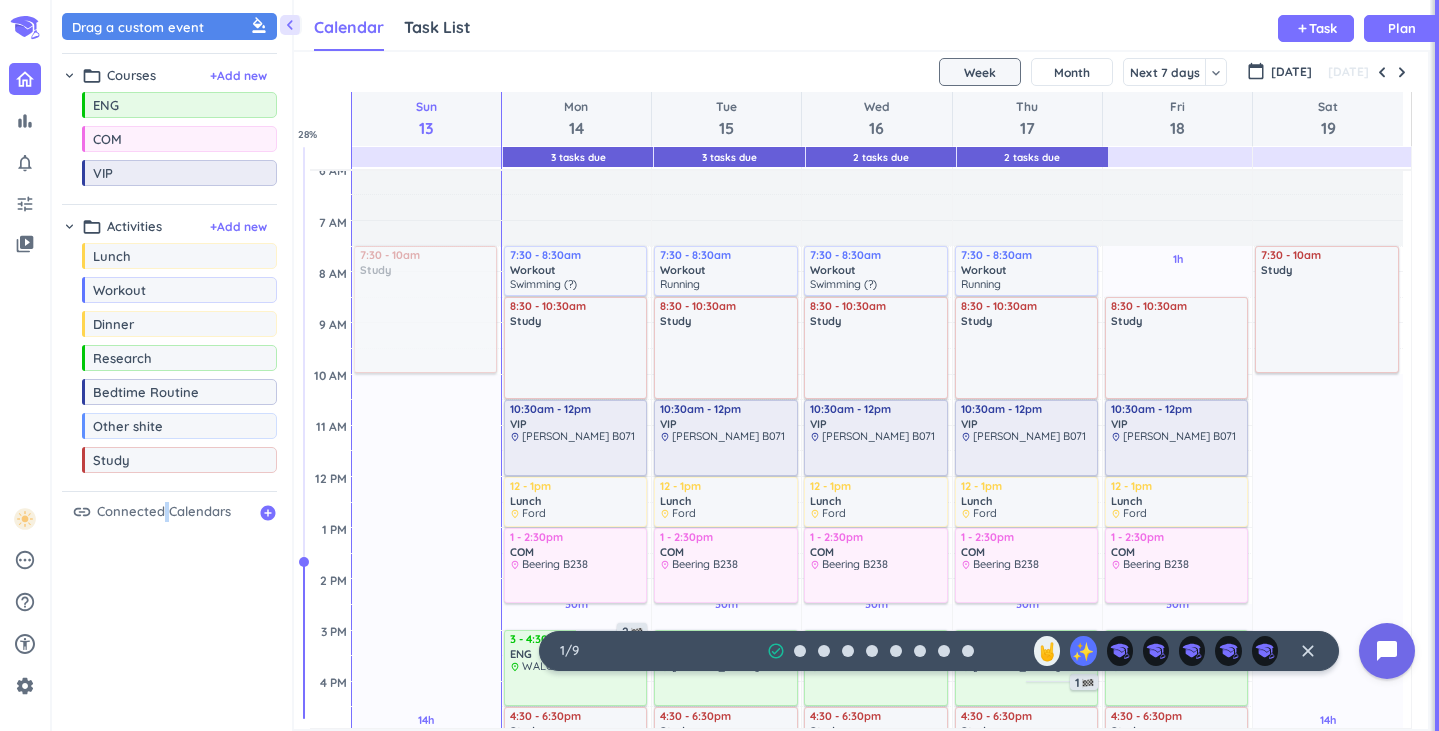 drag, startPoint x: 161, startPoint y: 515, endPoint x: 172, endPoint y: 515, distance: 11 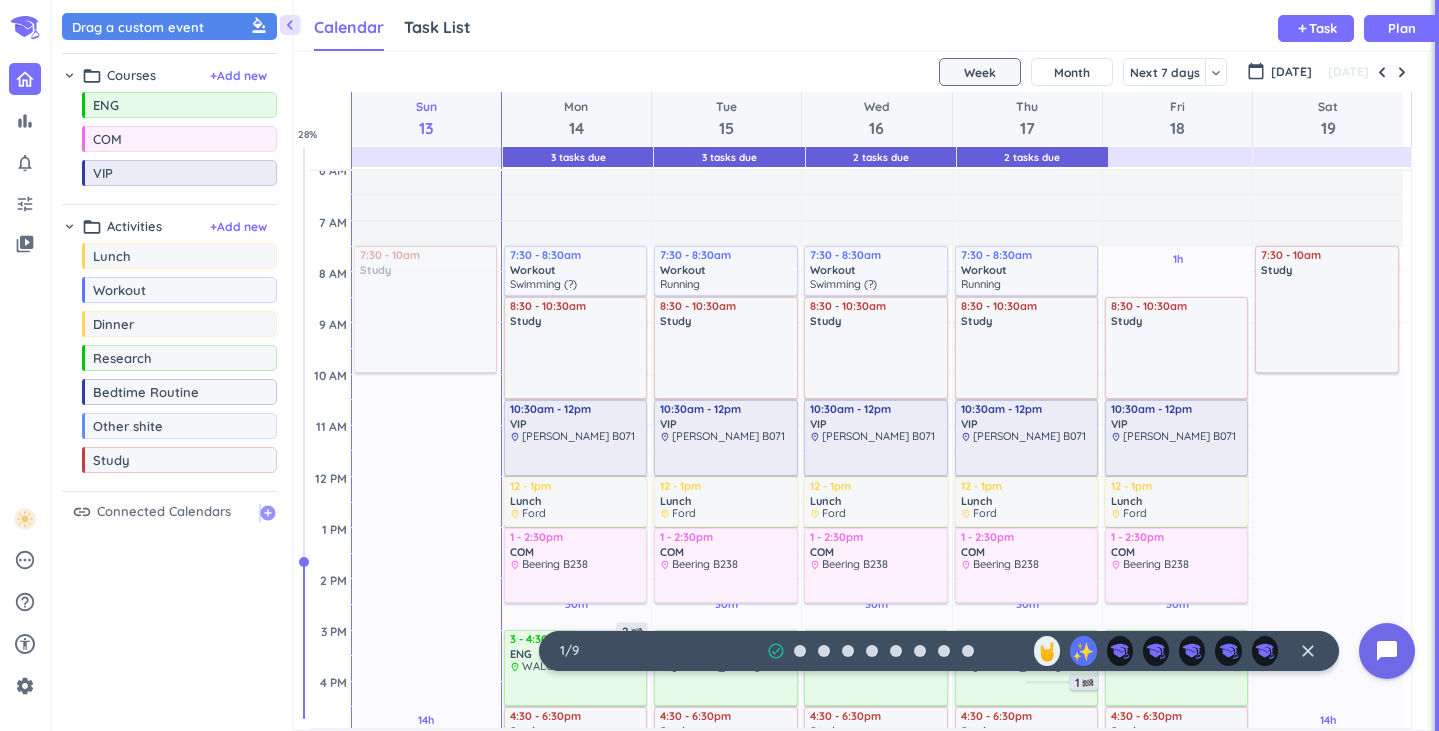 click on "add_circle" at bounding box center (268, 513) 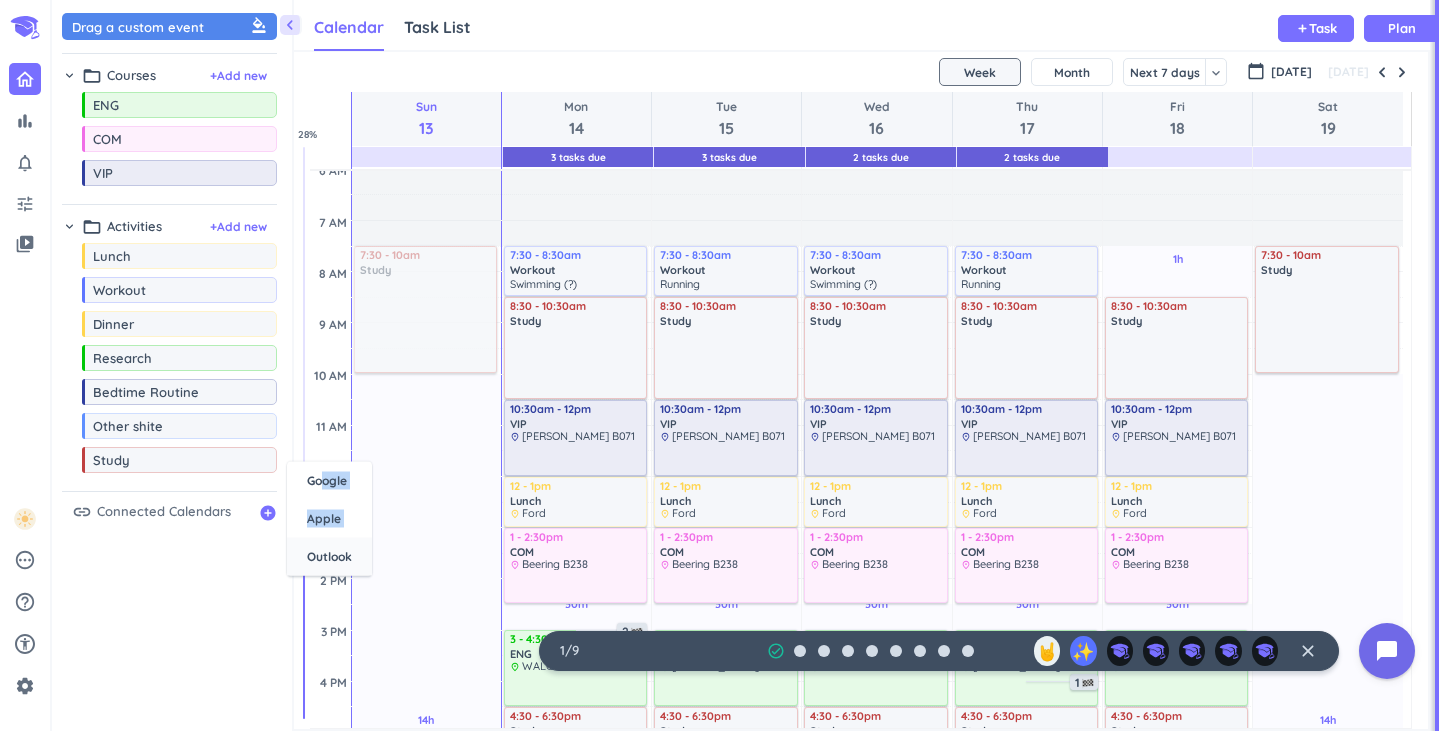 drag, startPoint x: 321, startPoint y: 489, endPoint x: 306, endPoint y: 560, distance: 72.56721 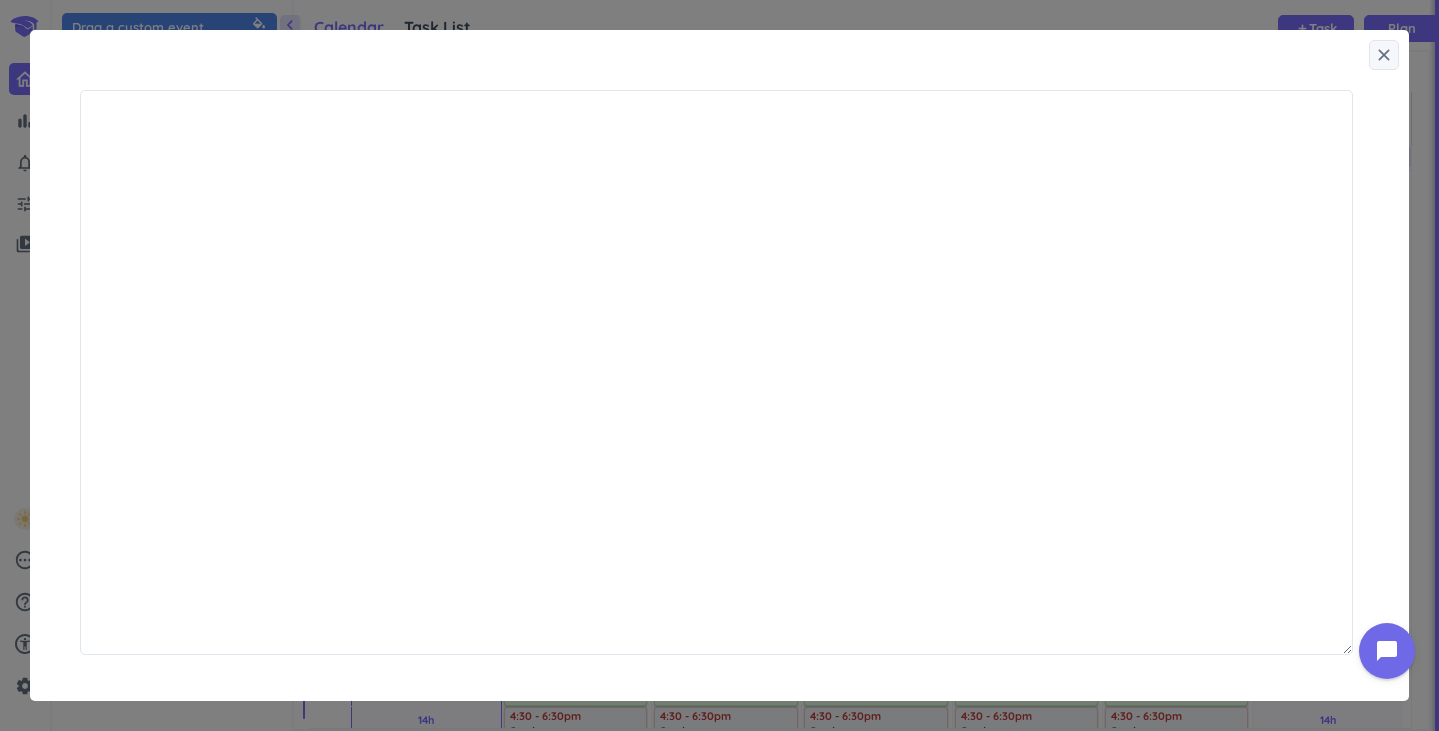 scroll, scrollTop: 9, scrollLeft: 9, axis: both 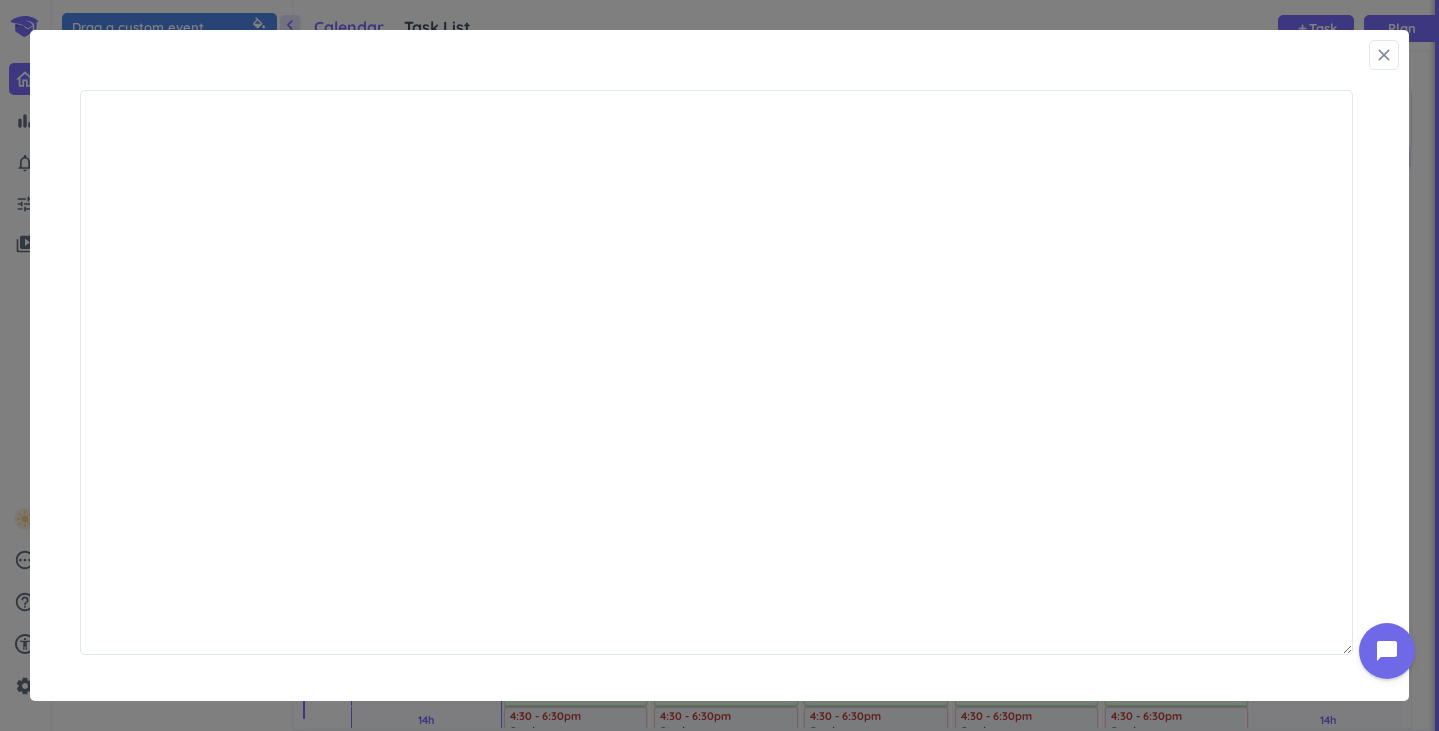 click on "close" at bounding box center (1384, 55) 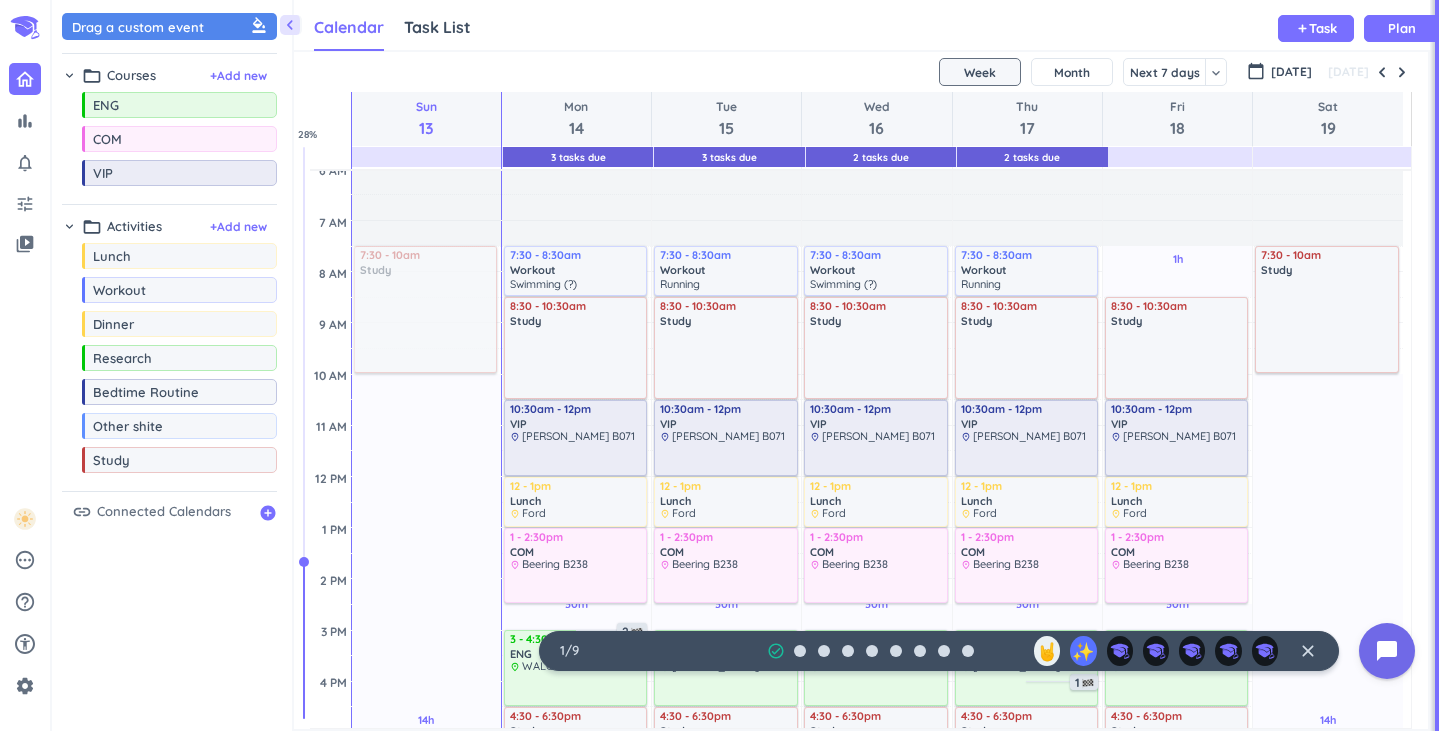 click on "link Connected Calendars add_circle" at bounding box center [169, 517] 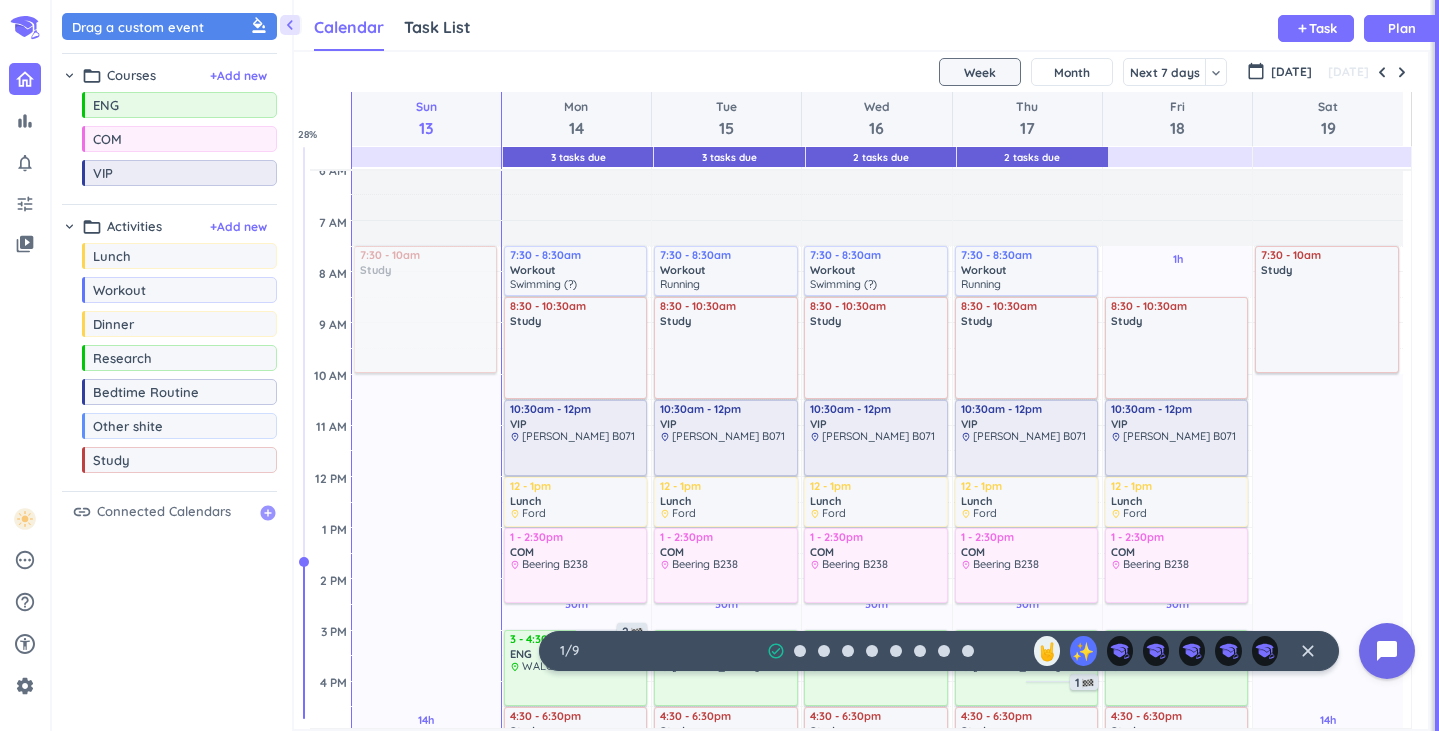 click on "add_circle" at bounding box center (268, 513) 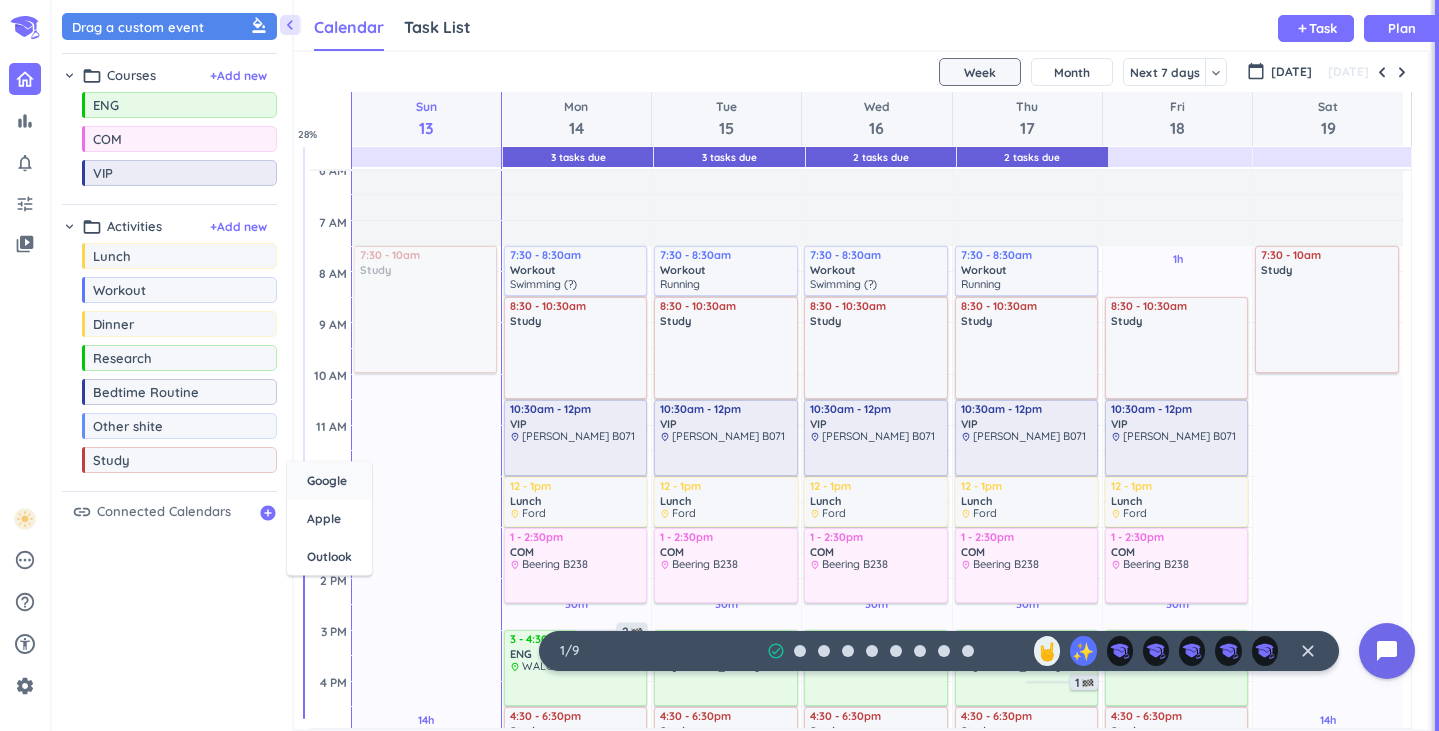 click on "Google" at bounding box center [327, 481] 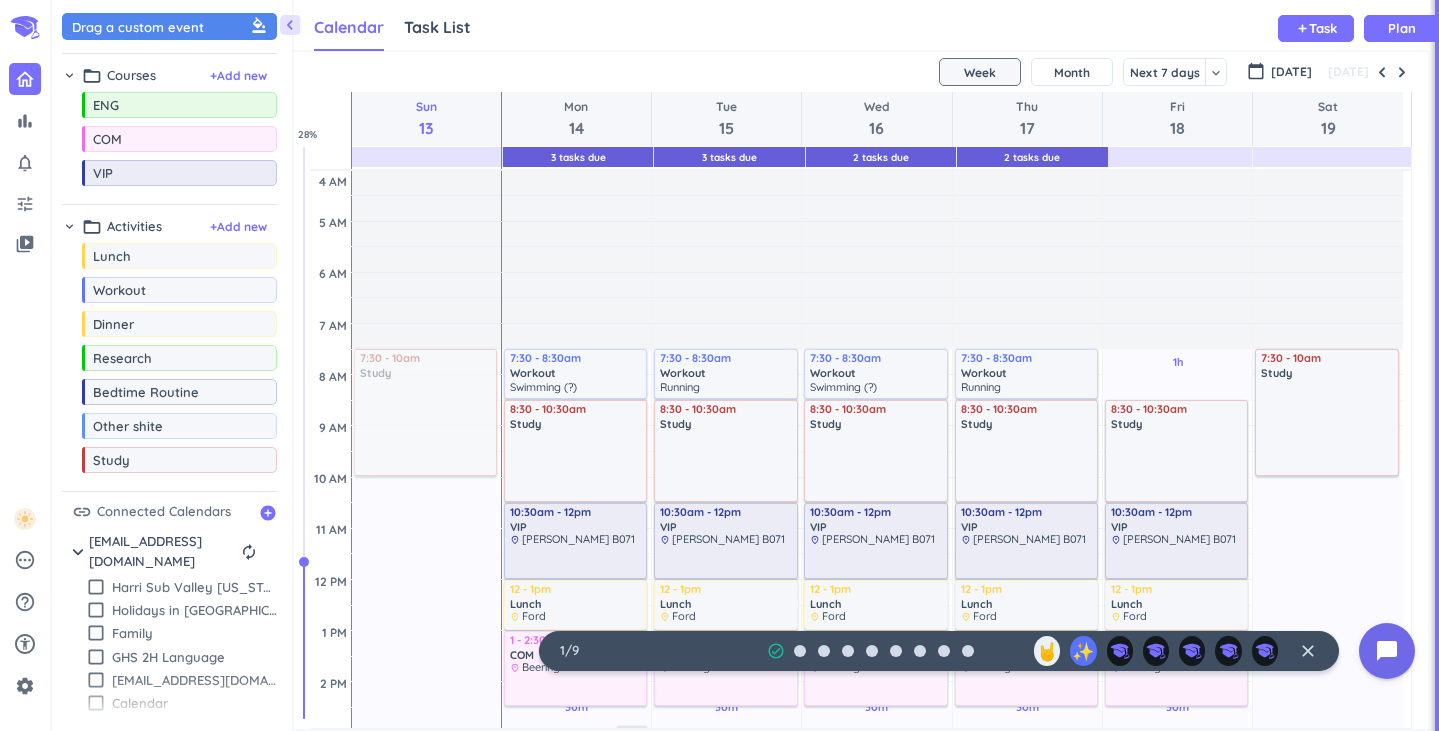 scroll, scrollTop: 0, scrollLeft: 0, axis: both 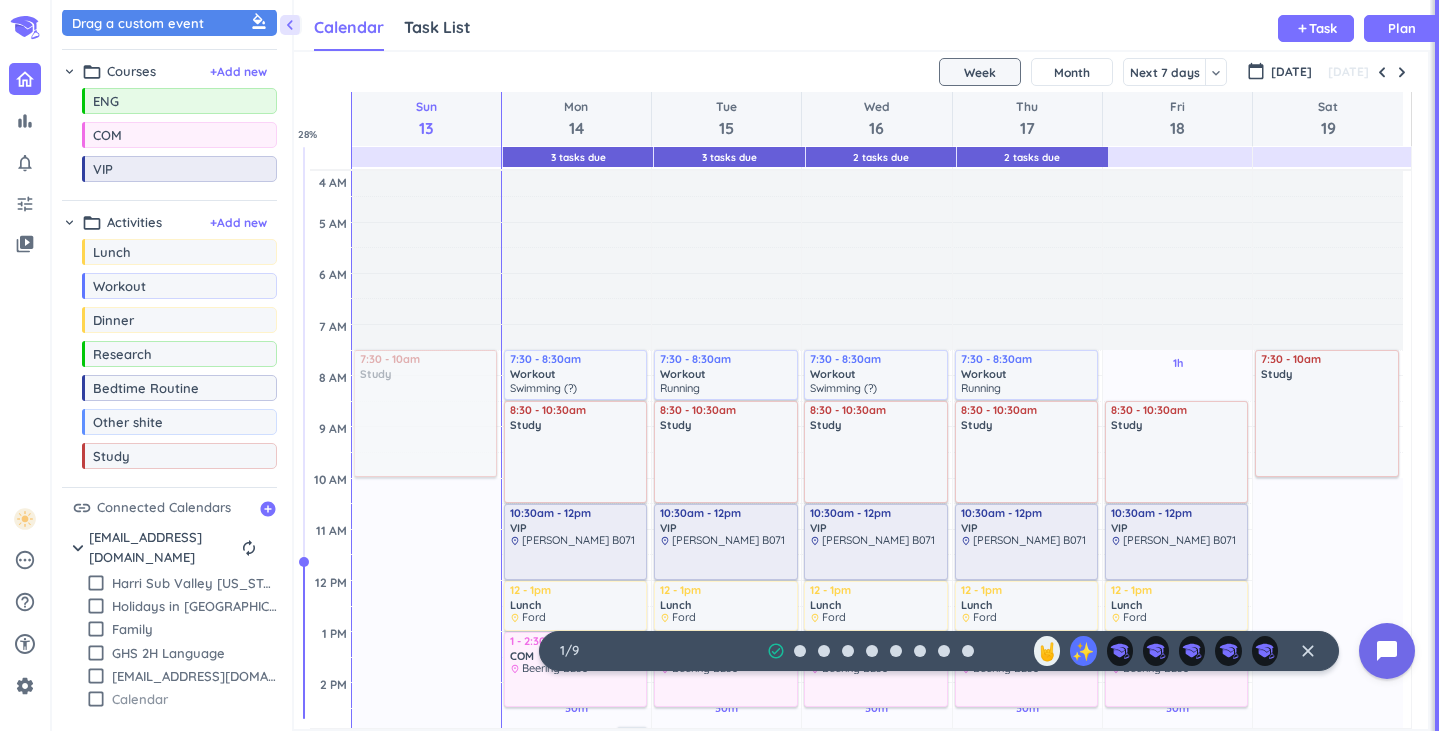 click on "Calendar" at bounding box center [194, 699] 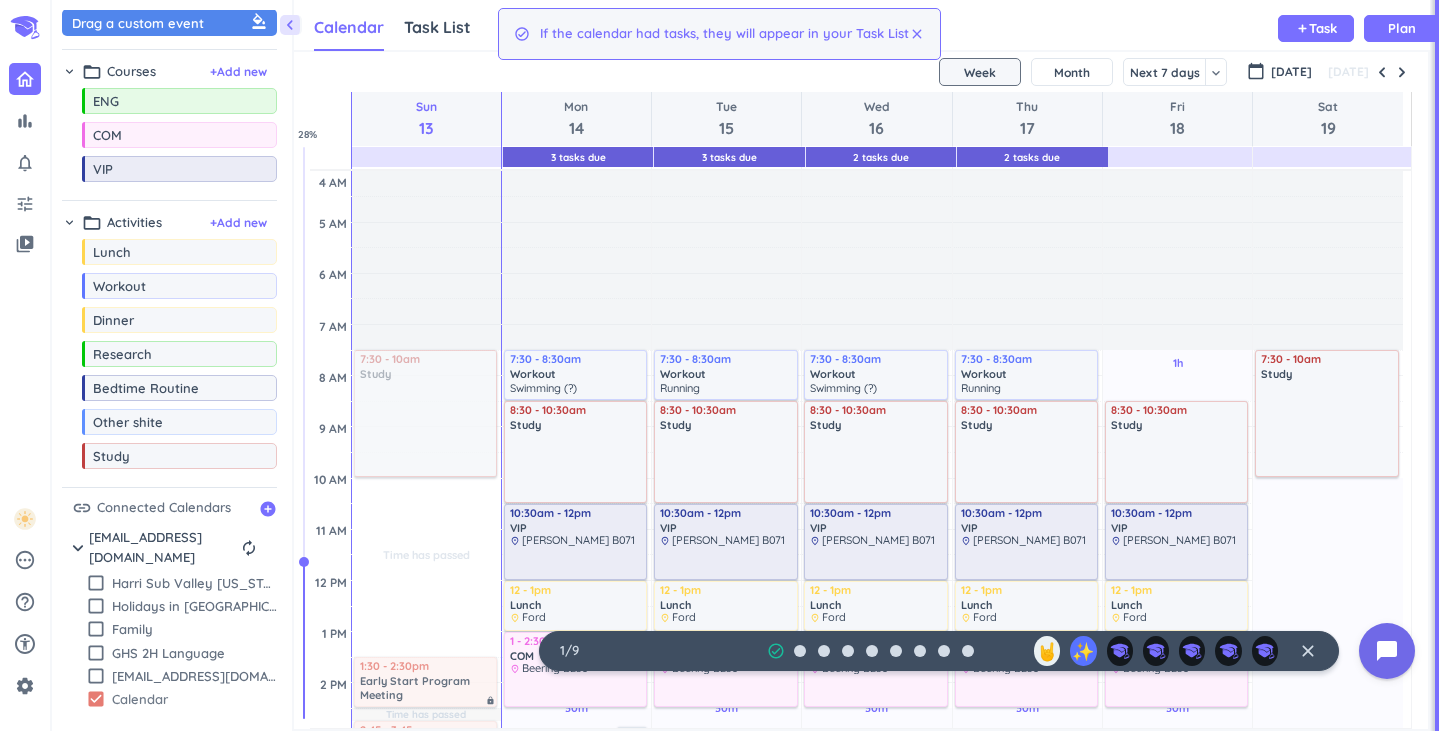 click on "Calendar" at bounding box center [194, 699] 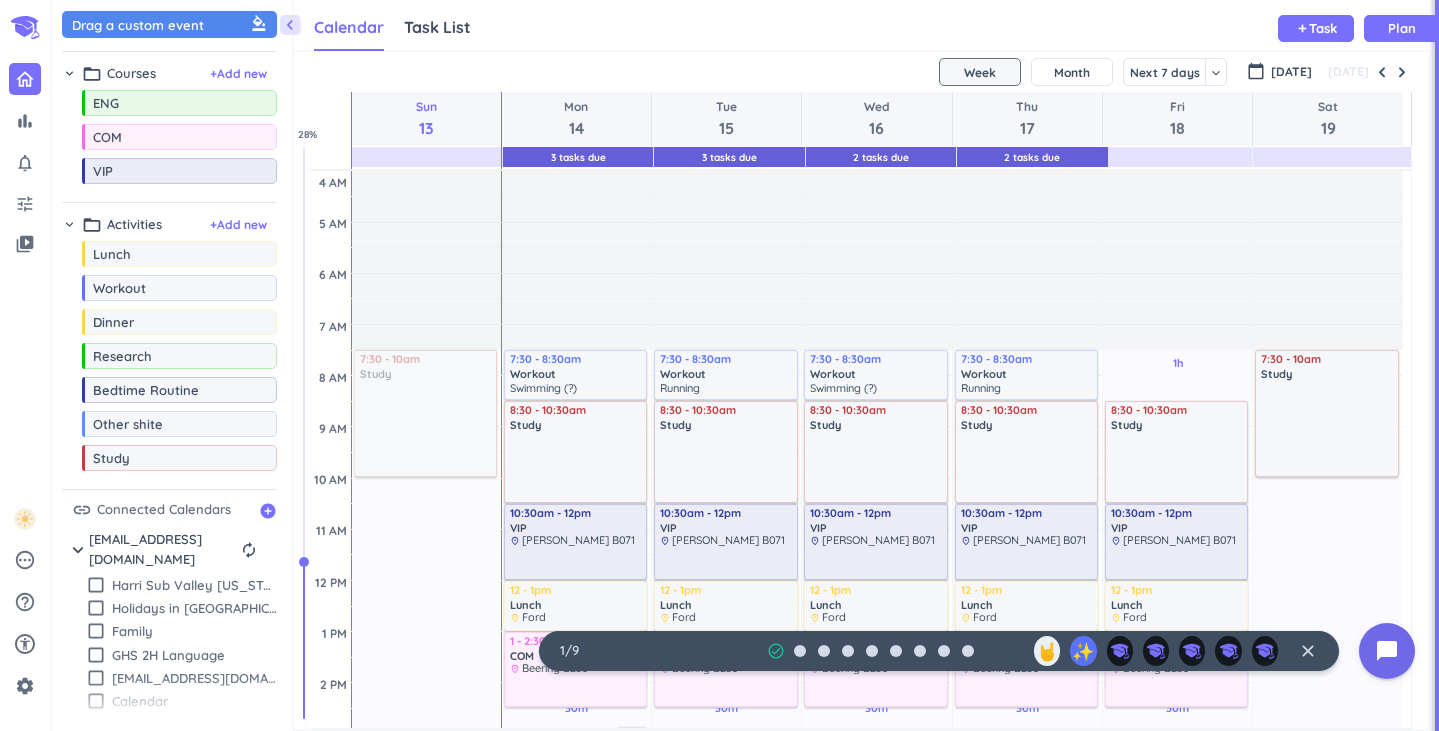 scroll, scrollTop: 0, scrollLeft: 0, axis: both 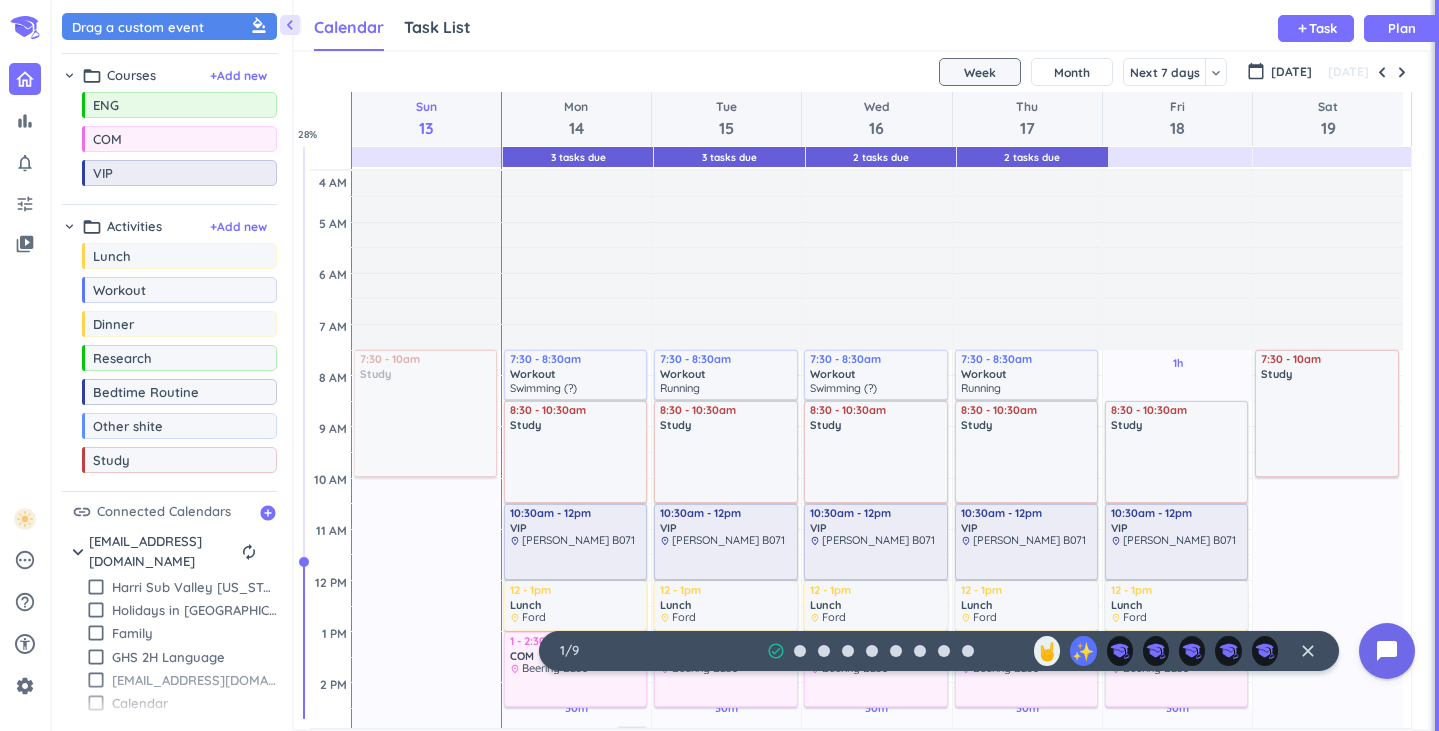 click on "[EMAIL_ADDRESS][DOMAIN_NAME]" at bounding box center (194, 680) 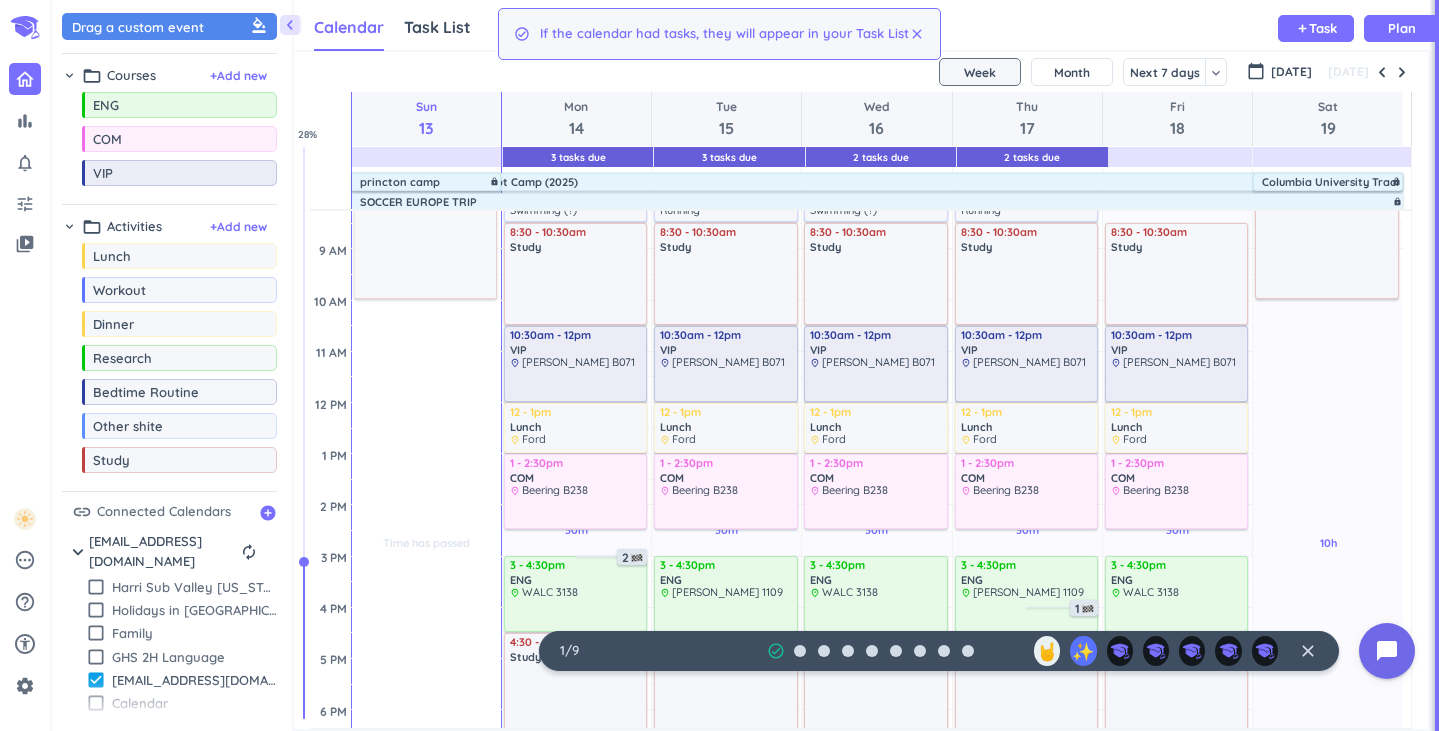 scroll, scrollTop: 212, scrollLeft: 0, axis: vertical 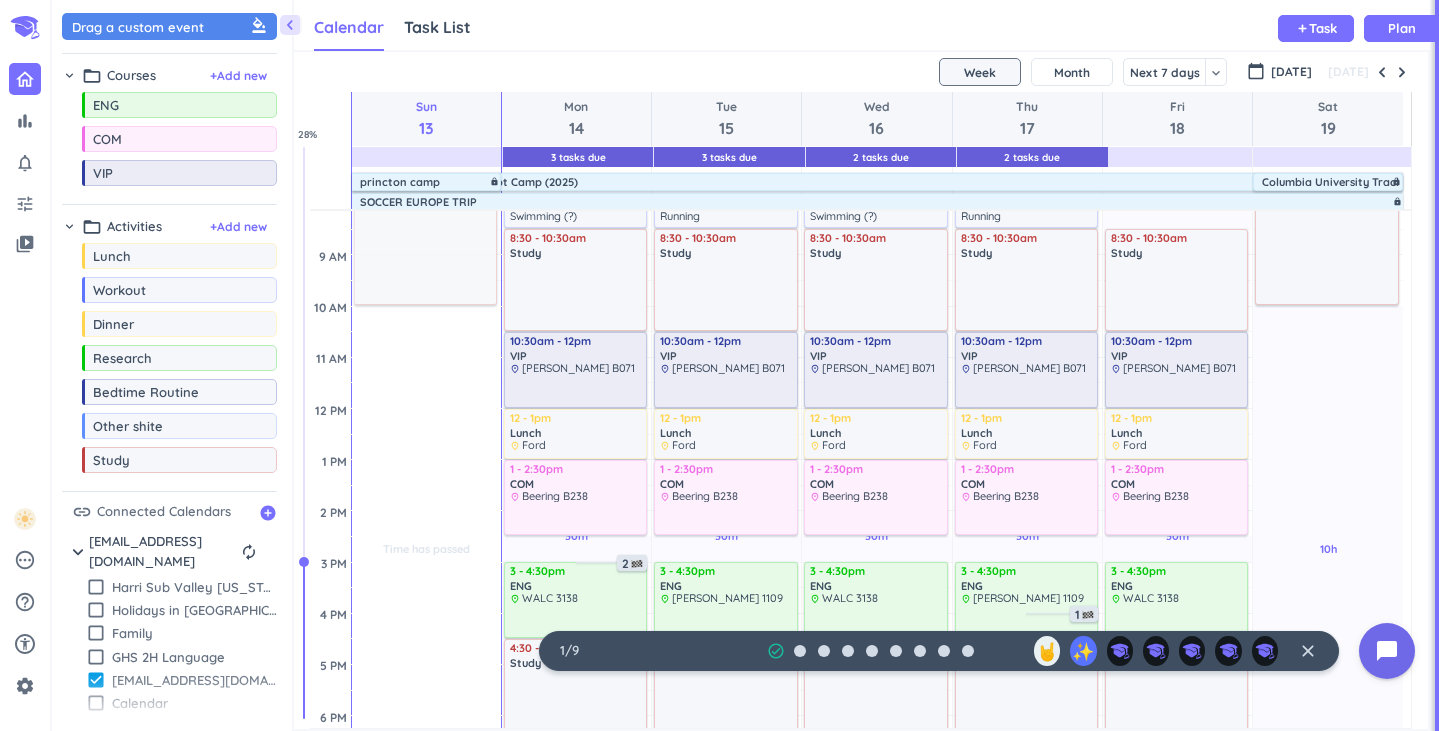 click on "[EMAIL_ADDRESS][DOMAIN_NAME]" at bounding box center [194, 680] 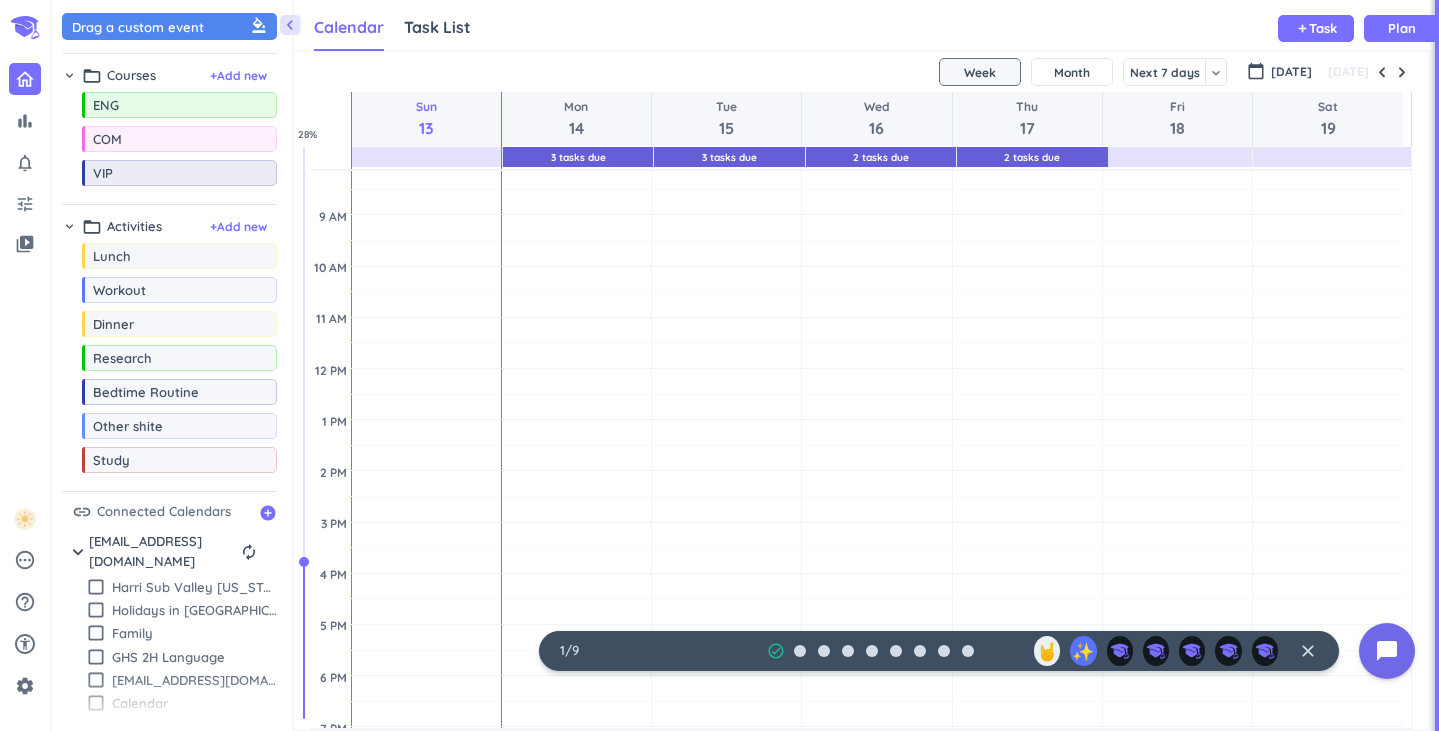 click on "Calendar" at bounding box center [194, 703] 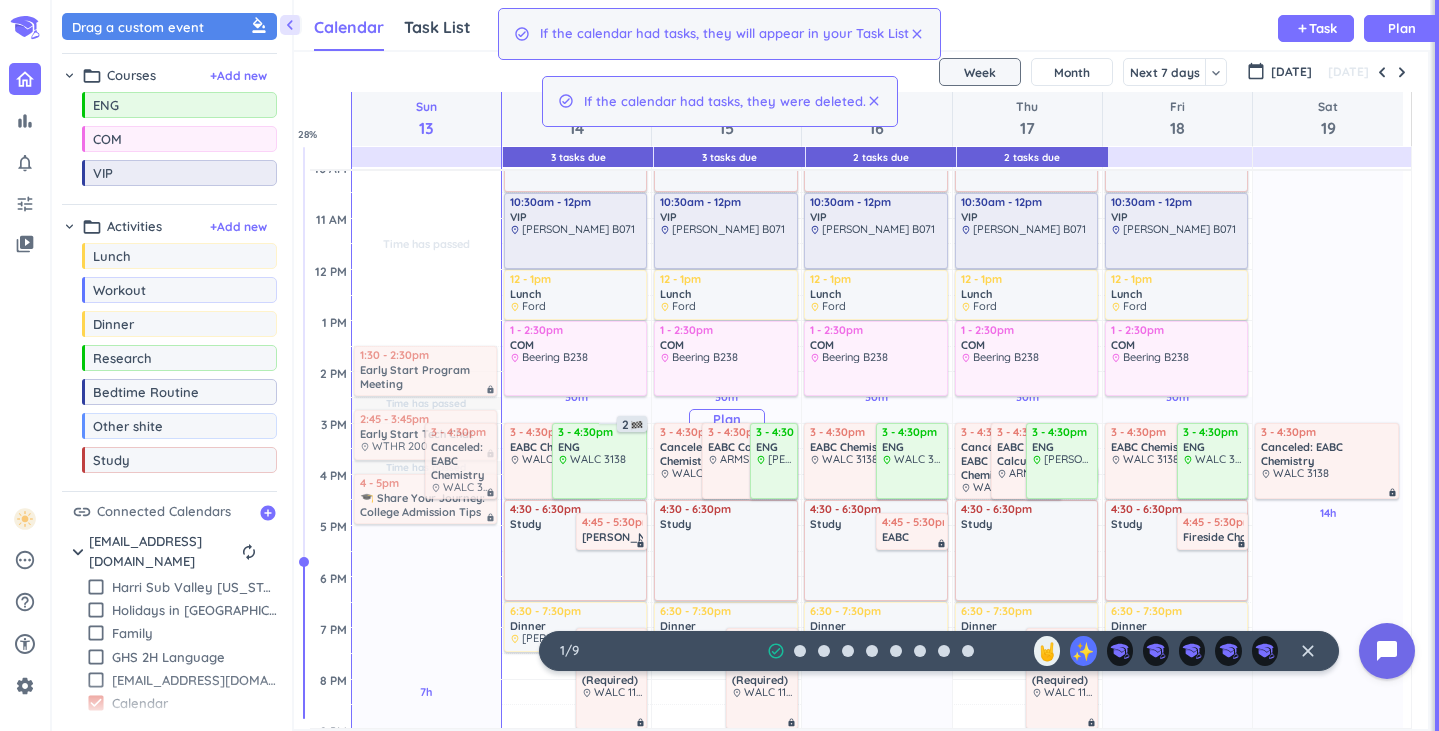 scroll, scrollTop: 312, scrollLeft: 0, axis: vertical 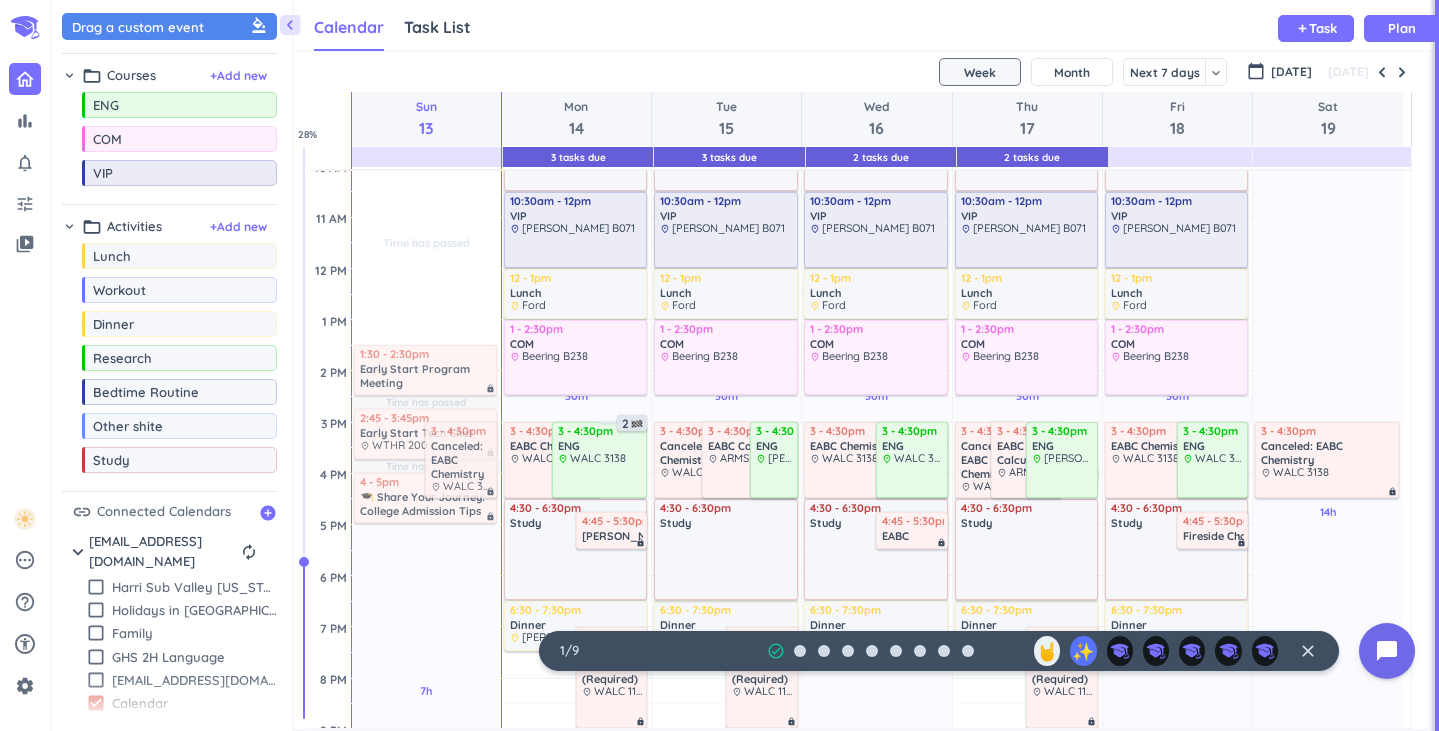 click on "Calendar" at bounding box center [194, 703] 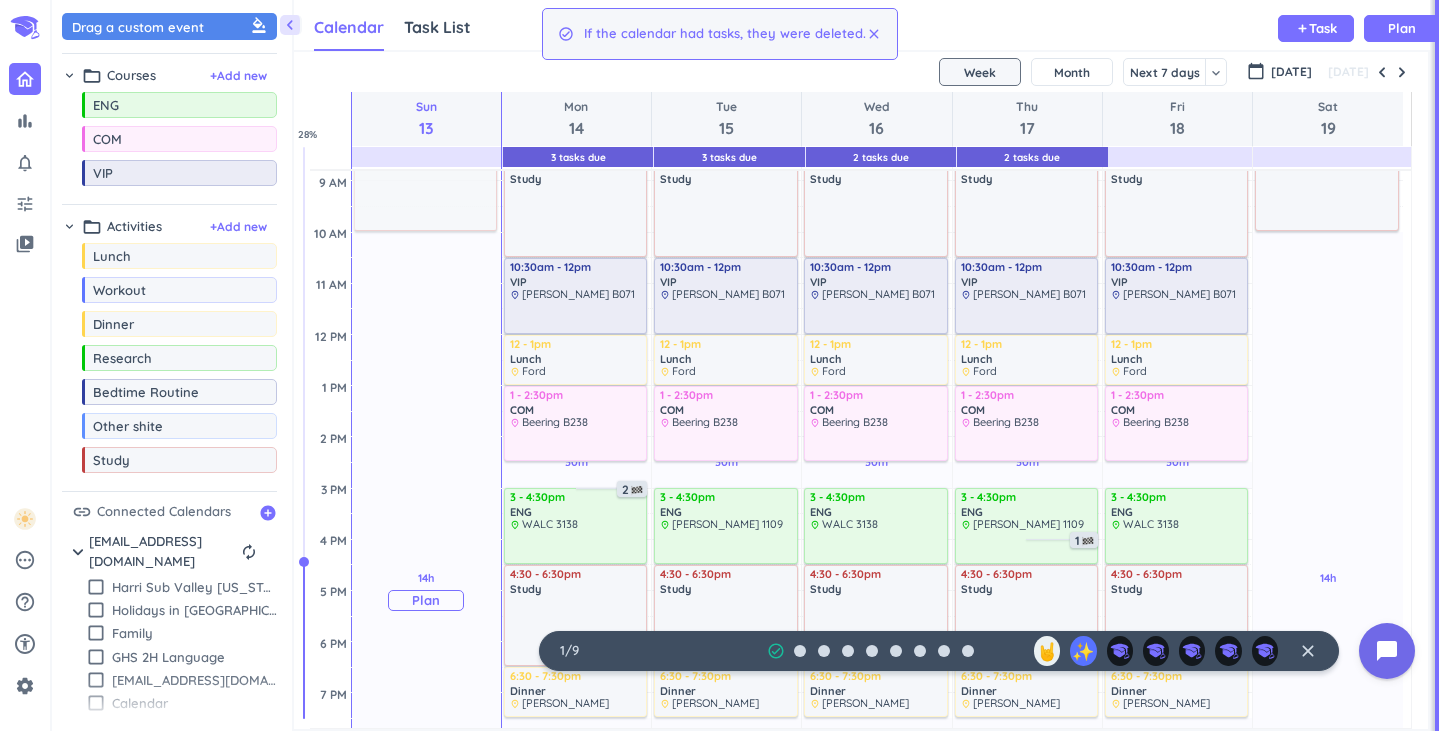 scroll, scrollTop: 172, scrollLeft: 0, axis: vertical 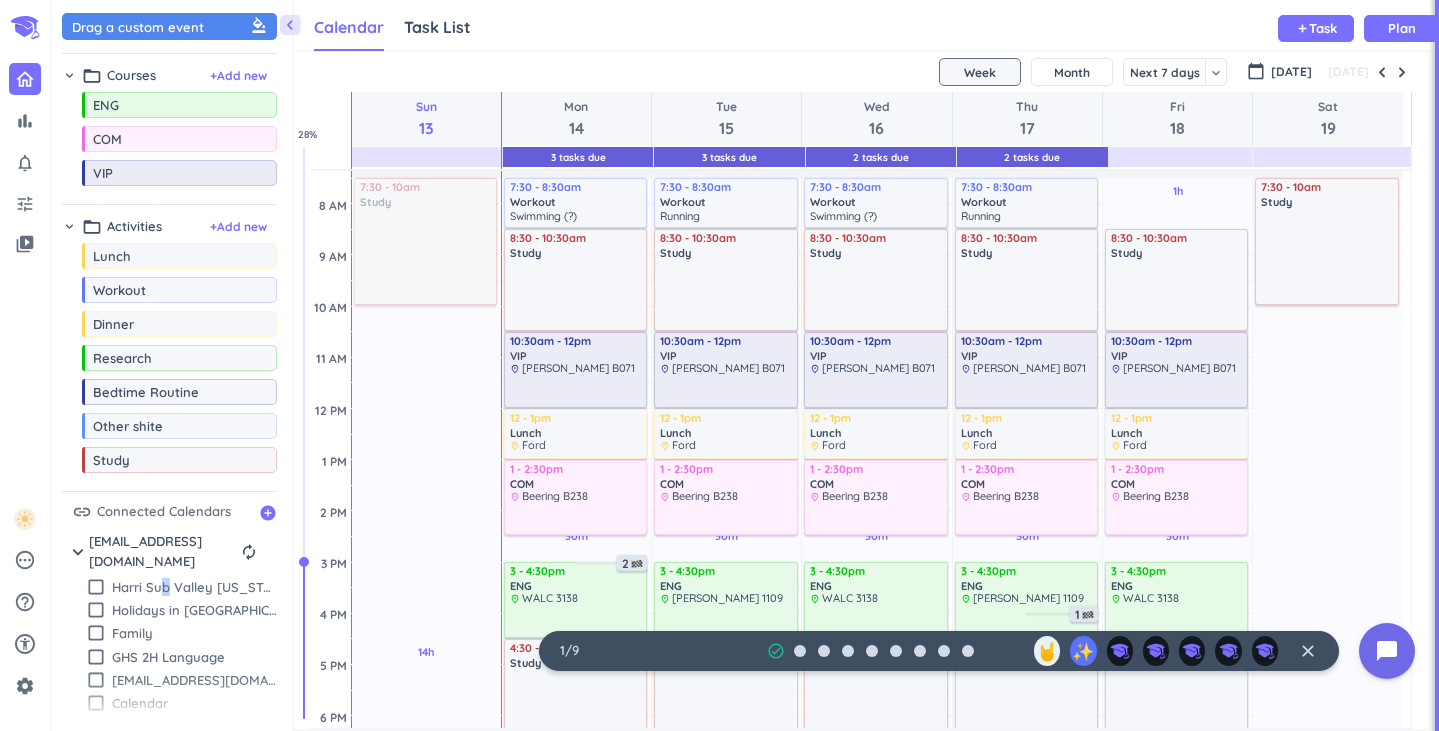 drag, startPoint x: 230, startPoint y: 573, endPoint x: 166, endPoint y: 563, distance: 64.77654 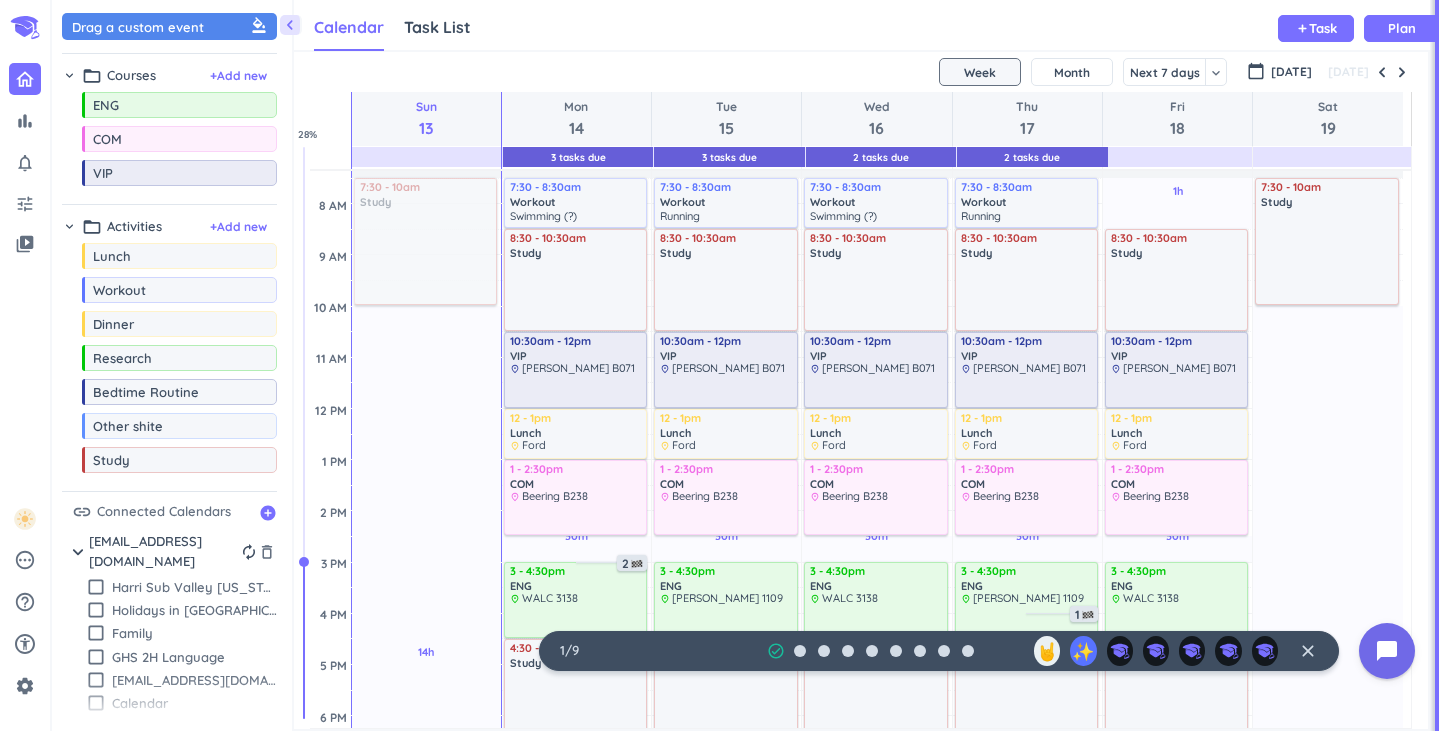 click on "[EMAIL_ADDRESS][DOMAIN_NAME]" at bounding box center (162, 551) 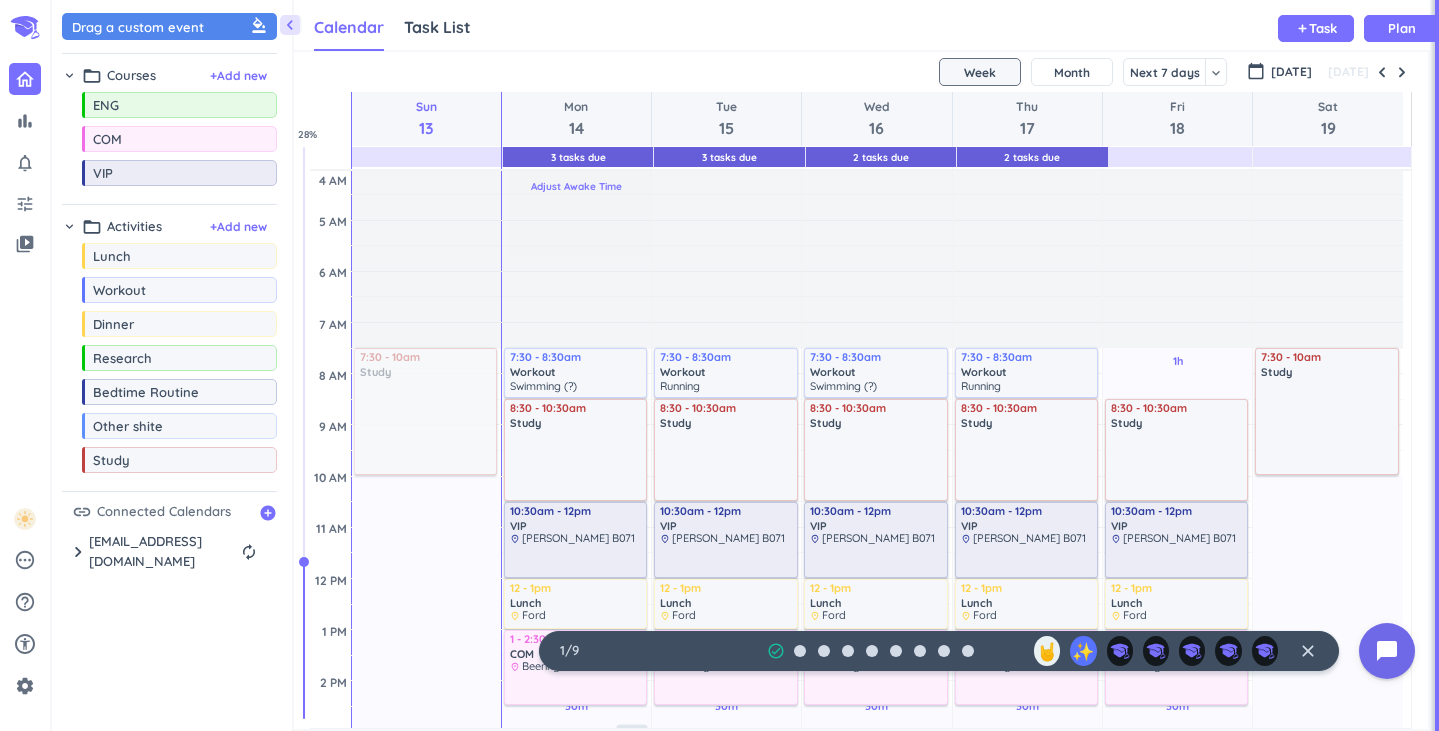 scroll, scrollTop: 0, scrollLeft: 0, axis: both 